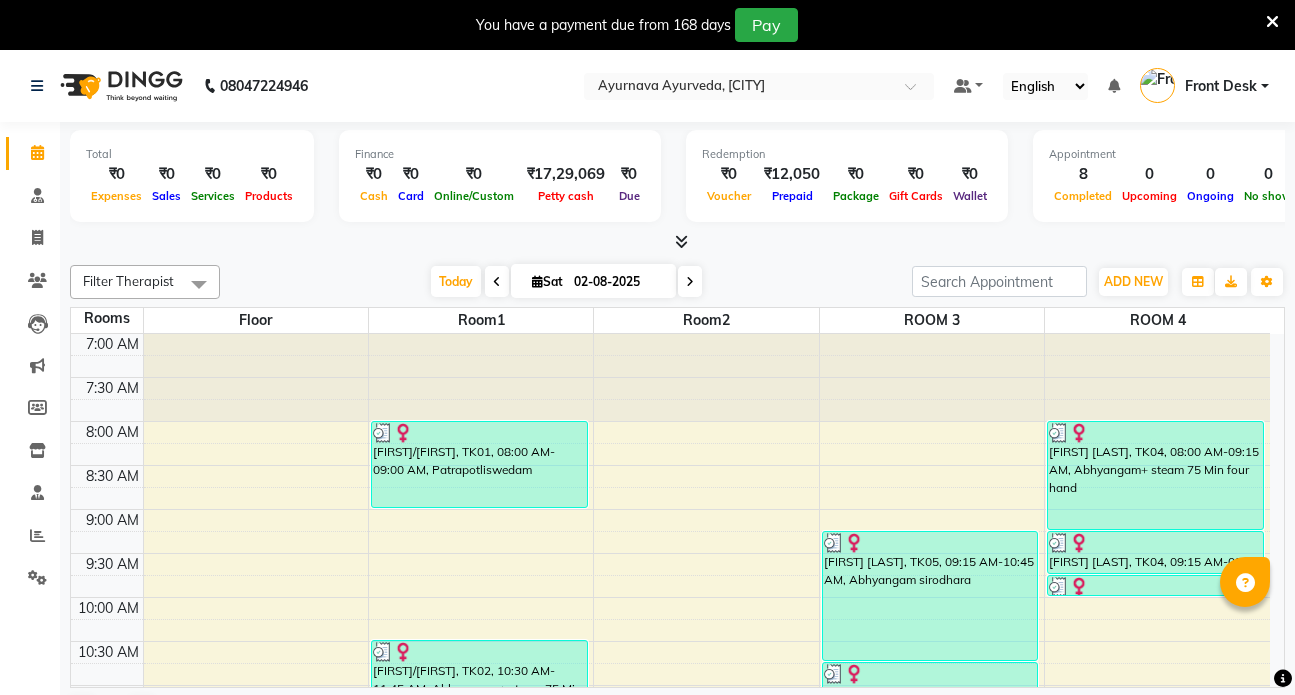 scroll, scrollTop: 0, scrollLeft: 0, axis: both 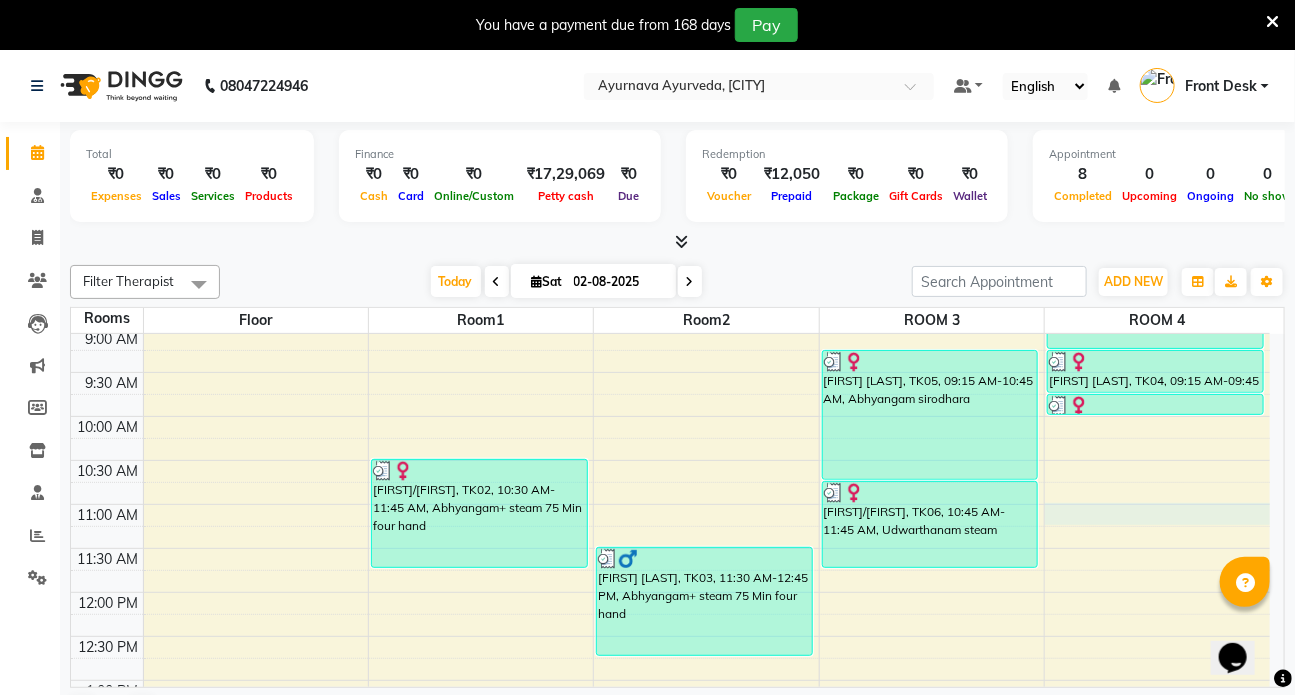 click on "[FIRST]/[FIRST], TK01, 08:00 AM-09:00 AM, Patrapotliswedam     [FIRST]/[FIRST], TK02, 10:30 AM-11:45 AM, Abhyangam+ steam 75 Min four hand      [FIRST] [LAST], TK03, 11:30 AM-12:45 PM, Abhyangam+ steam 75 Min four hand      [FIRST] [LAST], TK05, 09:15 AM-10:45 AM, Abhyangam sirodhara     [FIRST]/[FIRST], TK06, 10:45 AM-11:45 AM, Udwarthanam steam     [FIRST] [LAST], TK04, 08:00 AM-09:15 AM, Abhyangam+ steam 75 Min four hand      [FIRST] [LAST], TK04, 09:15 AM-09:45 AM, Prishta vasti     [FIRST] [LAST], TK04, 09:45 AM-10:00 AM, Matra Vasti" at bounding box center (670, 768) 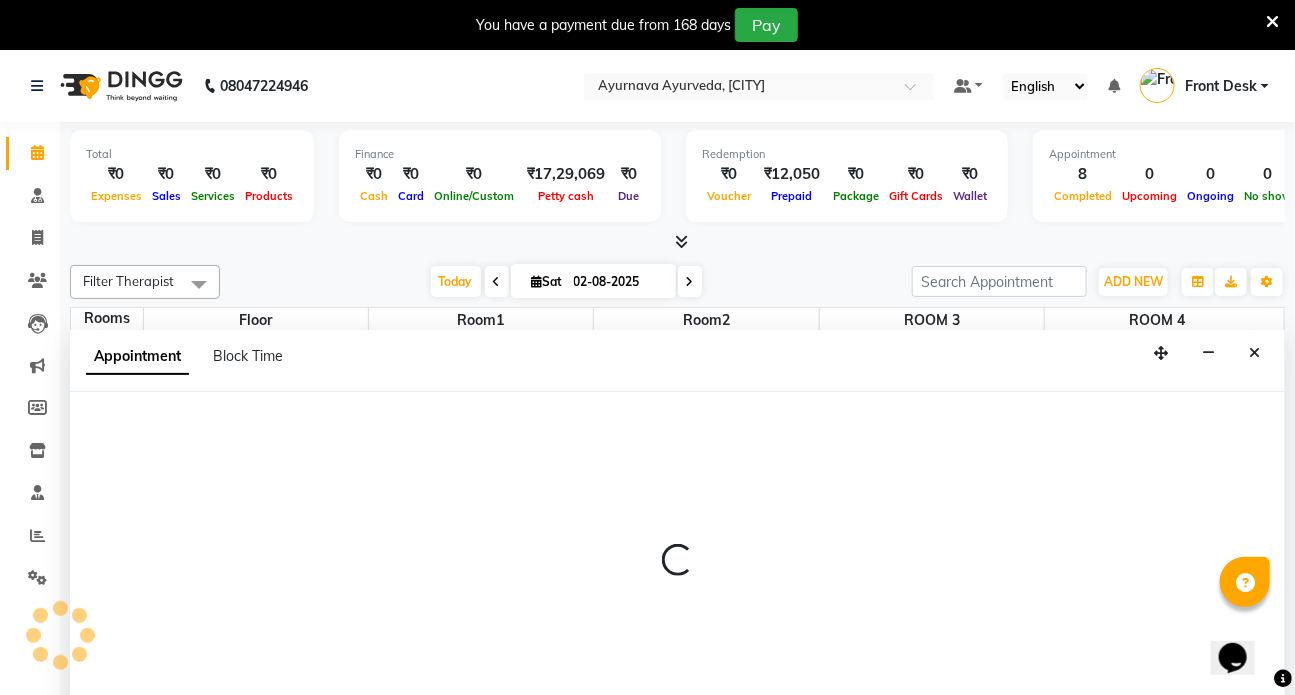 scroll, scrollTop: 50, scrollLeft: 0, axis: vertical 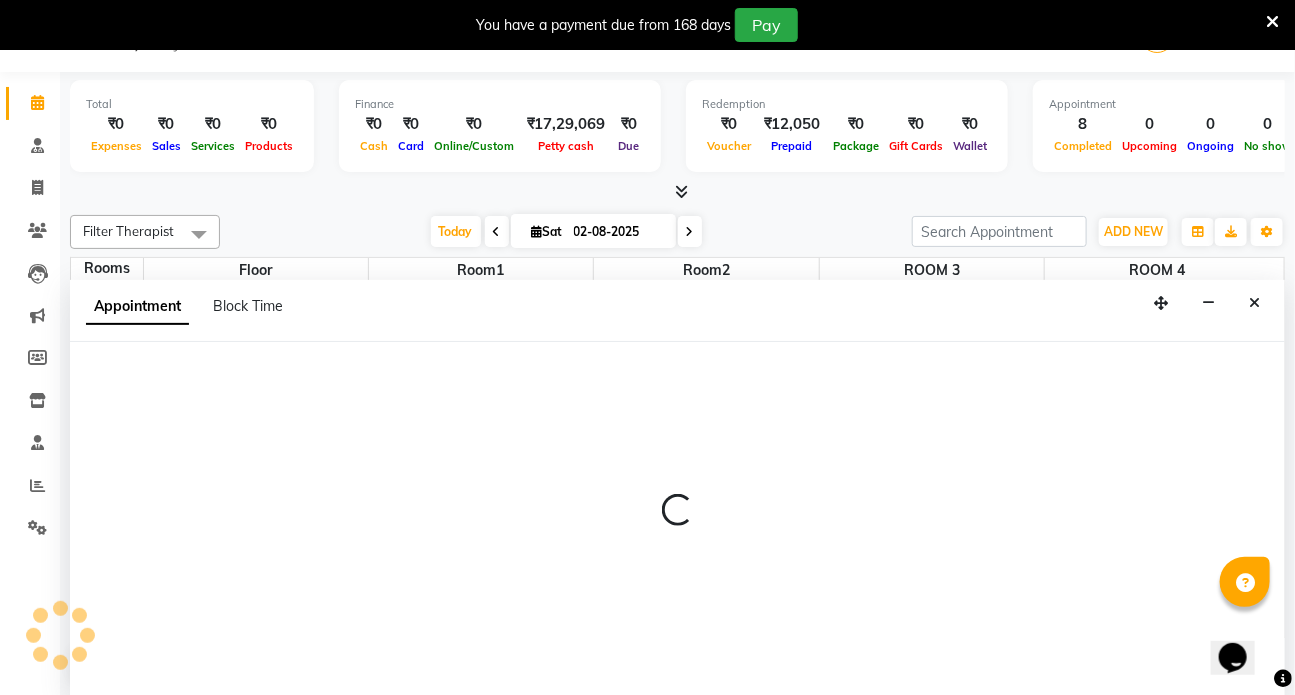 select on "660" 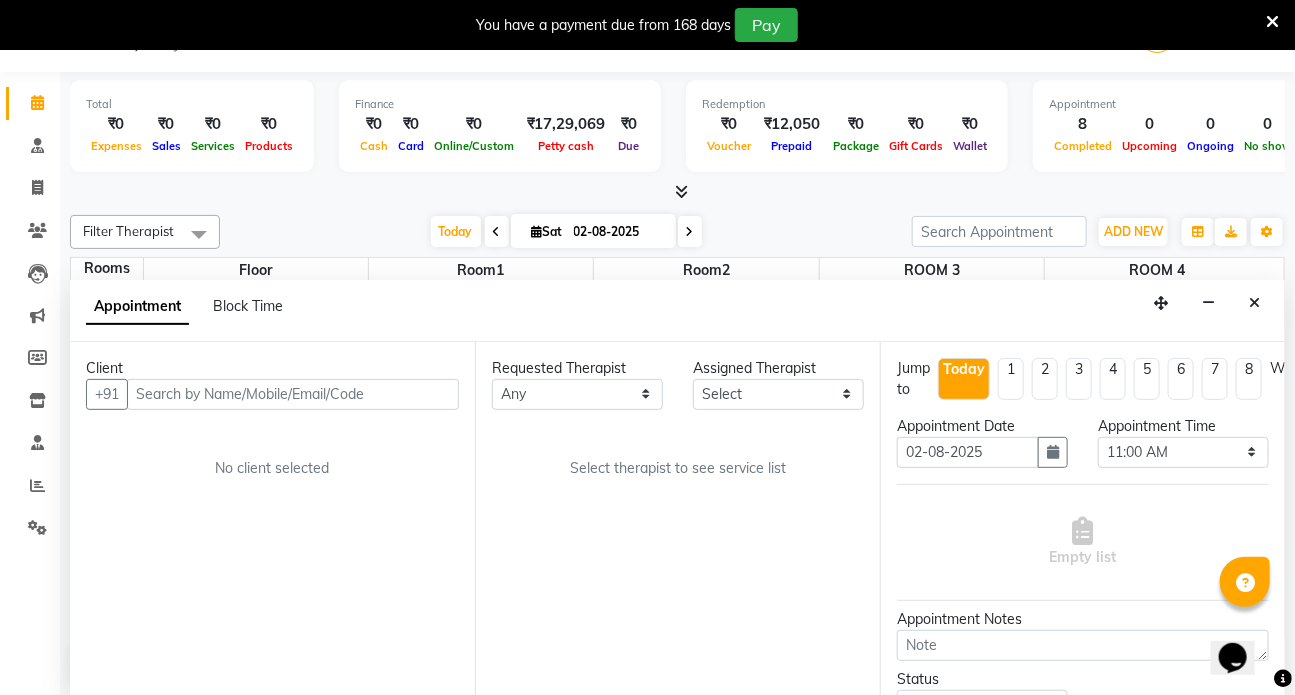 click at bounding box center (293, 394) 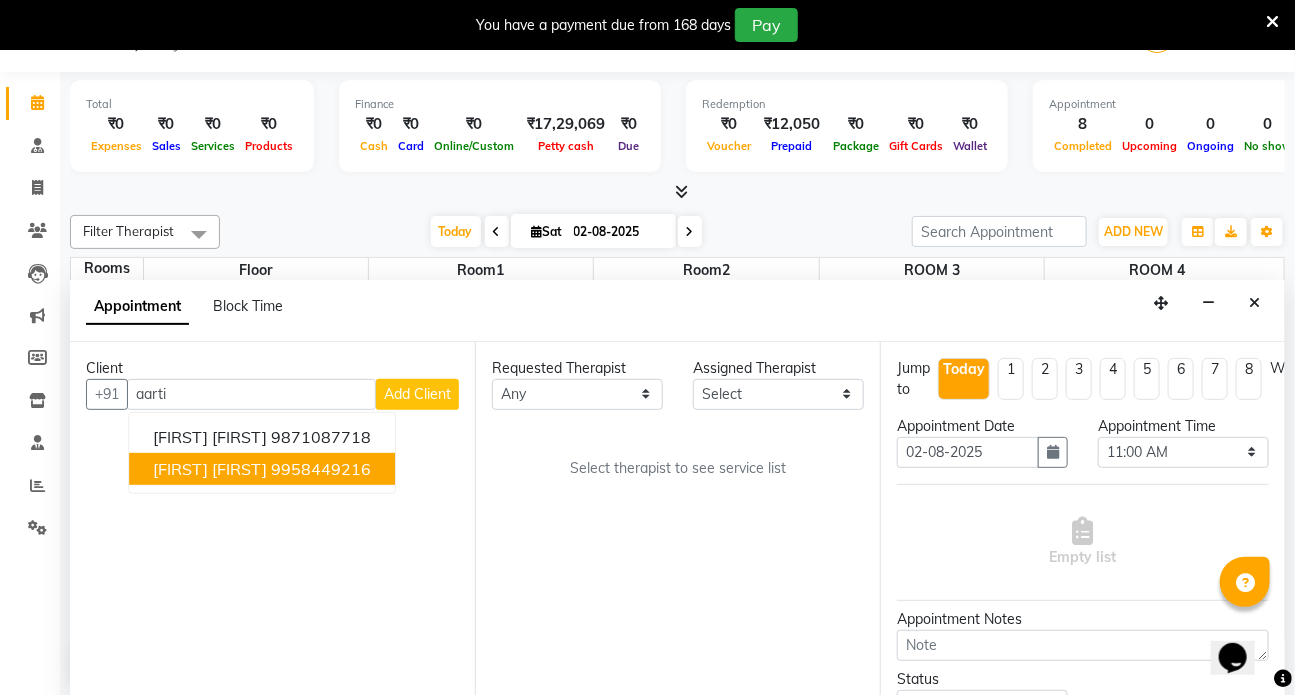 click on "9958449216" at bounding box center [321, 469] 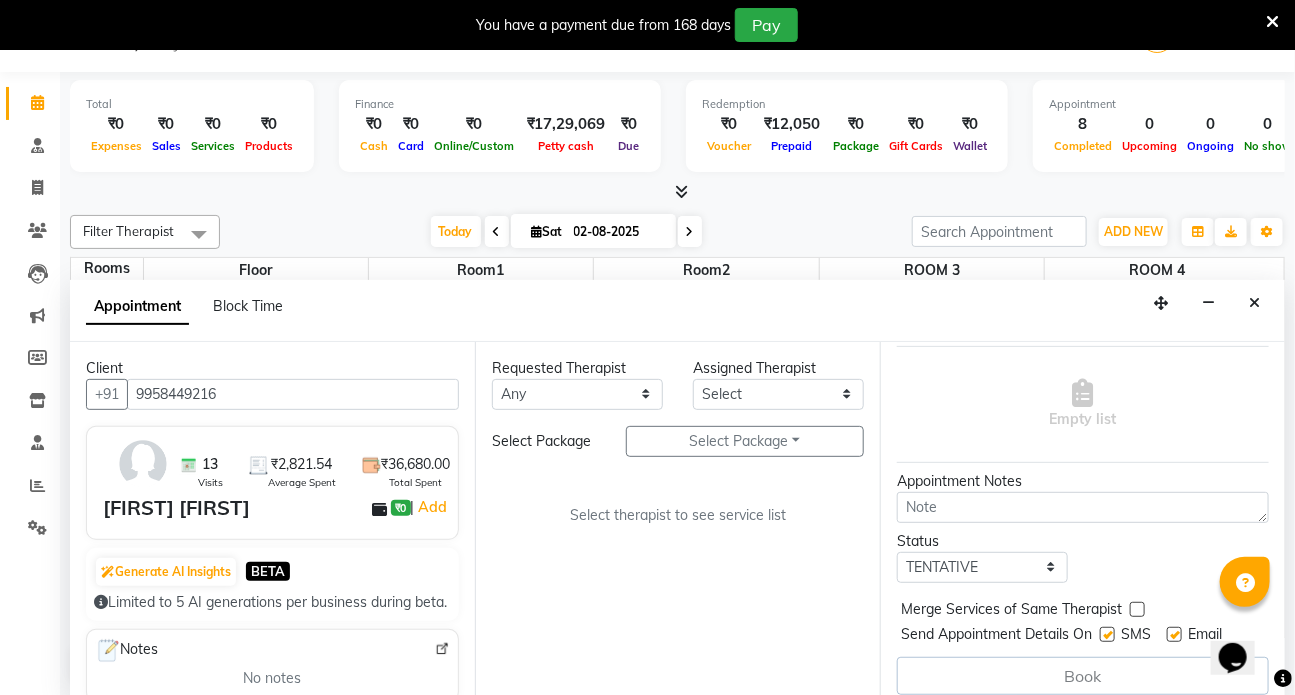 scroll, scrollTop: 163, scrollLeft: 0, axis: vertical 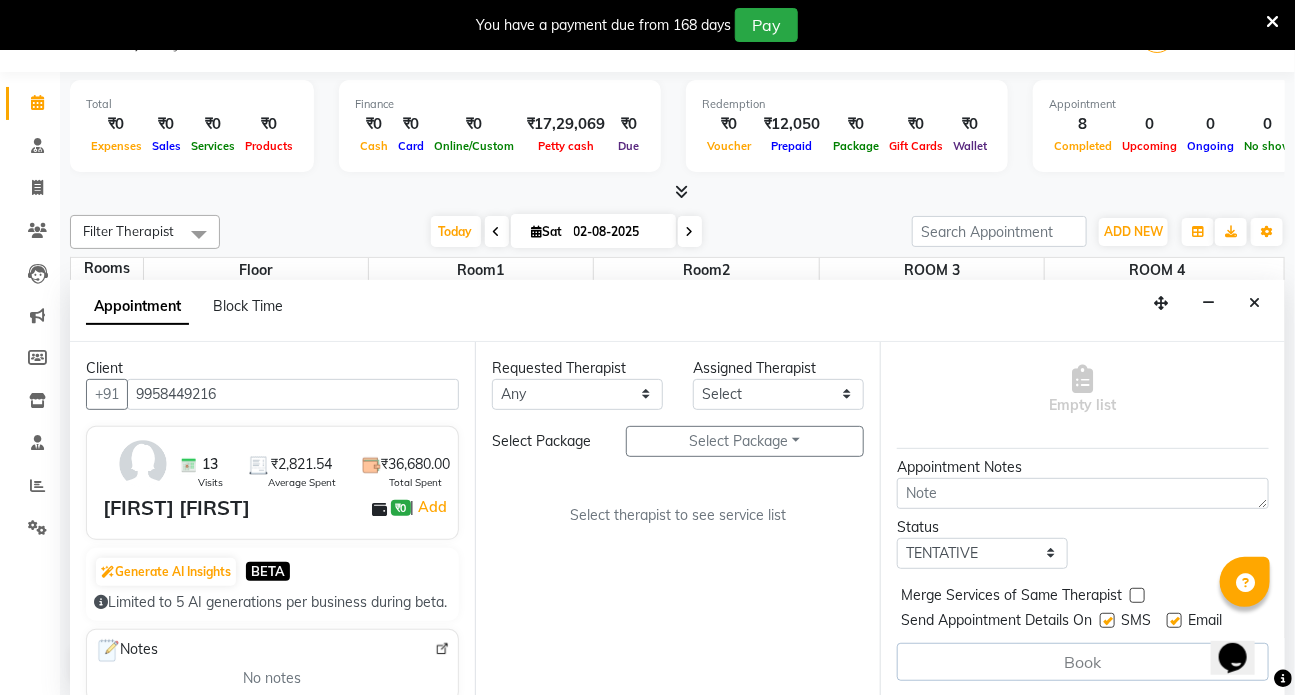 type on "9958449216" 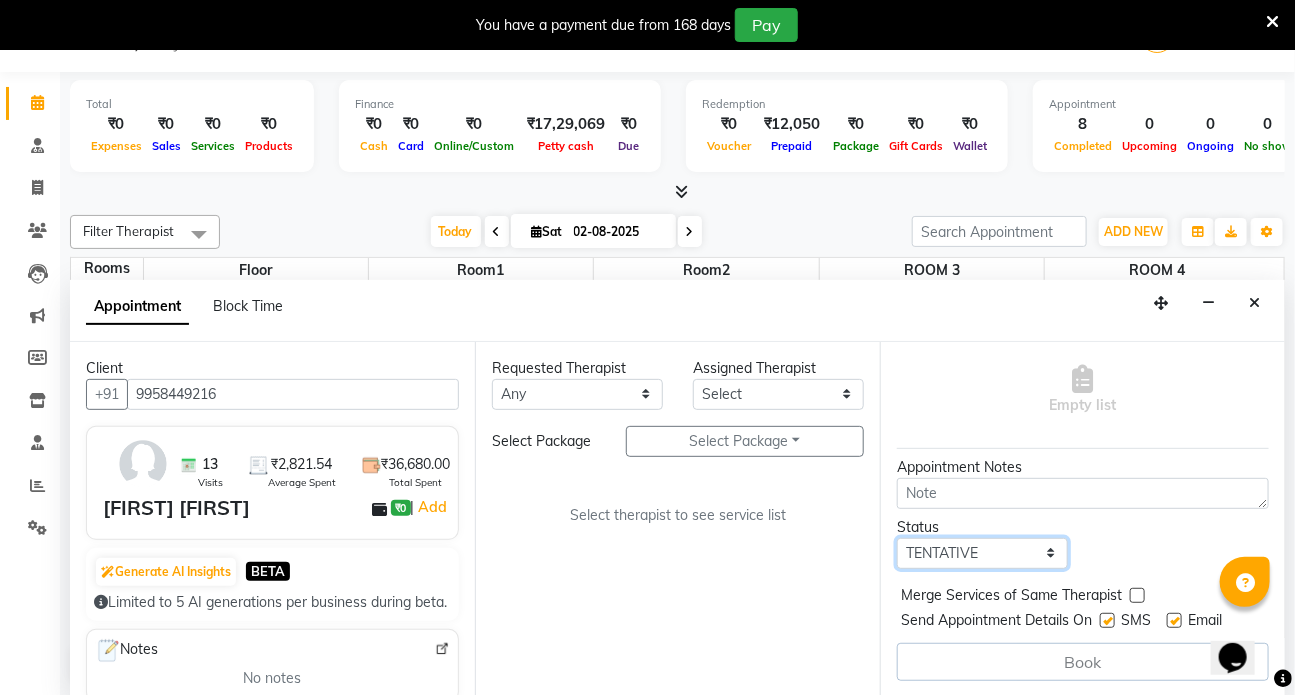 click on "Select TENTATIVE CONFIRM CHECK-IN UPCOMING" at bounding box center (982, 553) 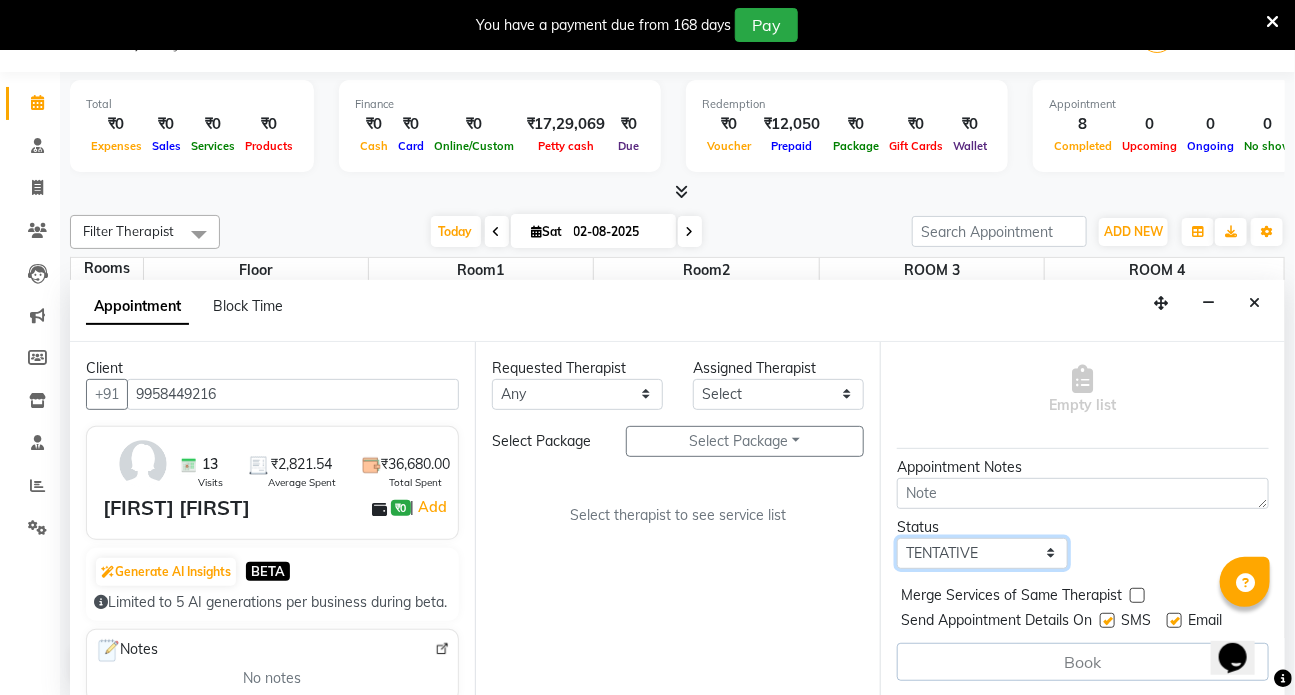 select on "check-in" 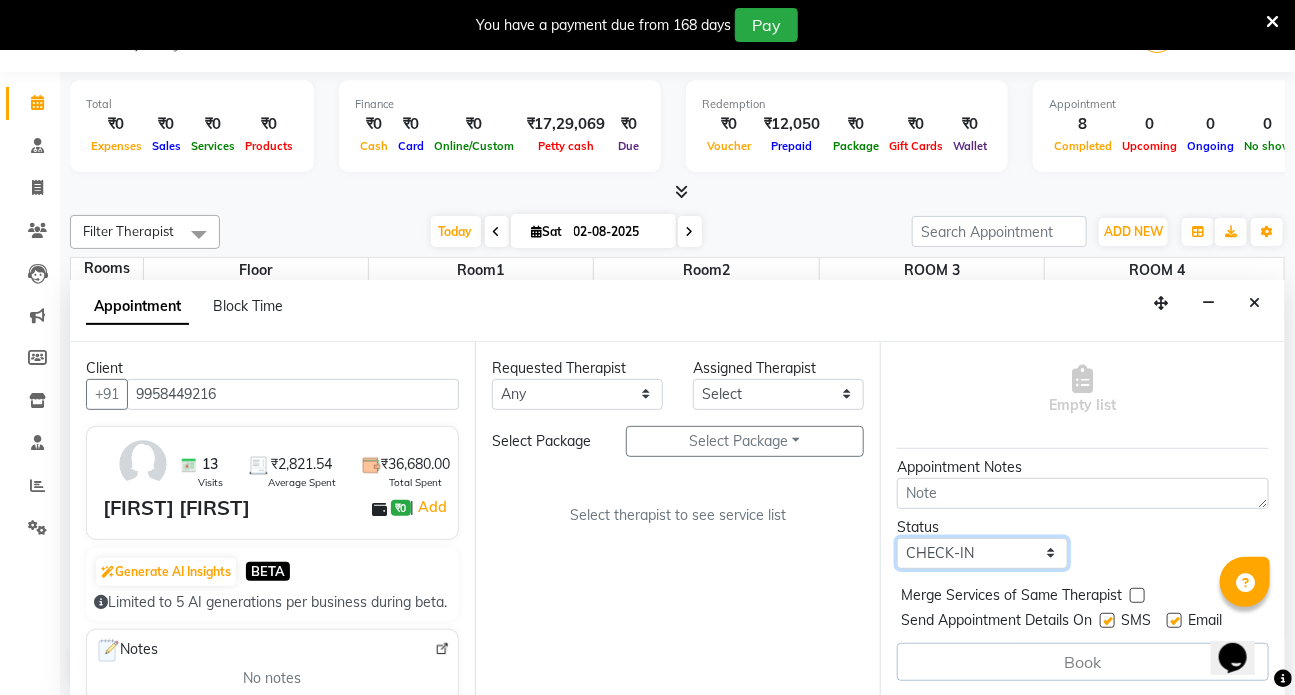 click on "Select TENTATIVE CONFIRM CHECK-IN UPCOMING" at bounding box center [982, 553] 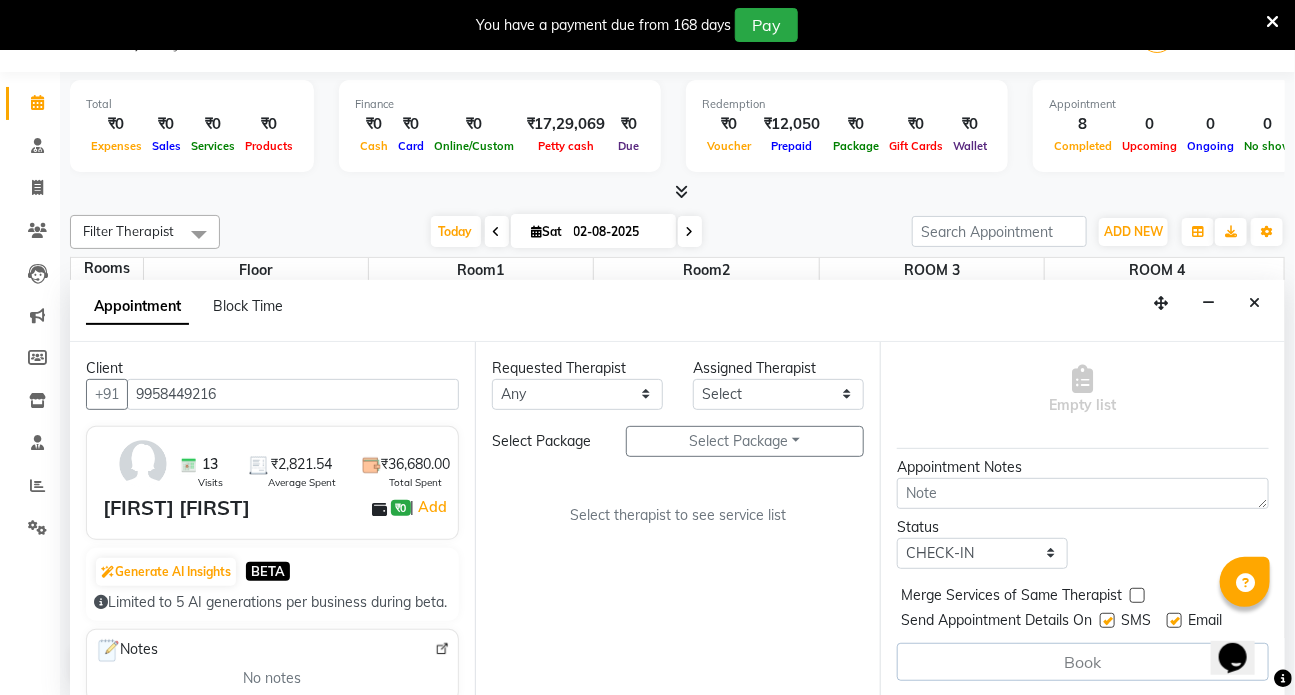 drag, startPoint x: 1106, startPoint y: 600, endPoint x: 1136, endPoint y: 598, distance: 30.066593 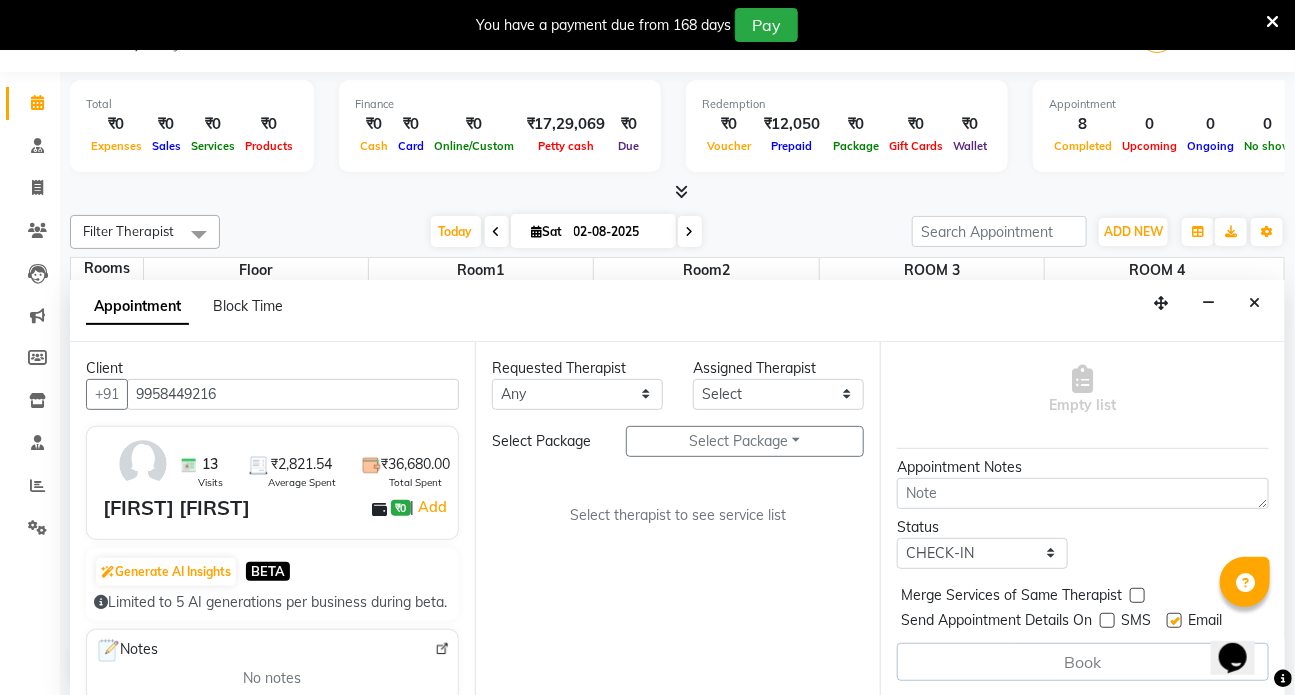 click at bounding box center [1174, 620] 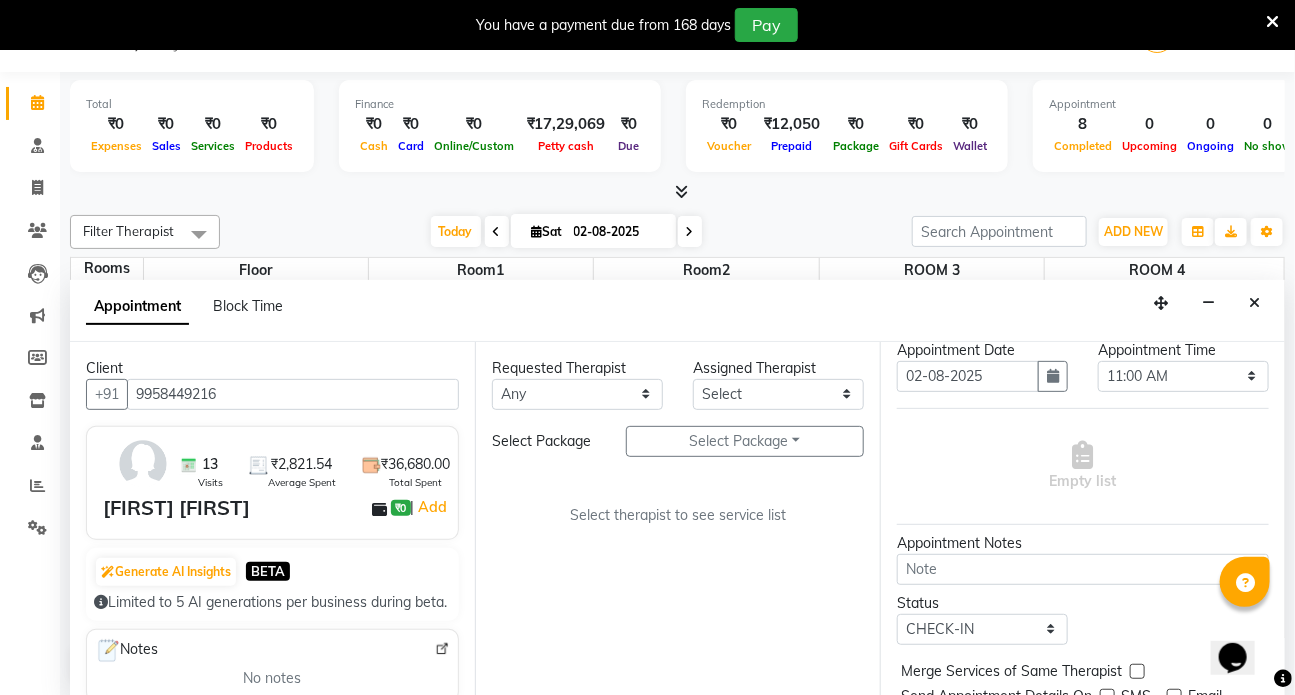 scroll, scrollTop: 163, scrollLeft: 0, axis: vertical 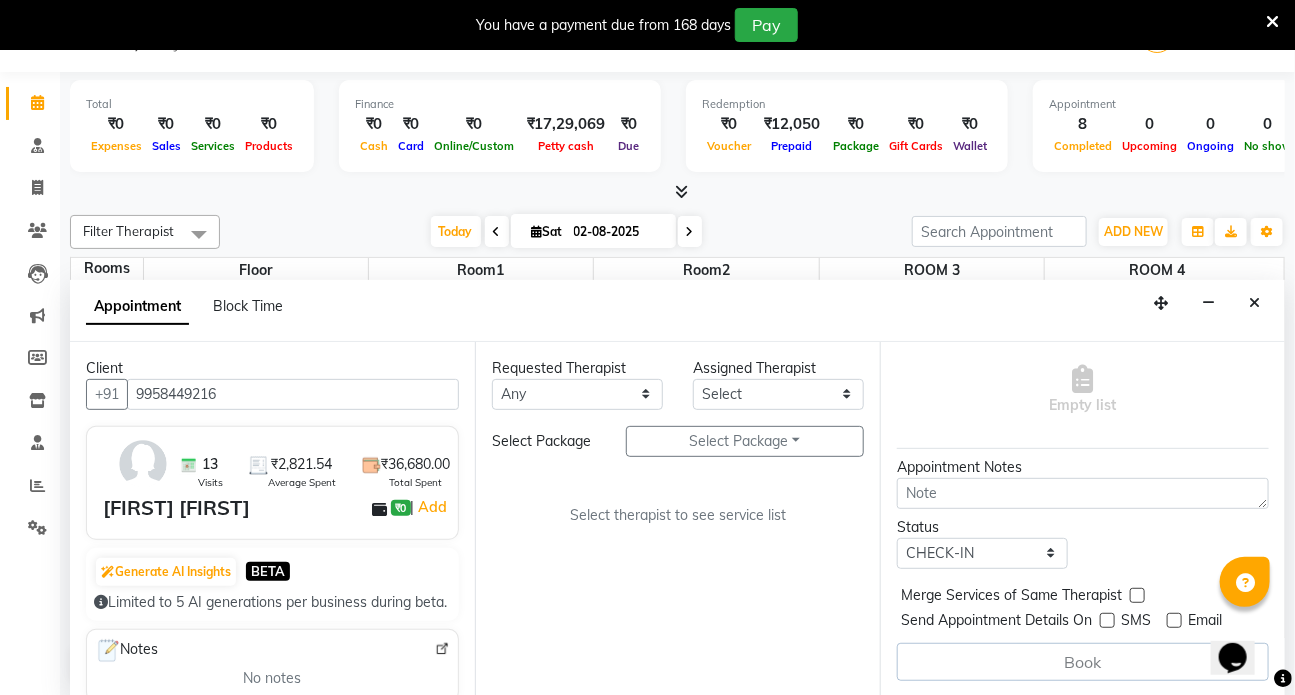 click on "Book" at bounding box center (1083, 662) 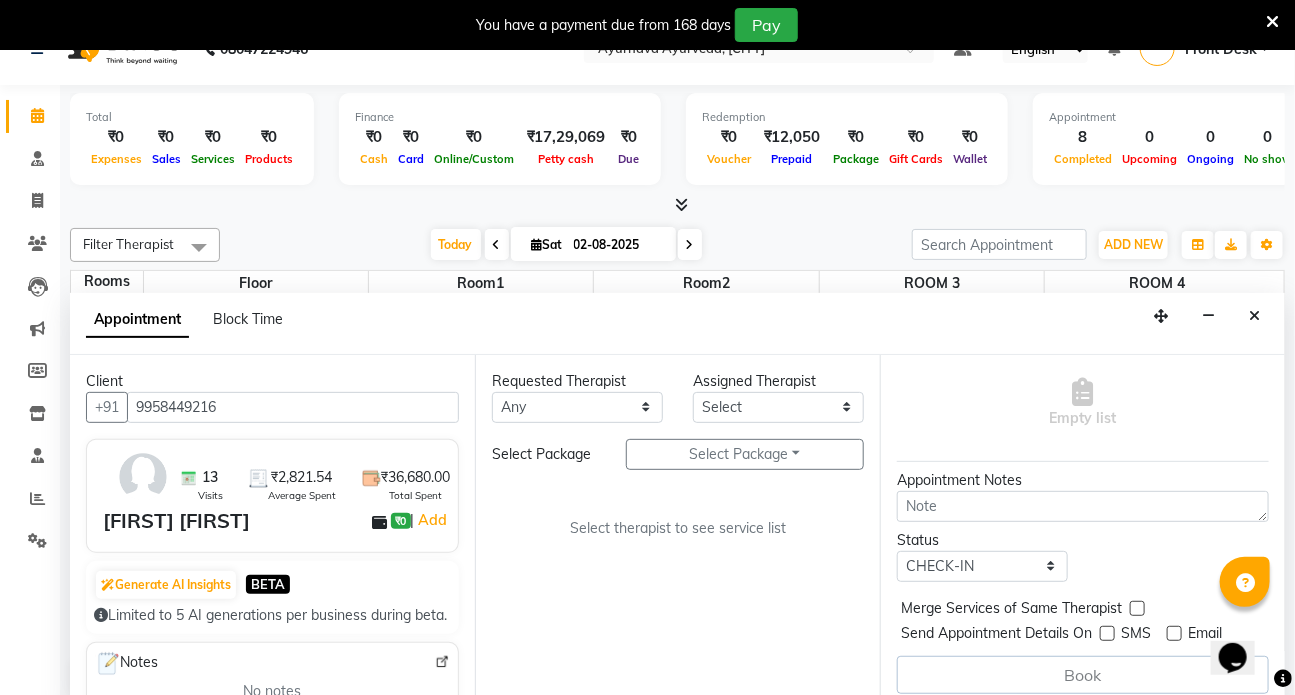 scroll, scrollTop: 0, scrollLeft: 0, axis: both 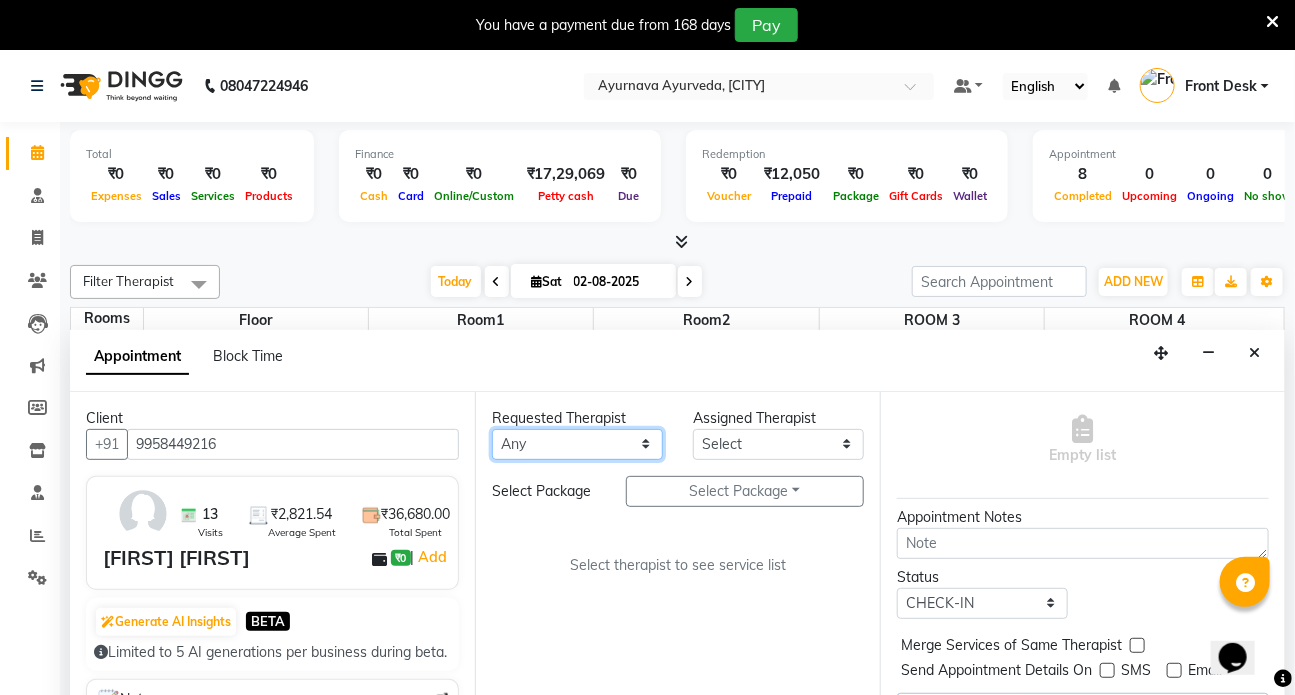 click on "Any [FIRST] [FIRST] [FIRST] [FIRST] Front Desk [FIRST] [FIRST] [FIRST] [FIRST] [FIRST] [FIRST] Select [FIRST] [FIRST] [FIRST] [FIRST] [FIRST] [FIRST] [FIRST] [FIRST] [FIRST] [FIRST]" at bounding box center [577, 444] 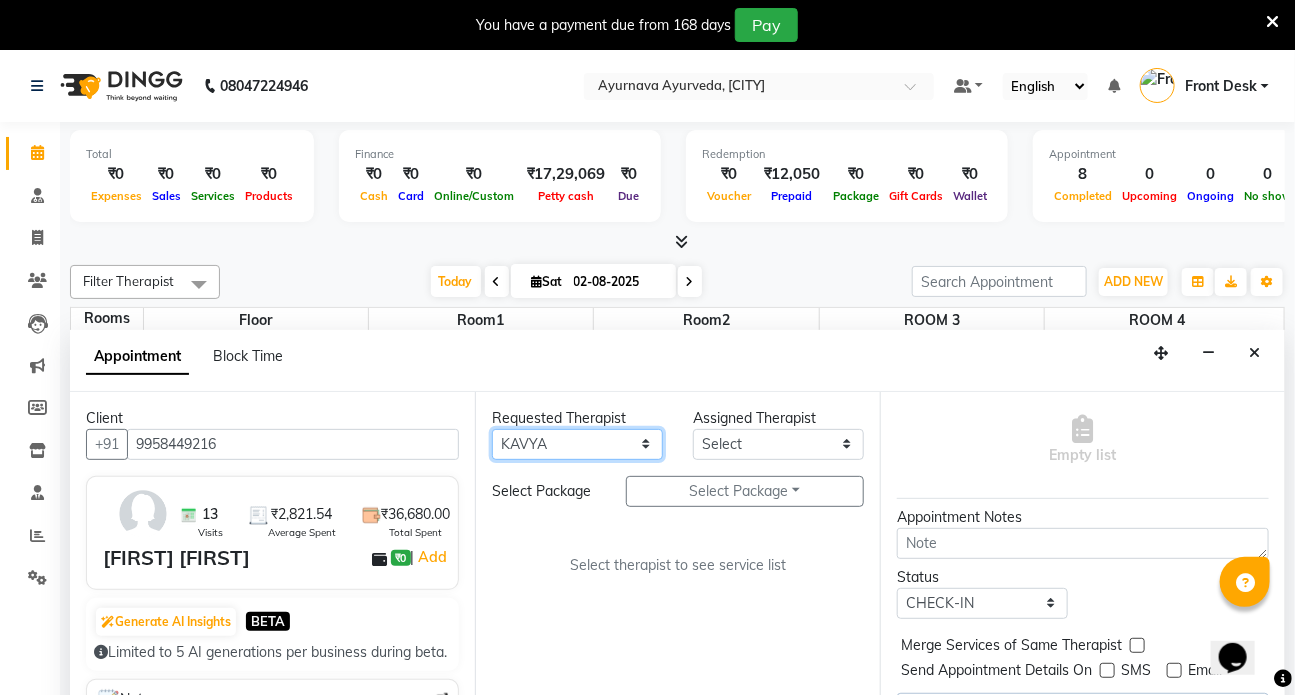 click on "Any [FIRST] [FIRST] [FIRST] [FIRST] Front Desk [FIRST] [FIRST] [FIRST] [FIRST] [FIRST] [FIRST] Select [FIRST] [FIRST] [FIRST] [FIRST] [FIRST] [FIRST] [FIRST] [FIRST] [FIRST] [FIRST]" at bounding box center (577, 444) 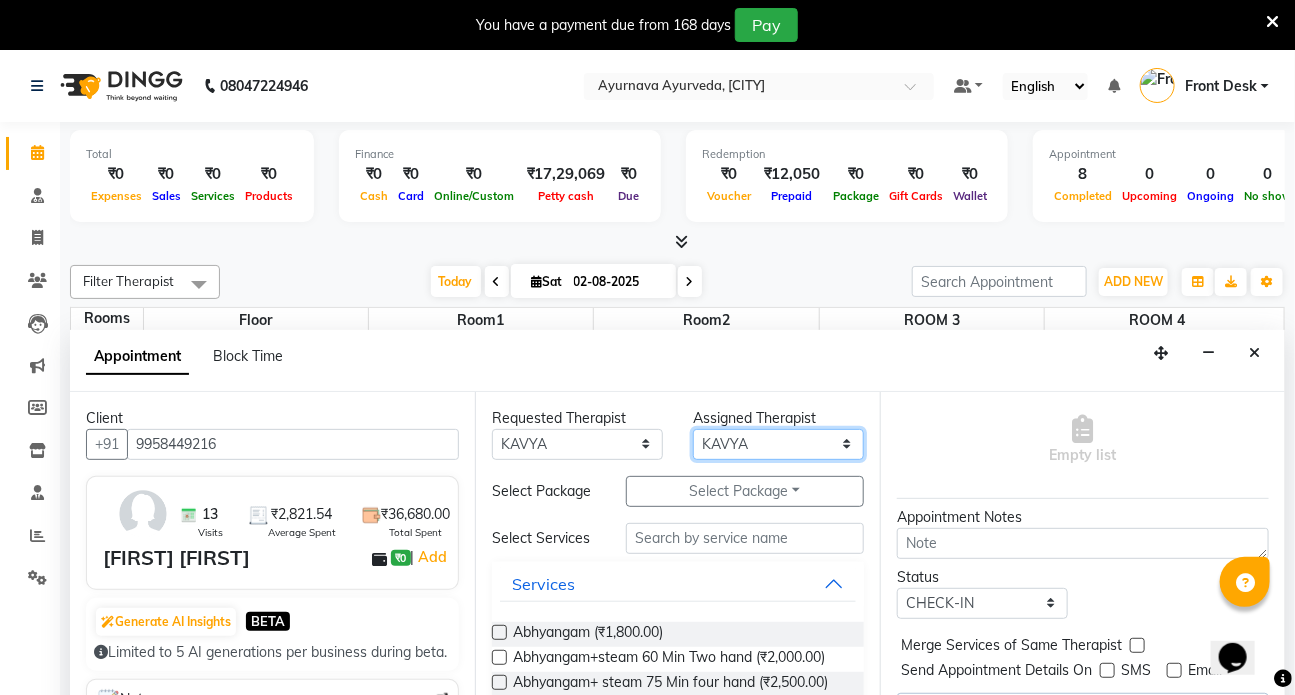 click on "Select [FIRST] [FIRST] [FIRST] [FIRST] [FIRST] [FIRST] [FIRST] [FIRST] [FIRST] [FIRST] Select [FIRST] [FIRST] [FIRST] [FIRST] [FIRST] [FIRST] [FIRST] [FIRST] [FIRST] [FIRST]" at bounding box center [778, 444] 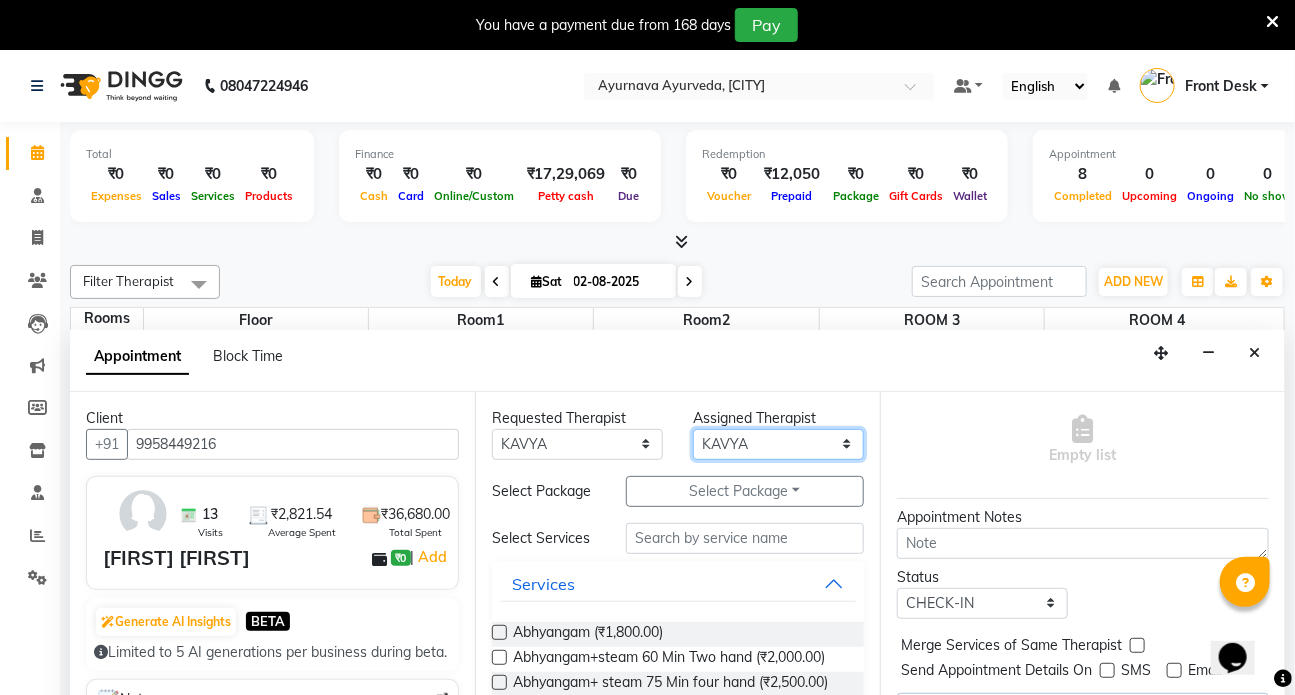 select on "82134" 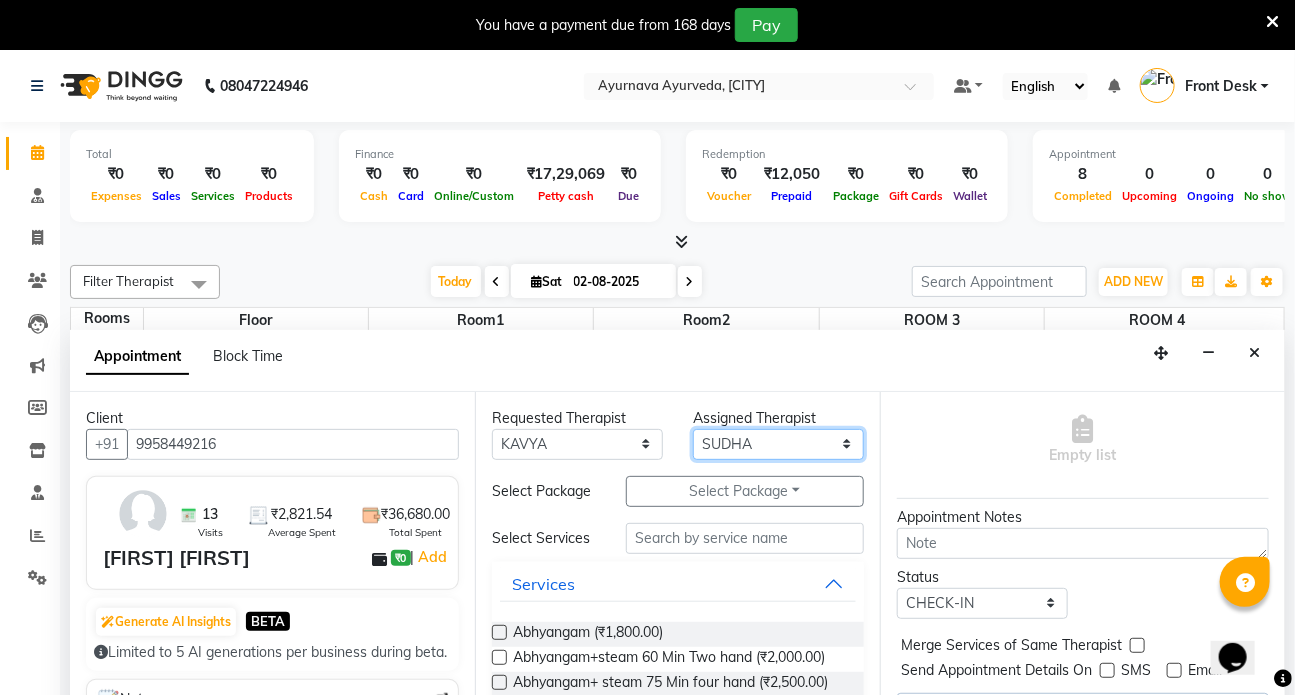 click on "Select [FIRST] [FIRST] [FIRST] [FIRST] [FIRST] [FIRST] [FIRST] [FIRST] [FIRST] [FIRST] Select [FIRST] [FIRST] [FIRST] [FIRST] [FIRST] [FIRST] [FIRST] [FIRST] [FIRST] [FIRST]" at bounding box center (778, 444) 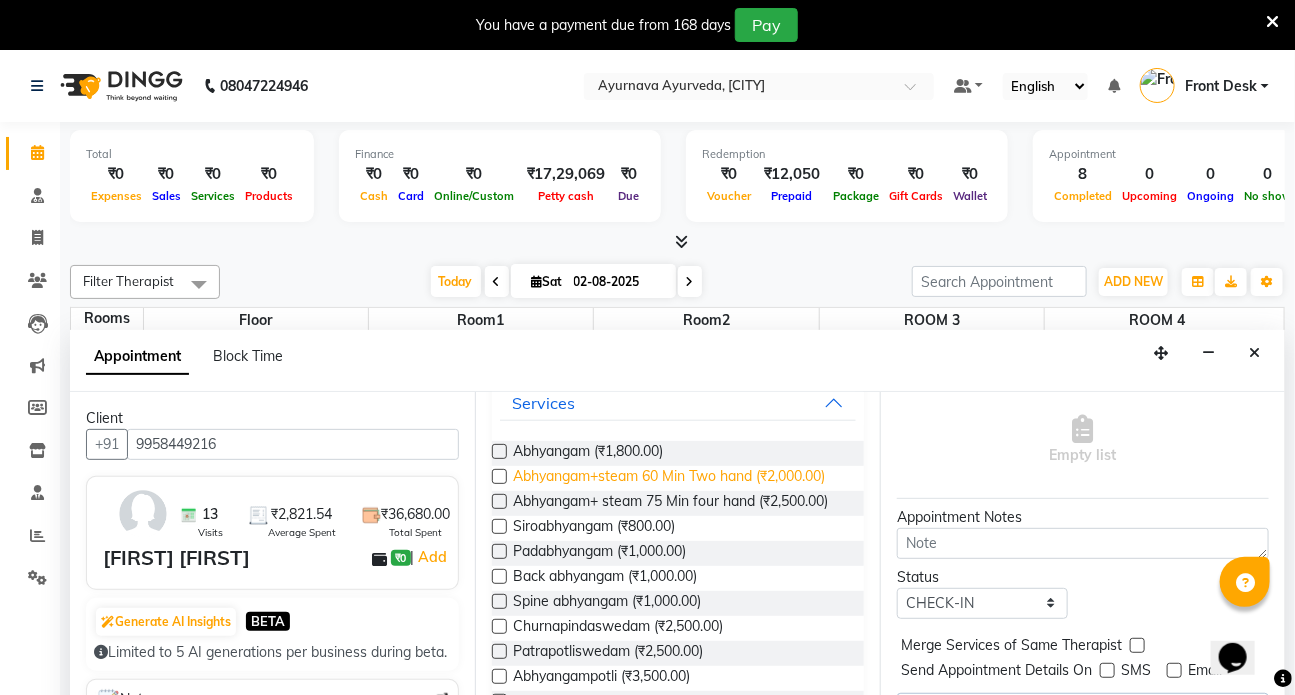scroll, scrollTop: 0, scrollLeft: 0, axis: both 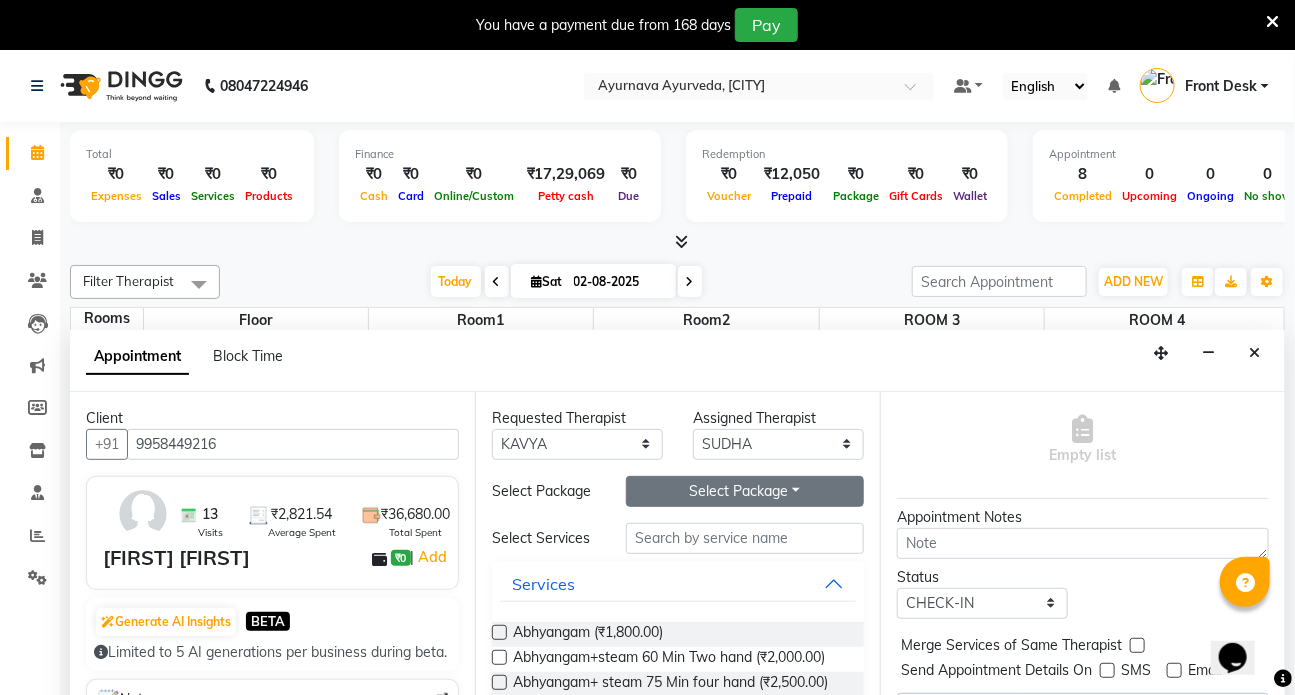 click on "Select Package  Toggle Dropdown" at bounding box center [745, 491] 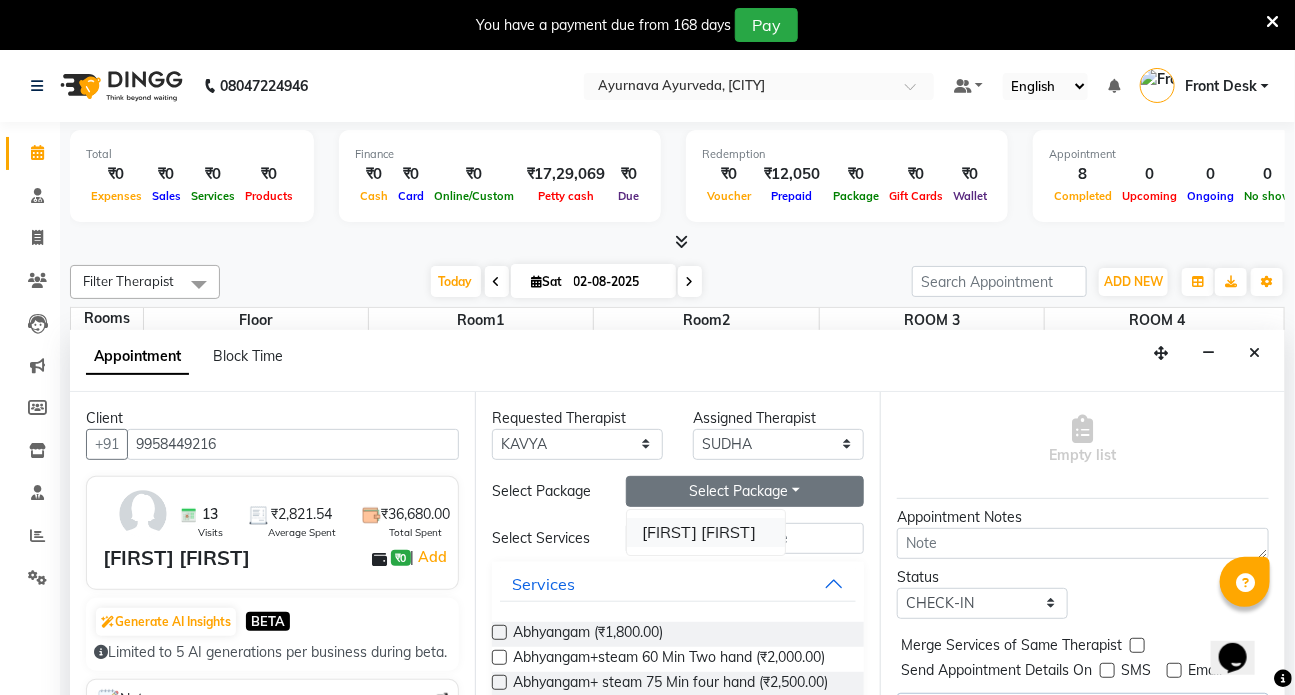click on "[FIRST] [FIRST]" at bounding box center (706, 532) 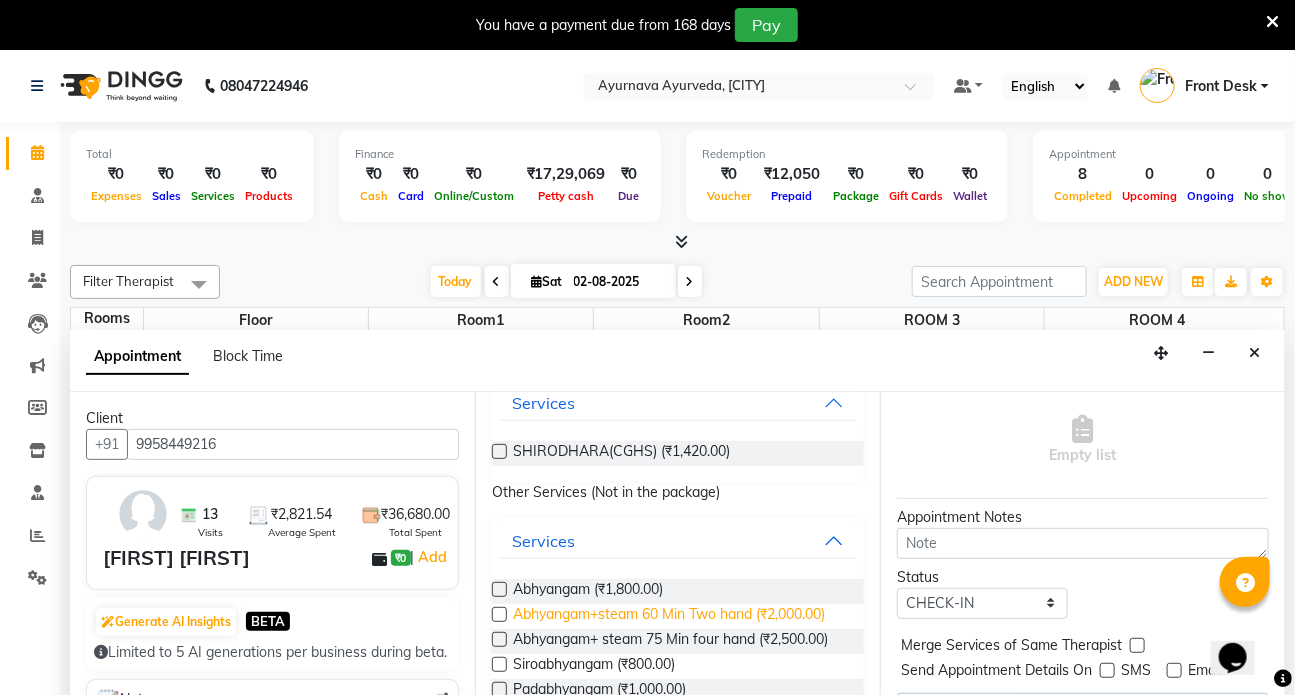 scroll, scrollTop: 90, scrollLeft: 0, axis: vertical 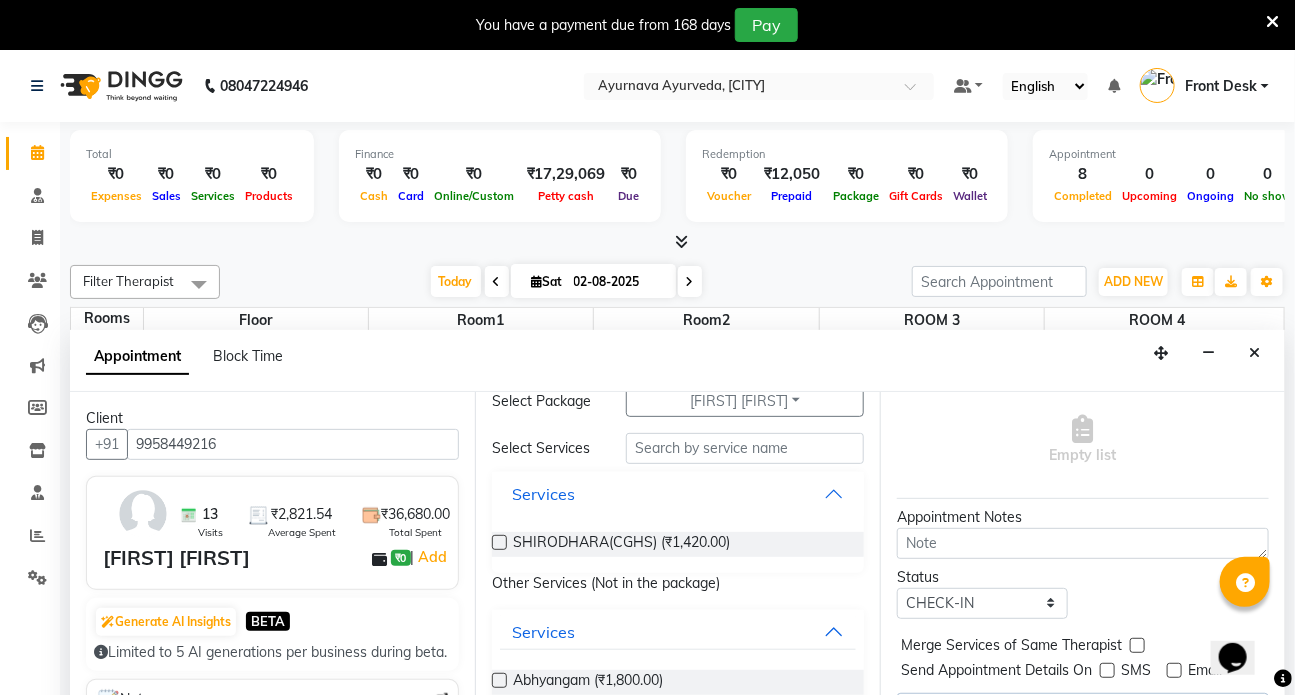 click on "Services" at bounding box center (678, 494) 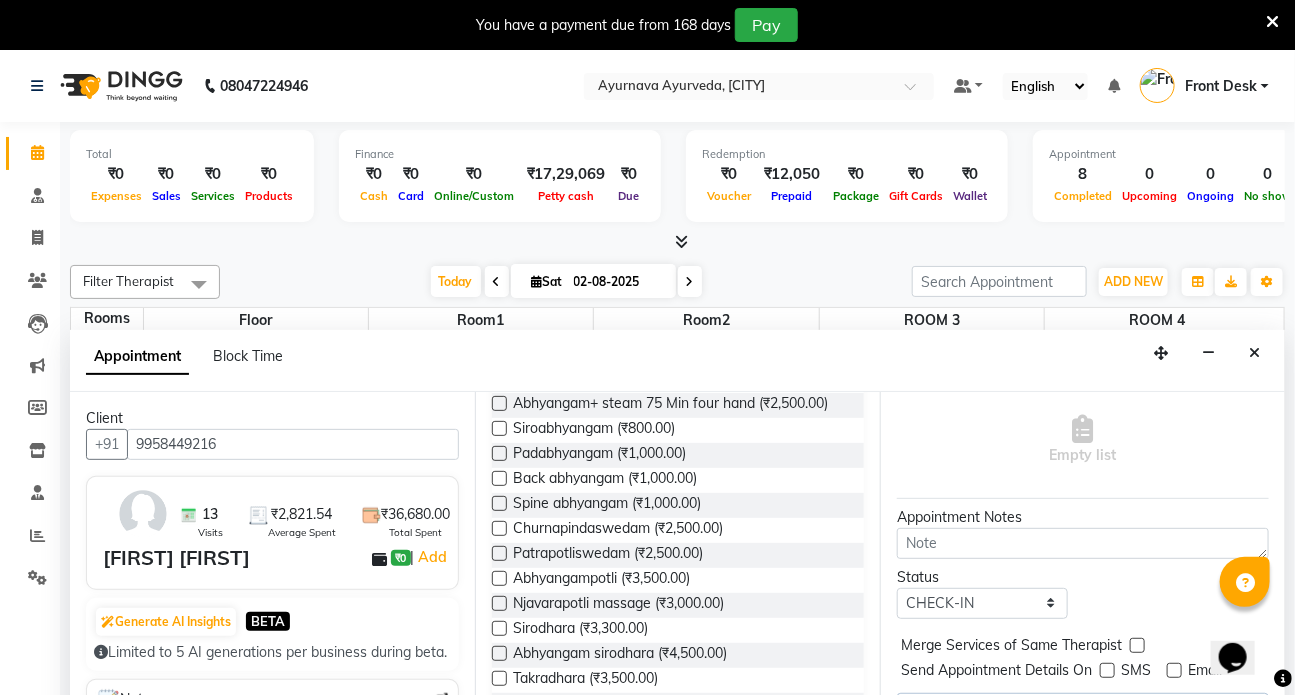 scroll, scrollTop: 363, scrollLeft: 0, axis: vertical 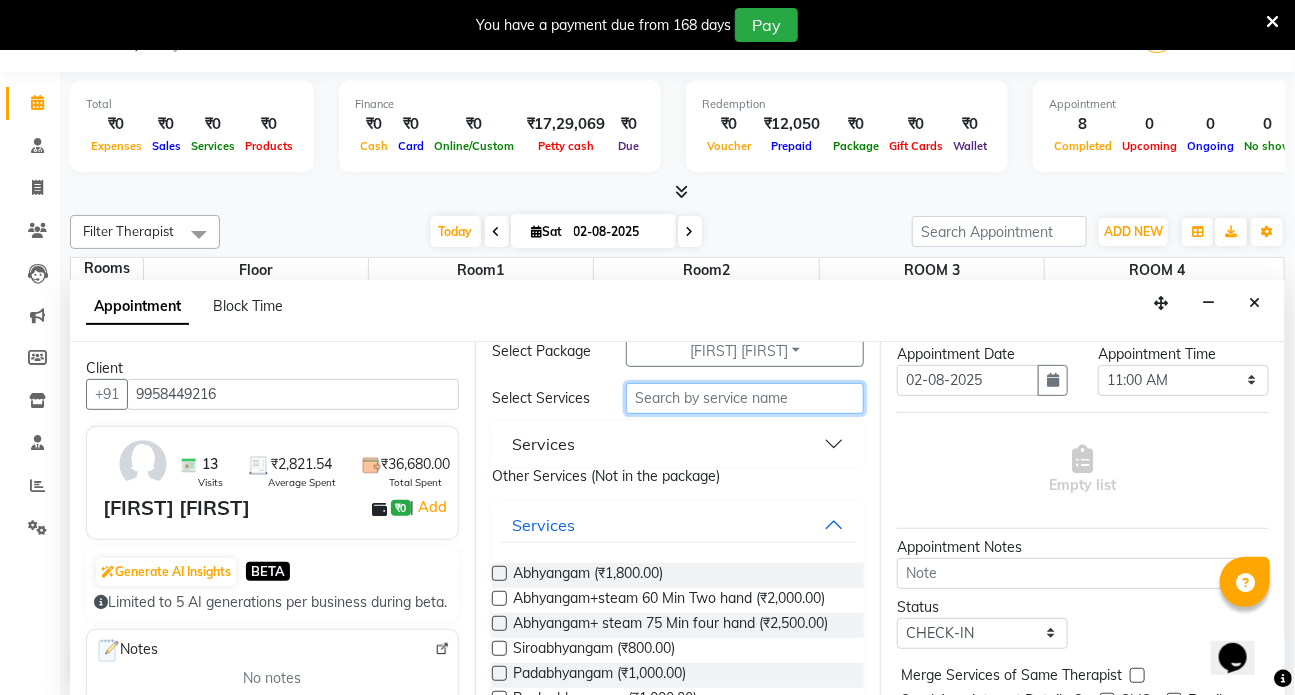 click at bounding box center [745, 398] 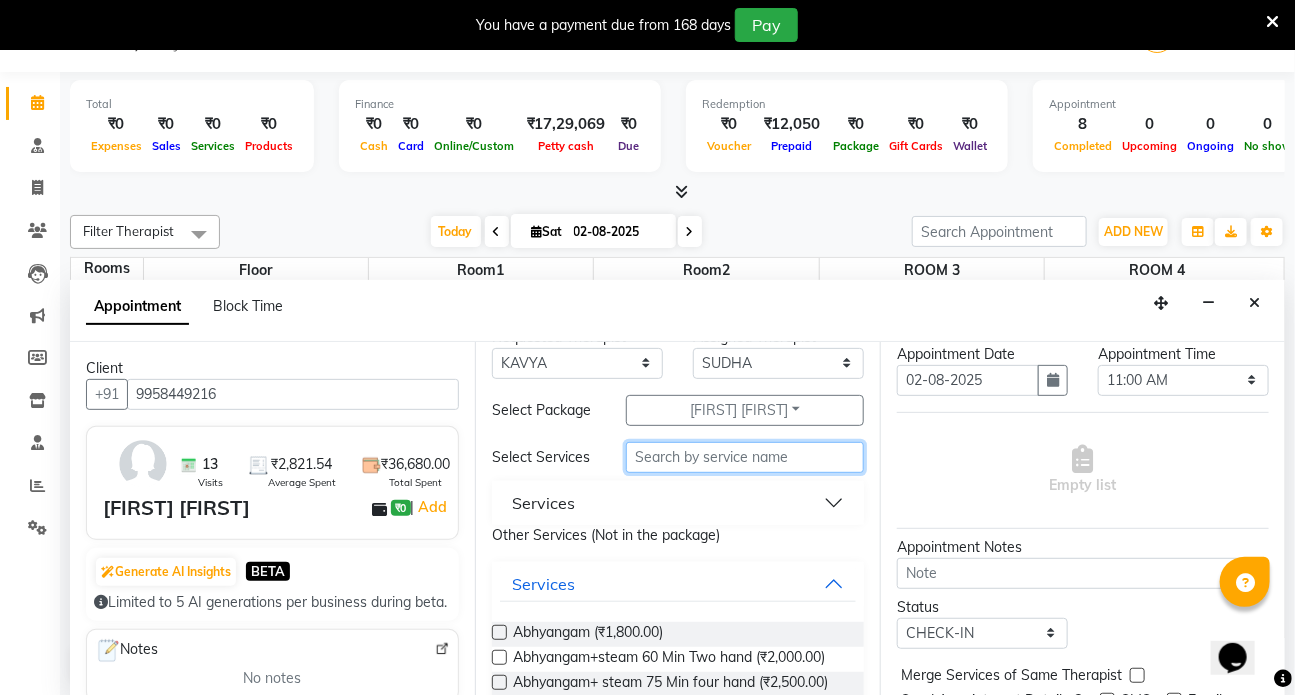 scroll, scrollTop: 0, scrollLeft: 0, axis: both 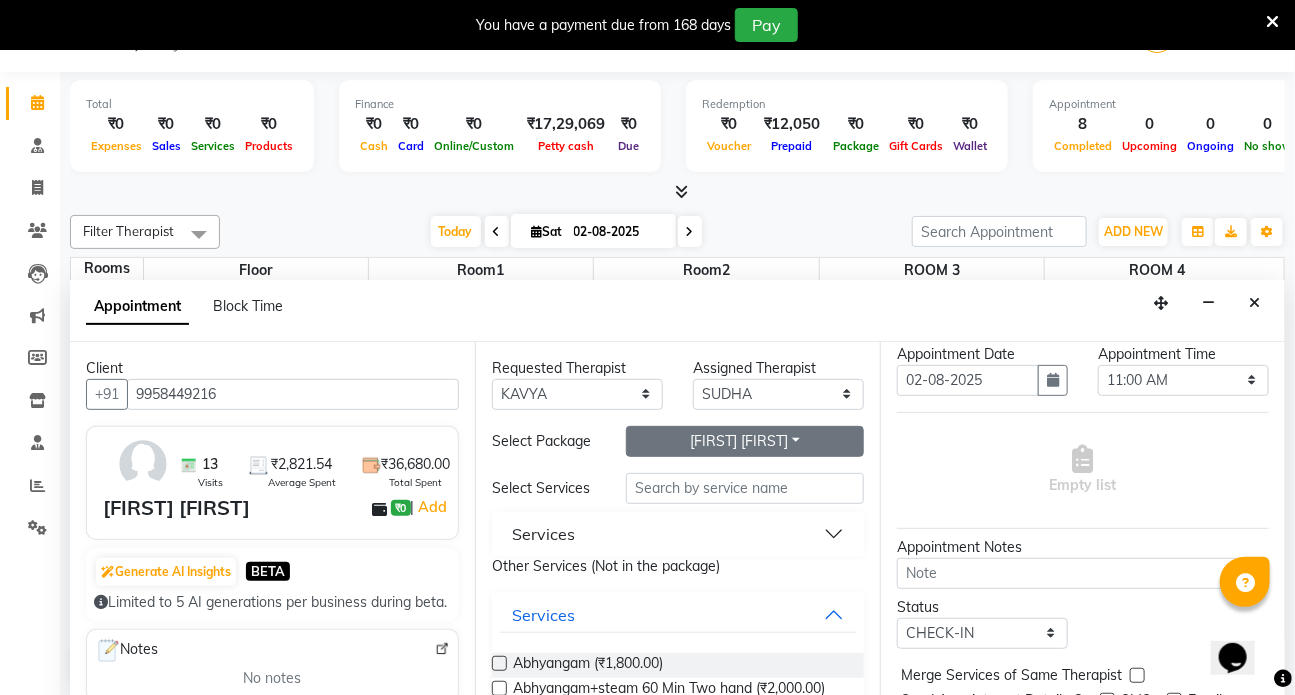 click on "[FIRST] [FIRST]" at bounding box center (745, 441) 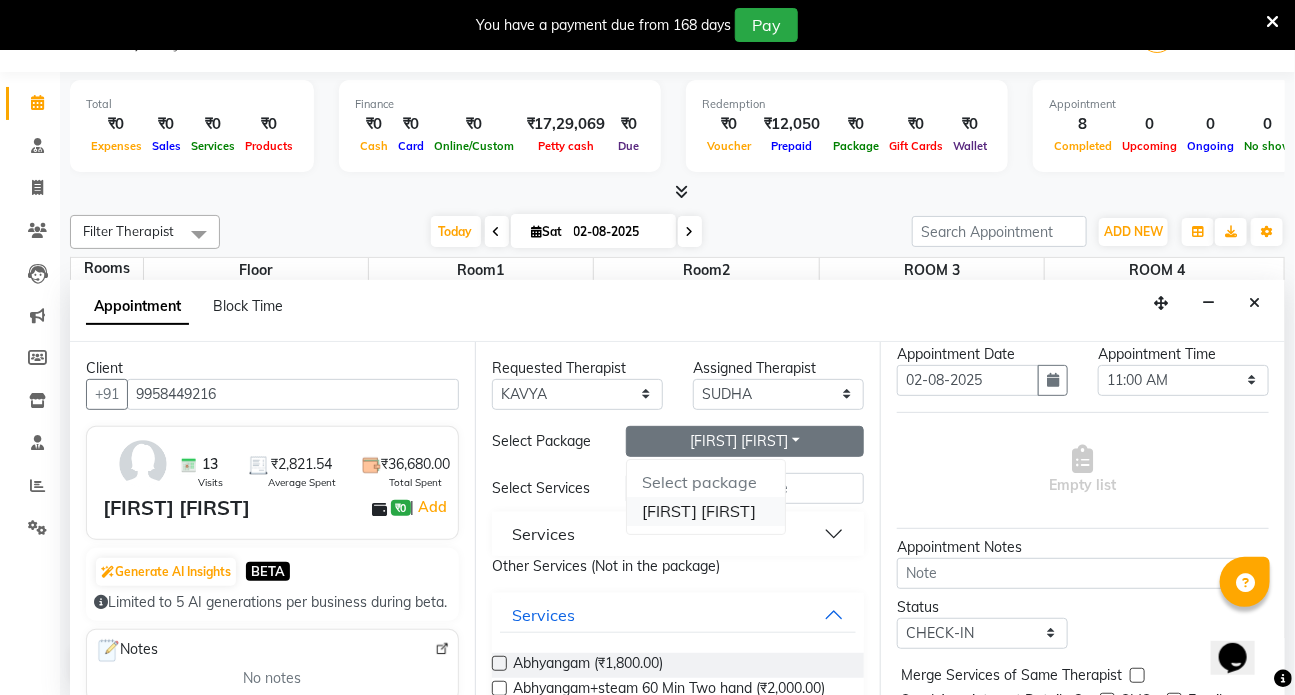 click on "[FIRST] [FIRST]" at bounding box center (706, 511) 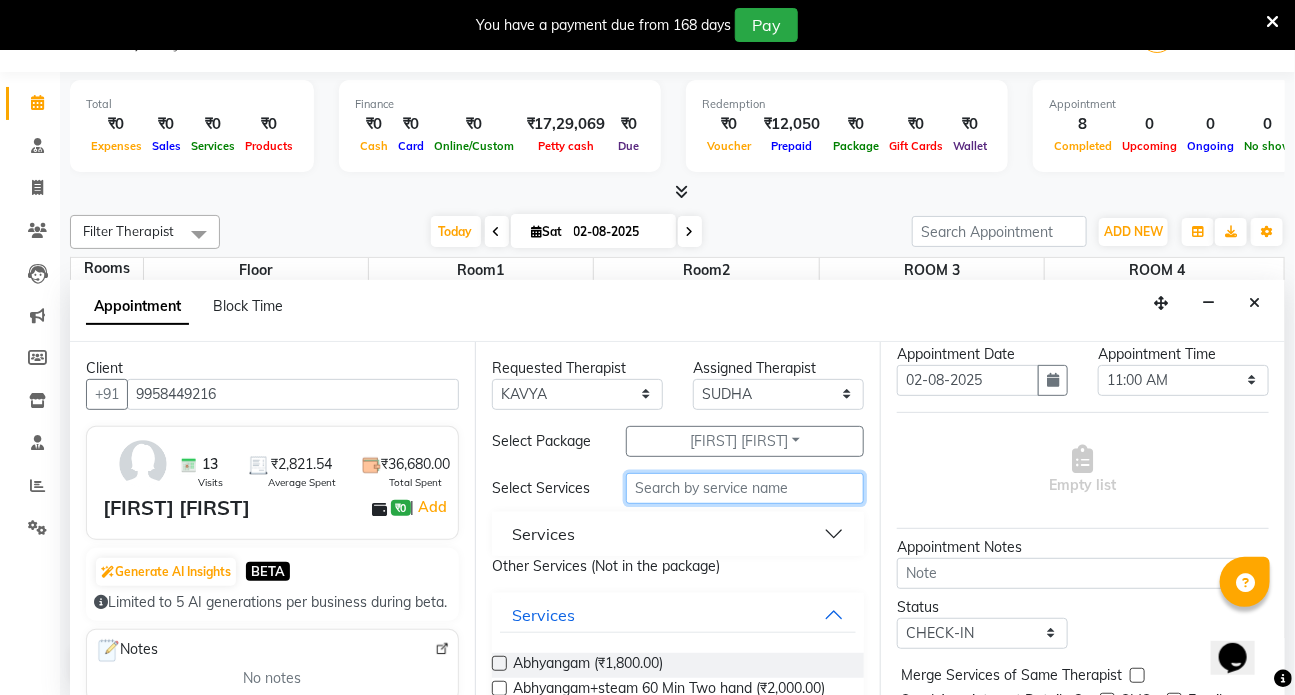 click at bounding box center [745, 488] 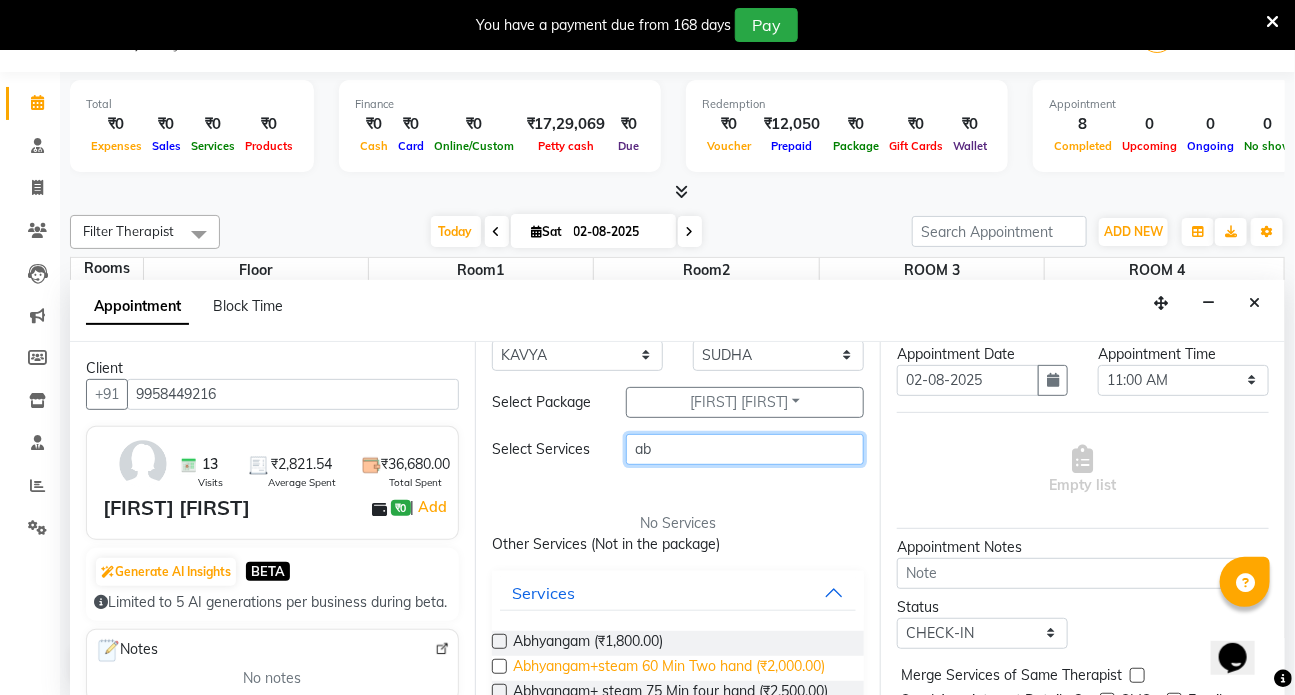scroll, scrollTop: 0, scrollLeft: 0, axis: both 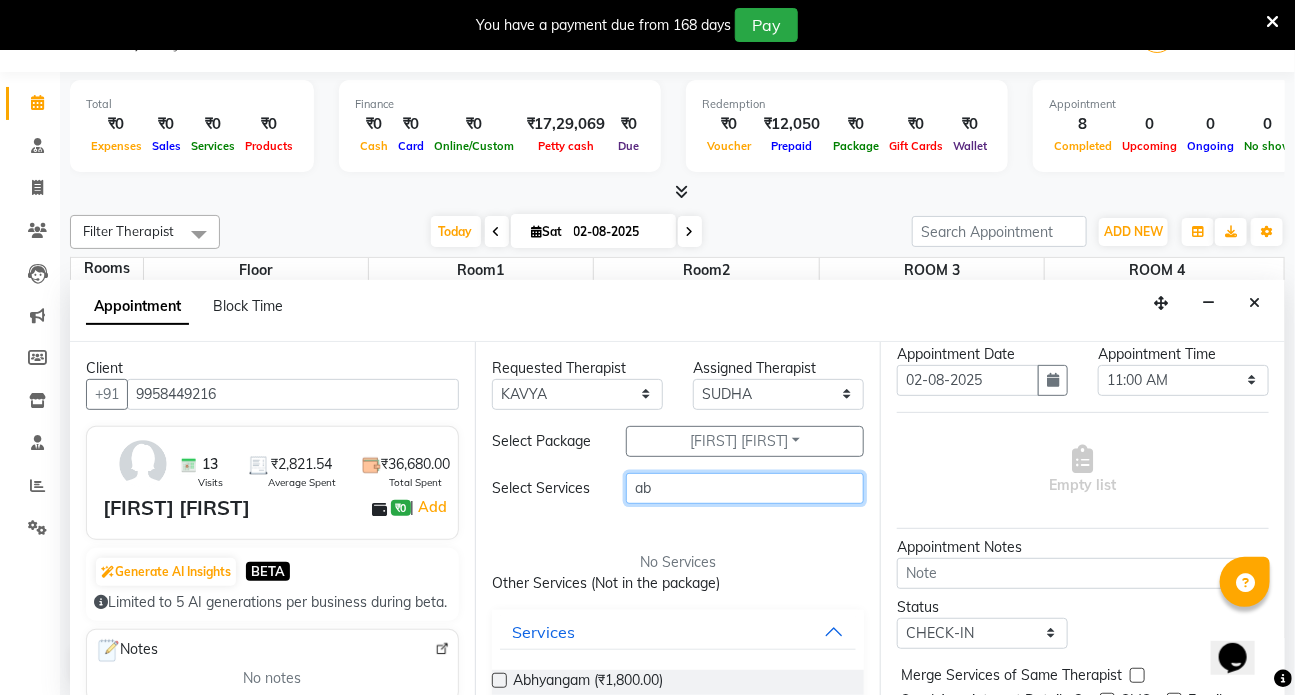 type on "ab" 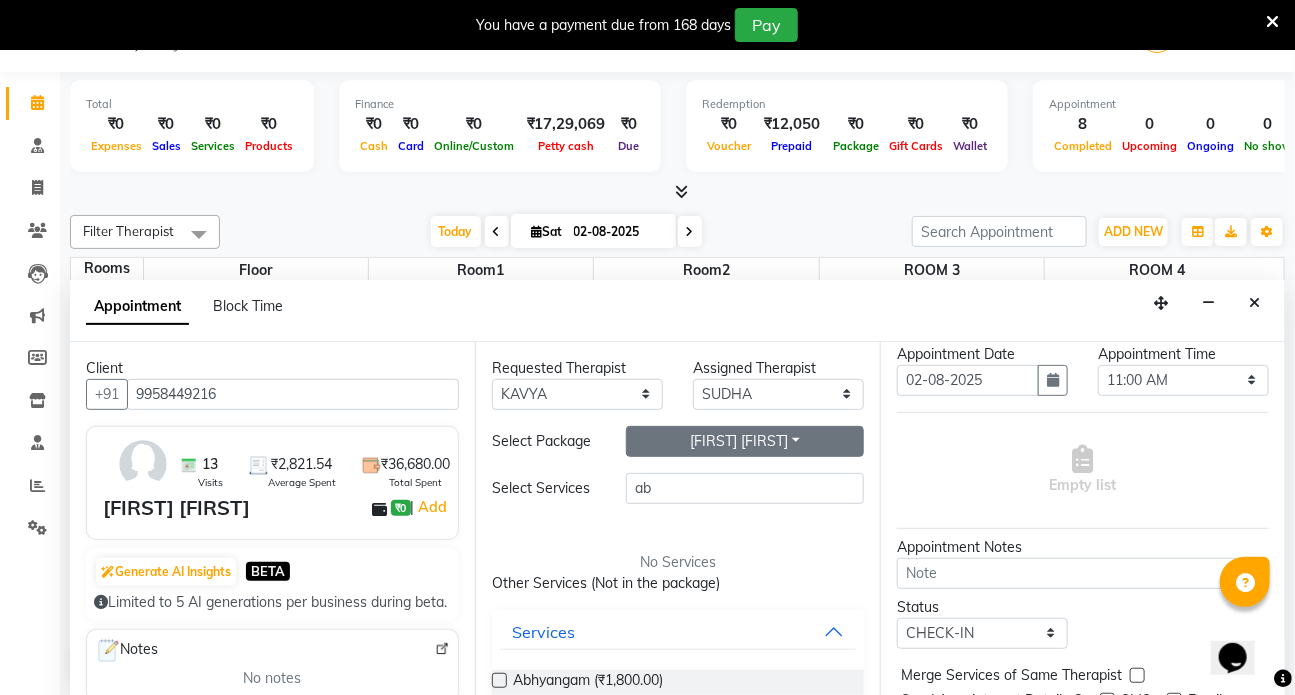 drag, startPoint x: 768, startPoint y: 456, endPoint x: 770, endPoint y: 441, distance: 15.132746 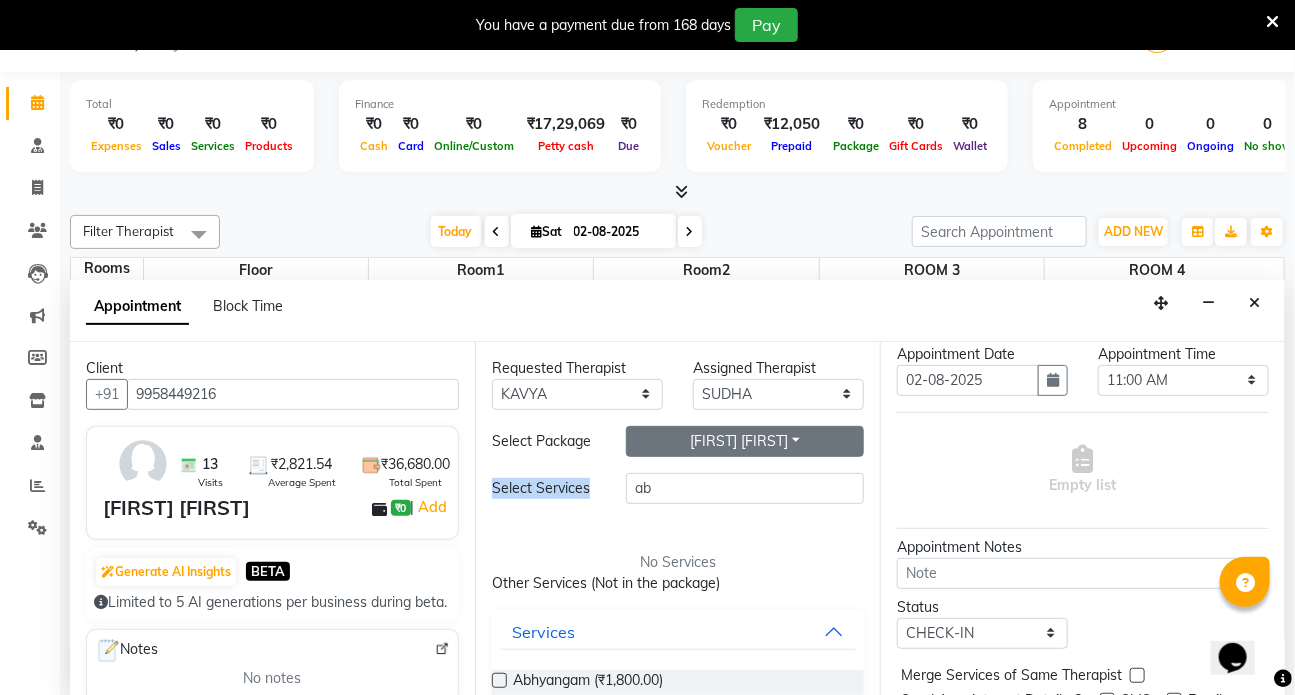 click on "[FIRST] [FIRST]" at bounding box center [745, 441] 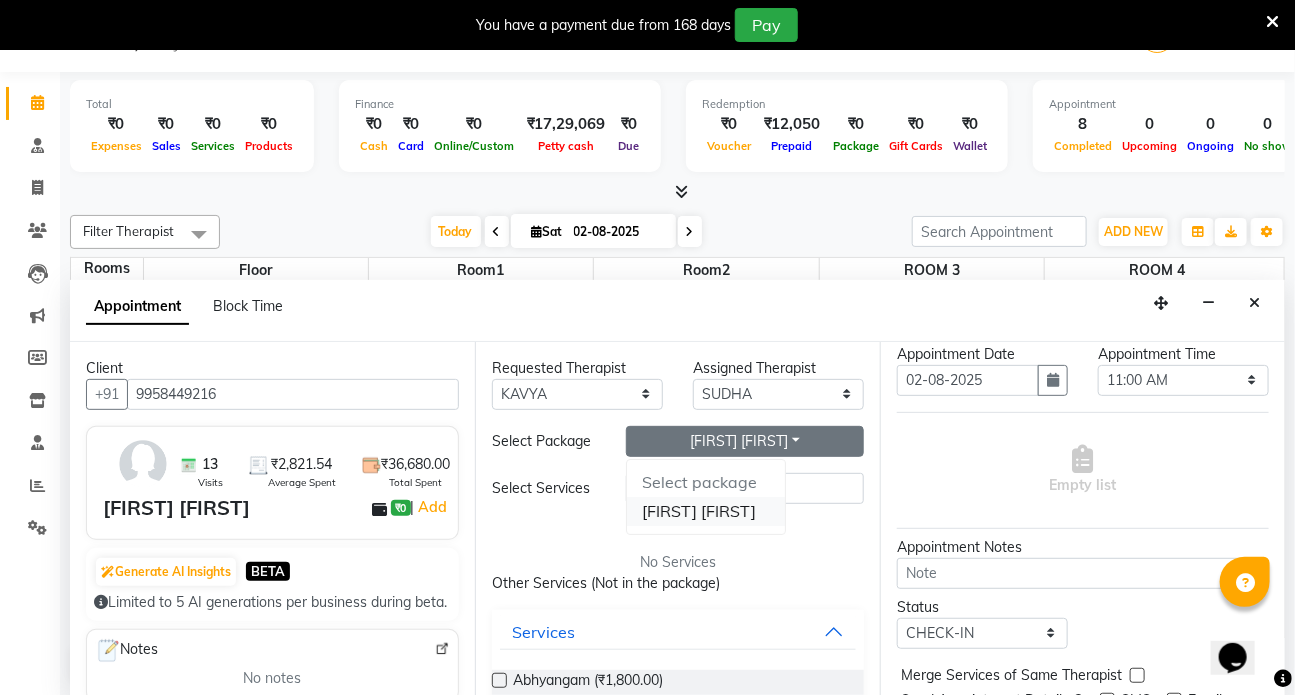 click on "[FIRST] [FIRST]" at bounding box center [706, 511] 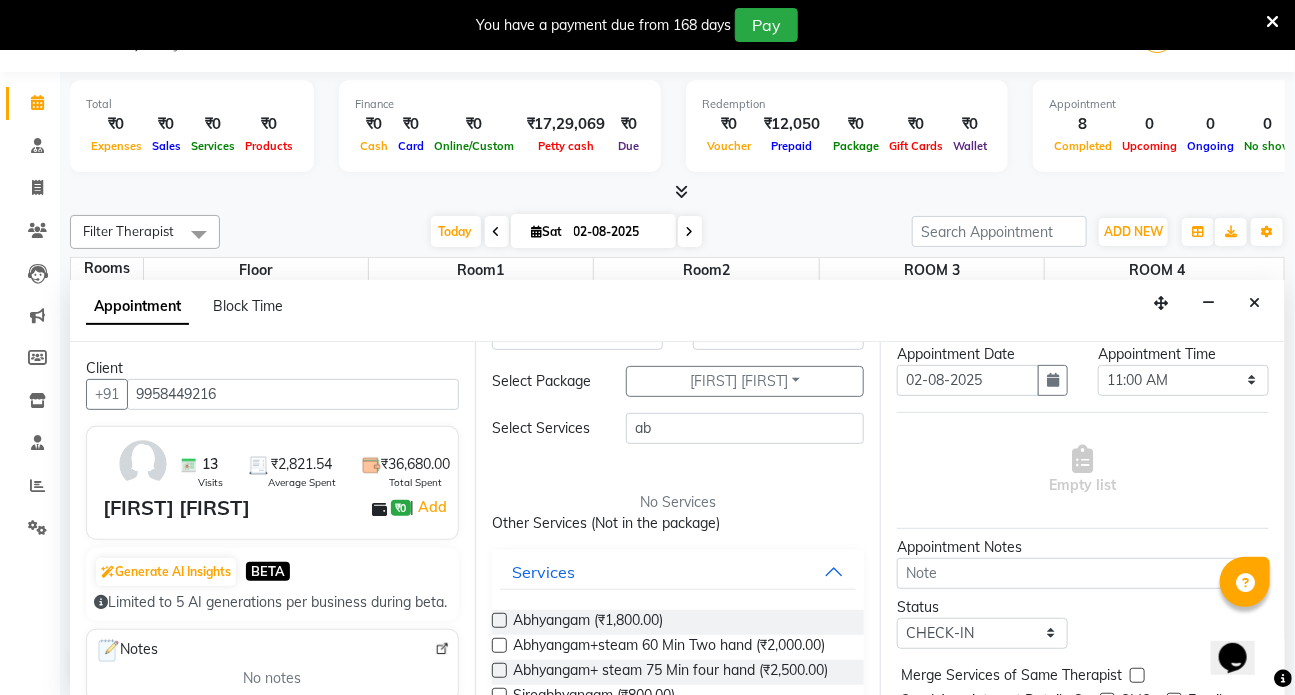 scroll, scrollTop: 90, scrollLeft: 0, axis: vertical 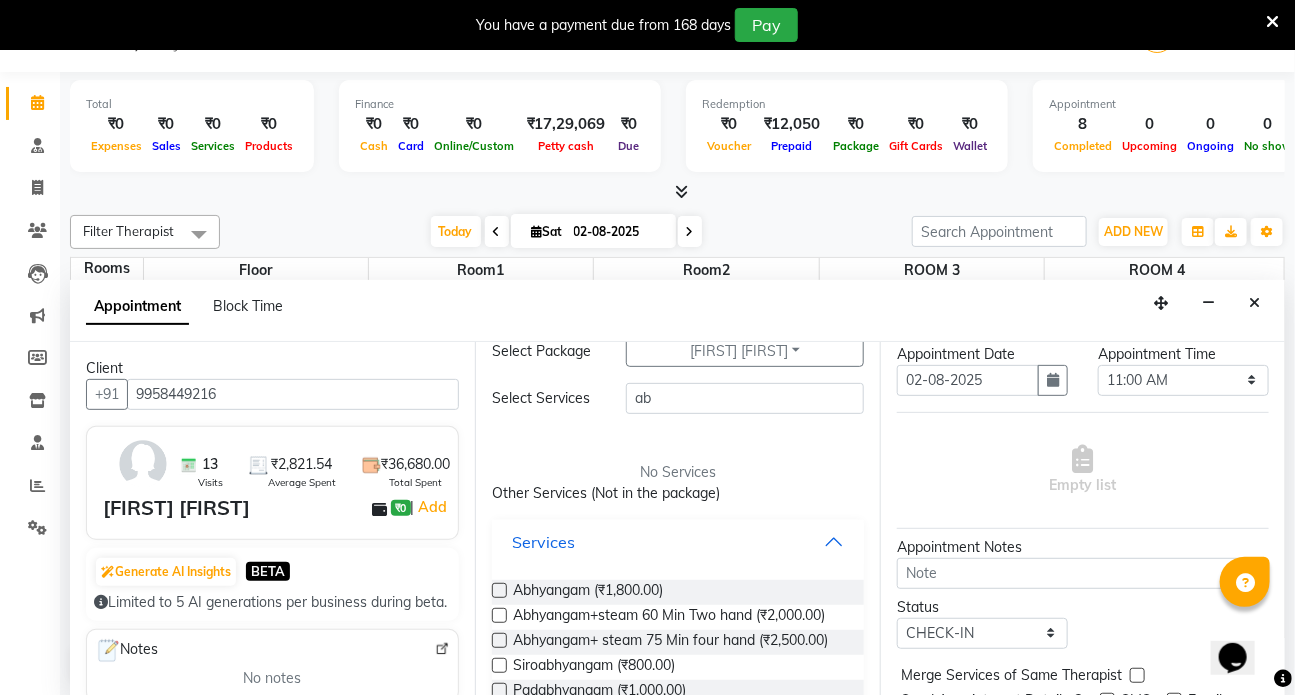 click on "Services" at bounding box center (678, 542) 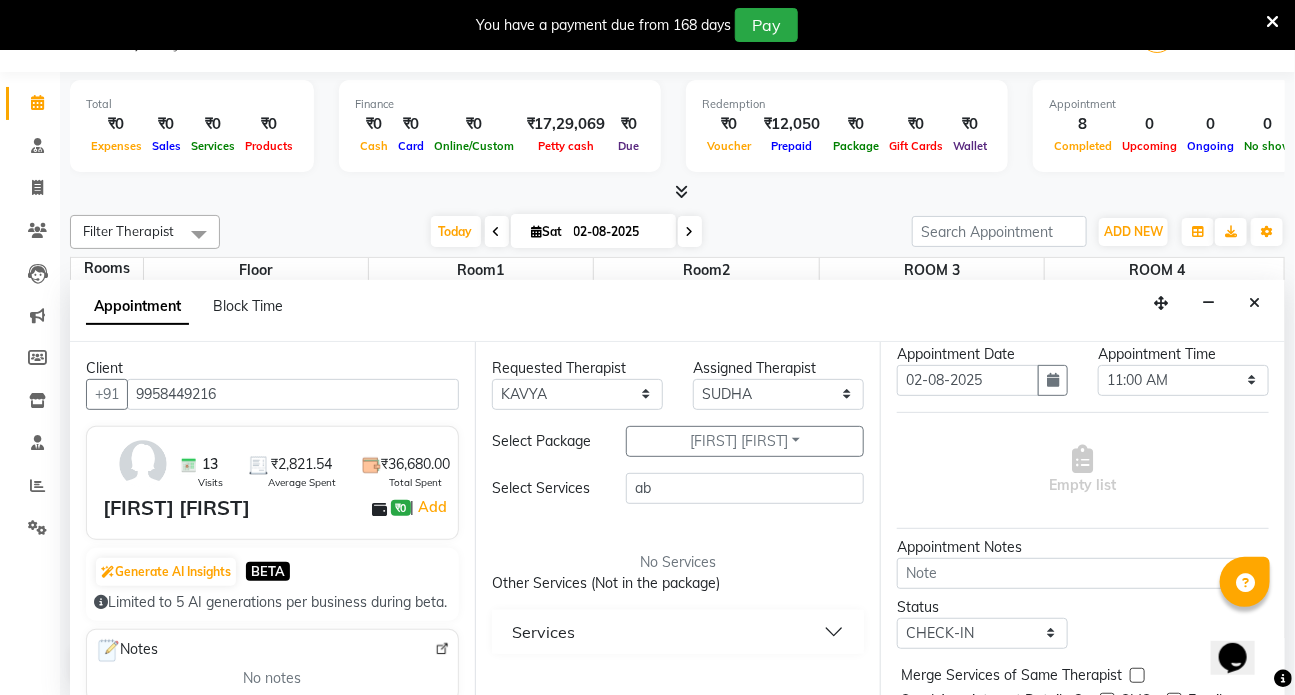 scroll, scrollTop: 0, scrollLeft: 0, axis: both 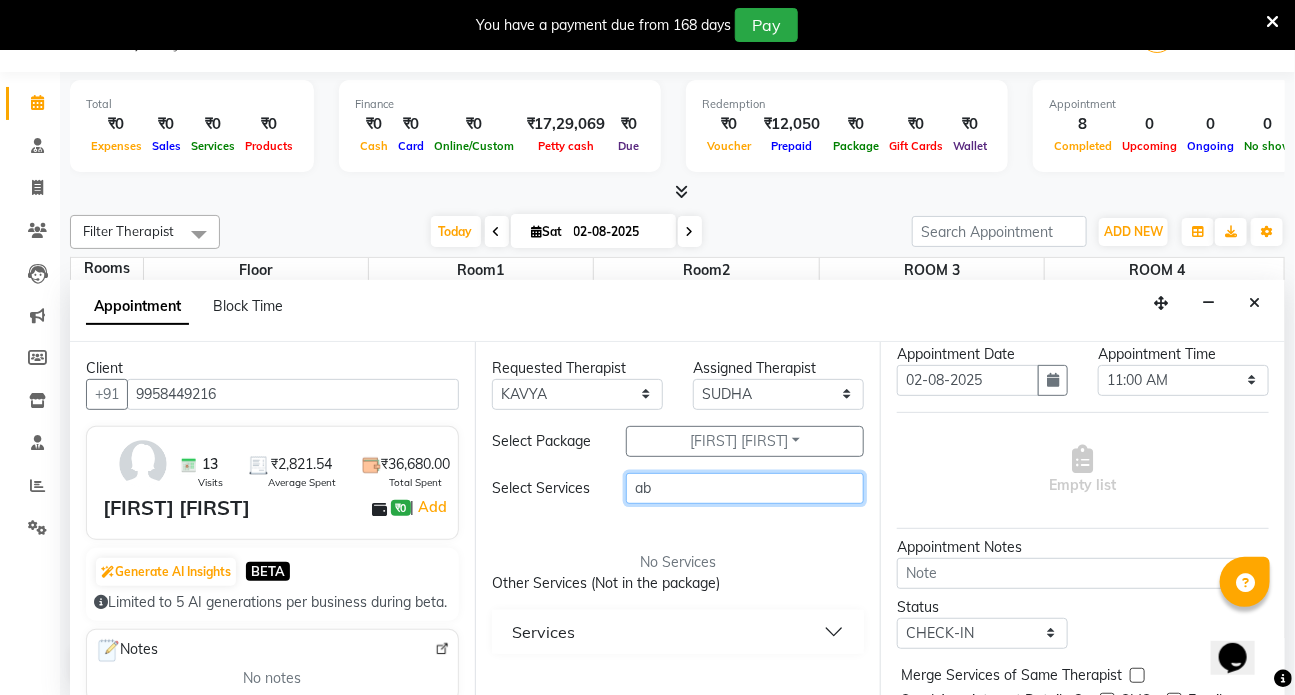 click on "ab" at bounding box center (745, 488) 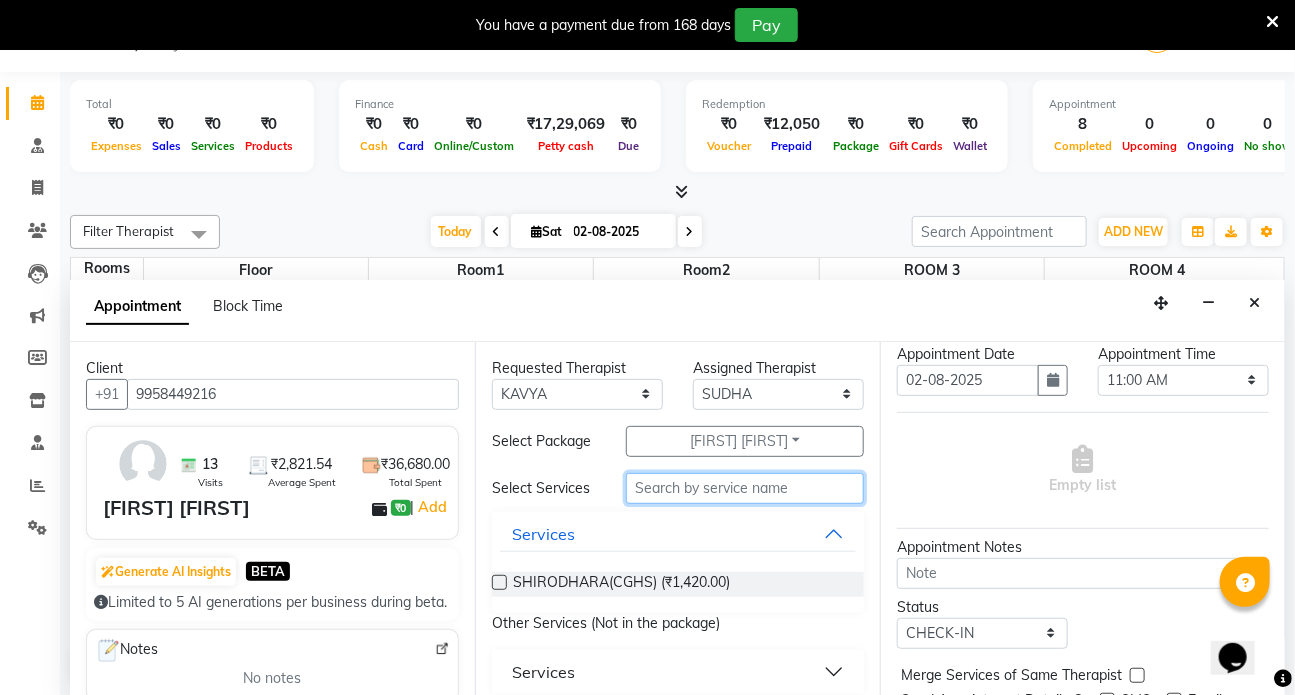 type 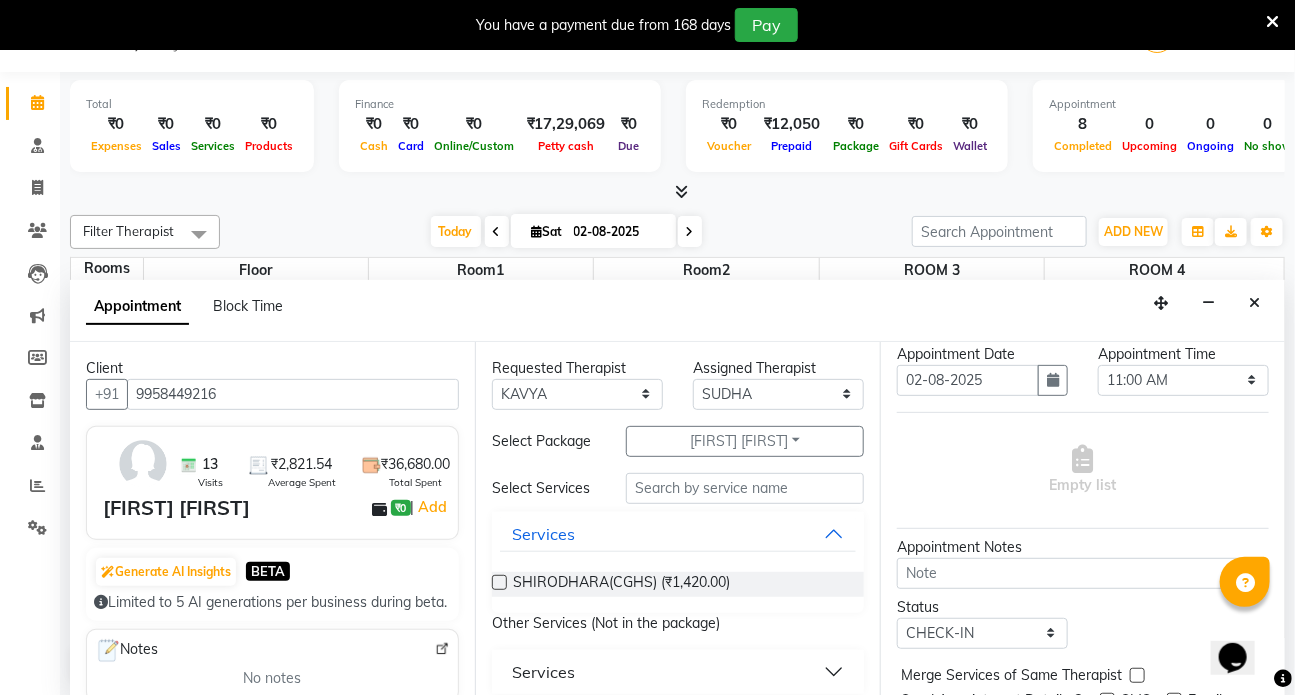 click at bounding box center (499, 582) 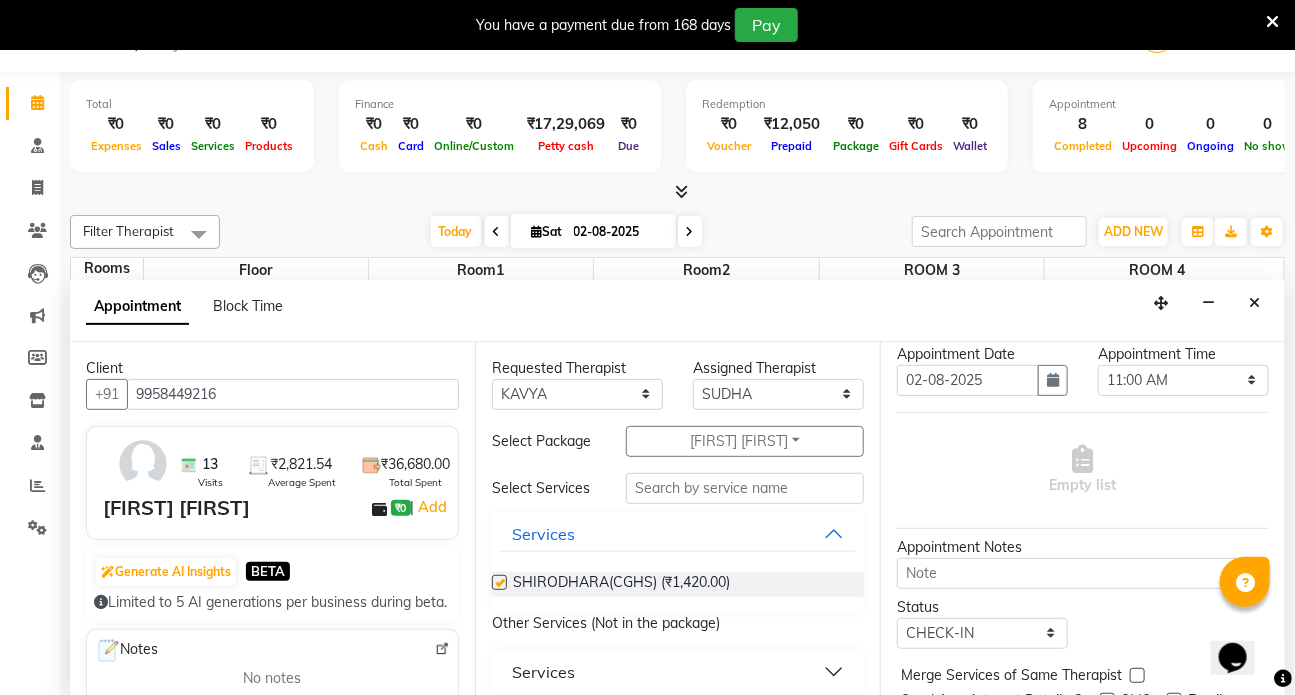 select on "3622" 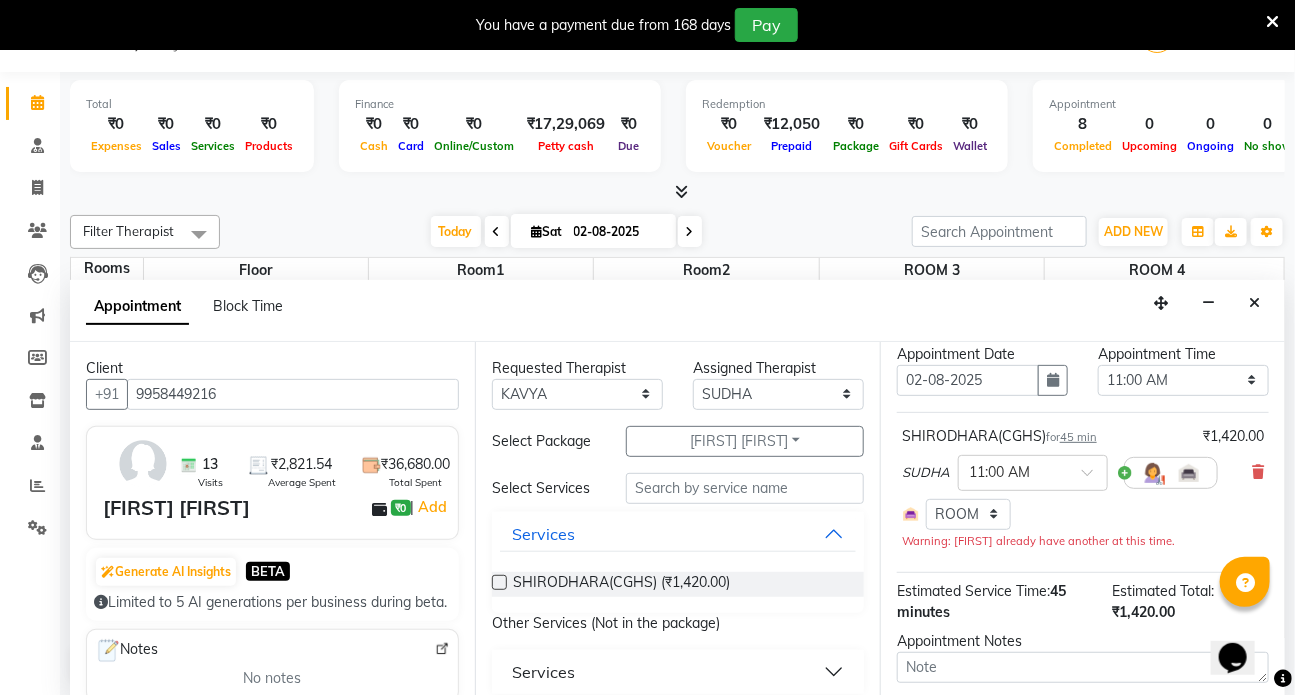 checkbox on "false" 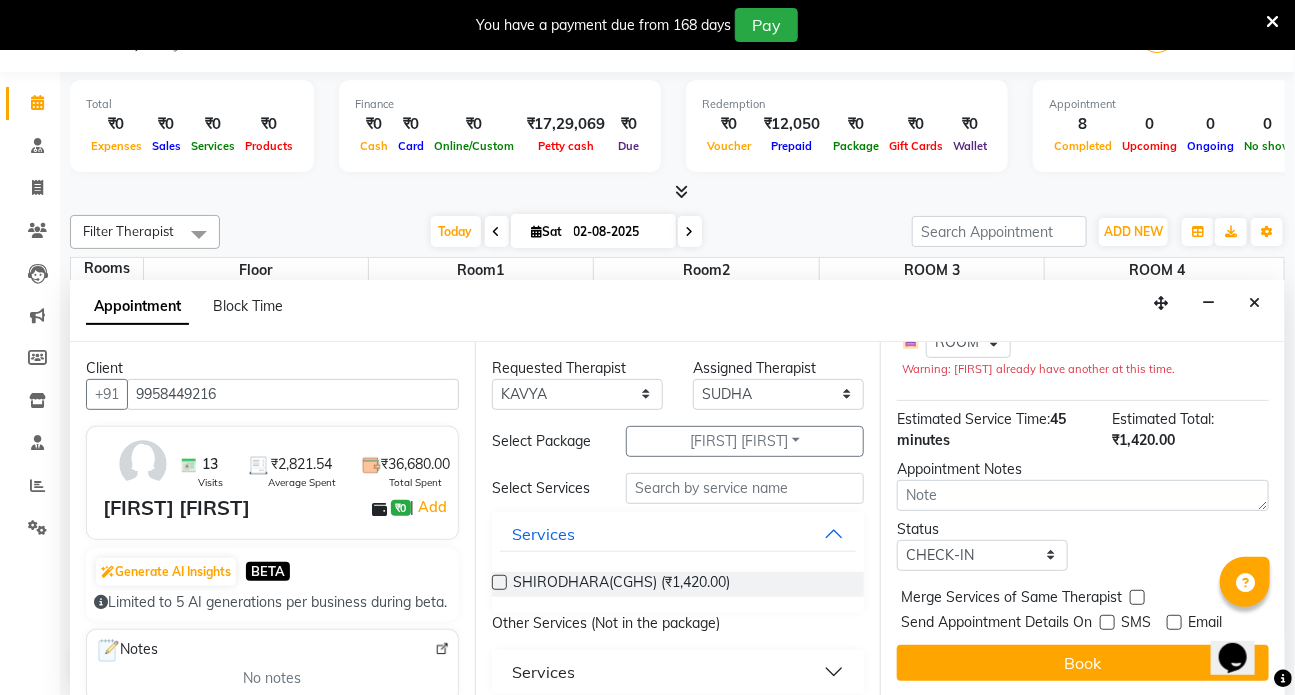 scroll, scrollTop: 256, scrollLeft: 0, axis: vertical 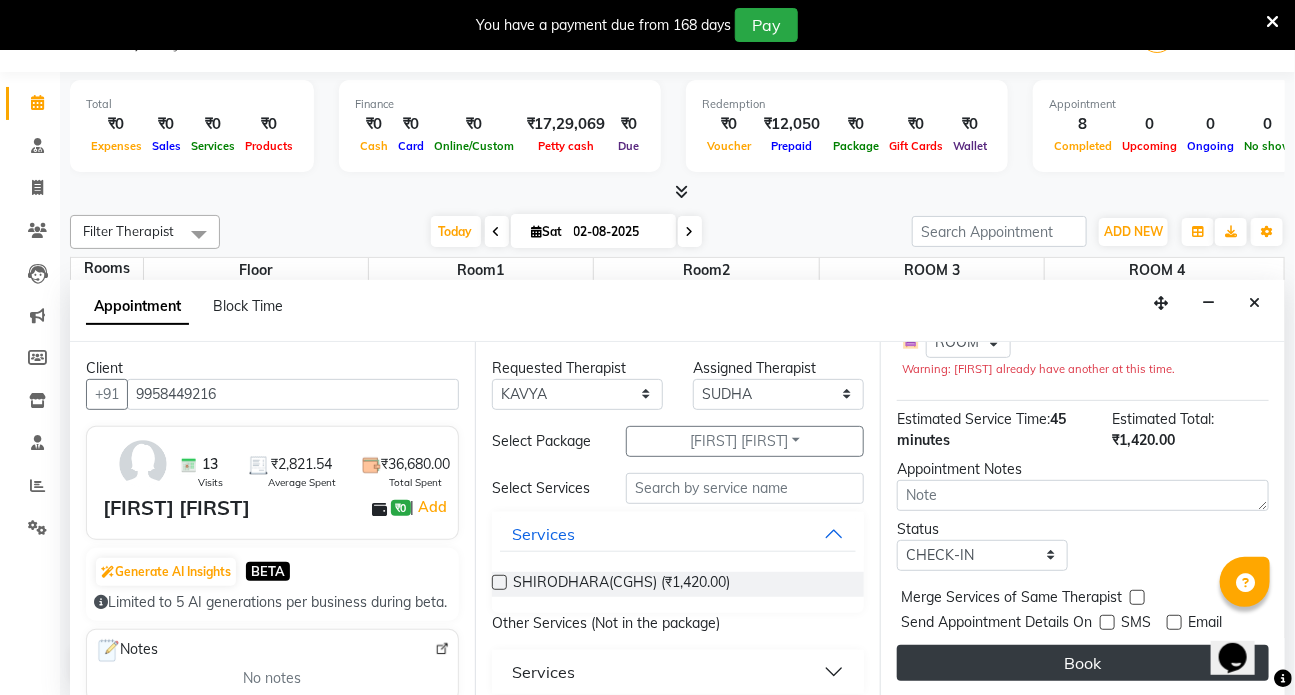 click on "Book" at bounding box center [1083, 663] 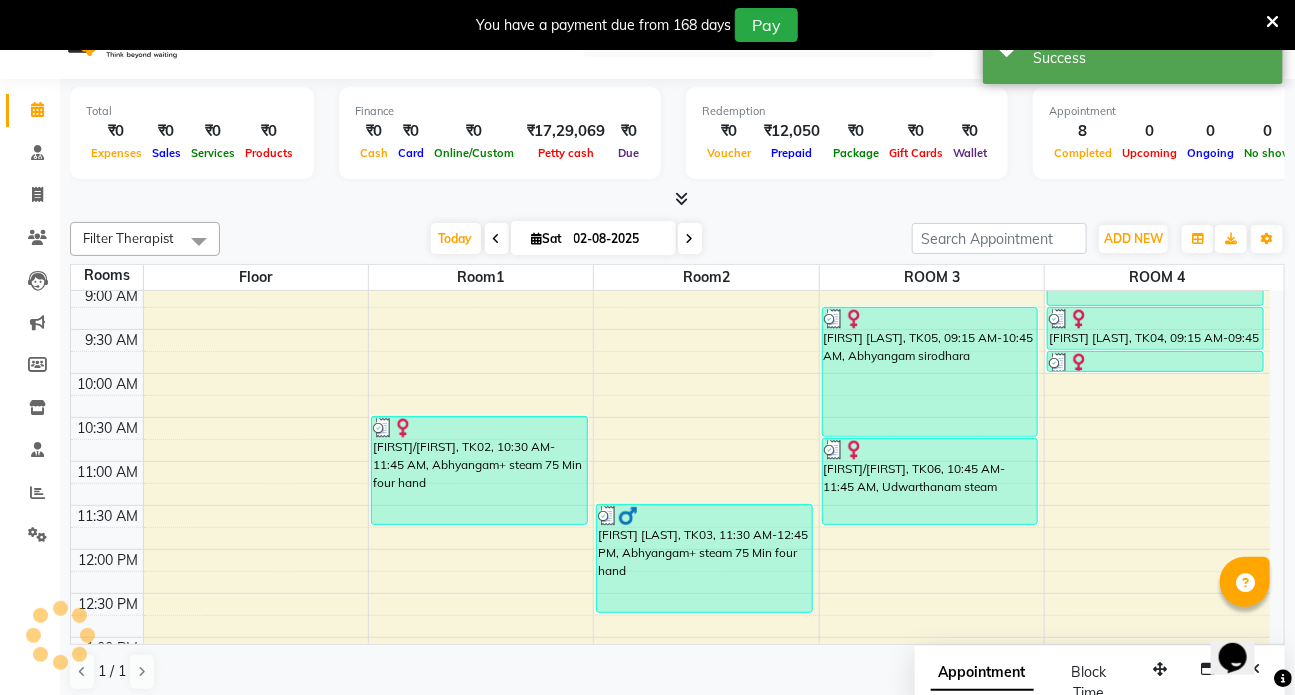 scroll, scrollTop: 0, scrollLeft: 0, axis: both 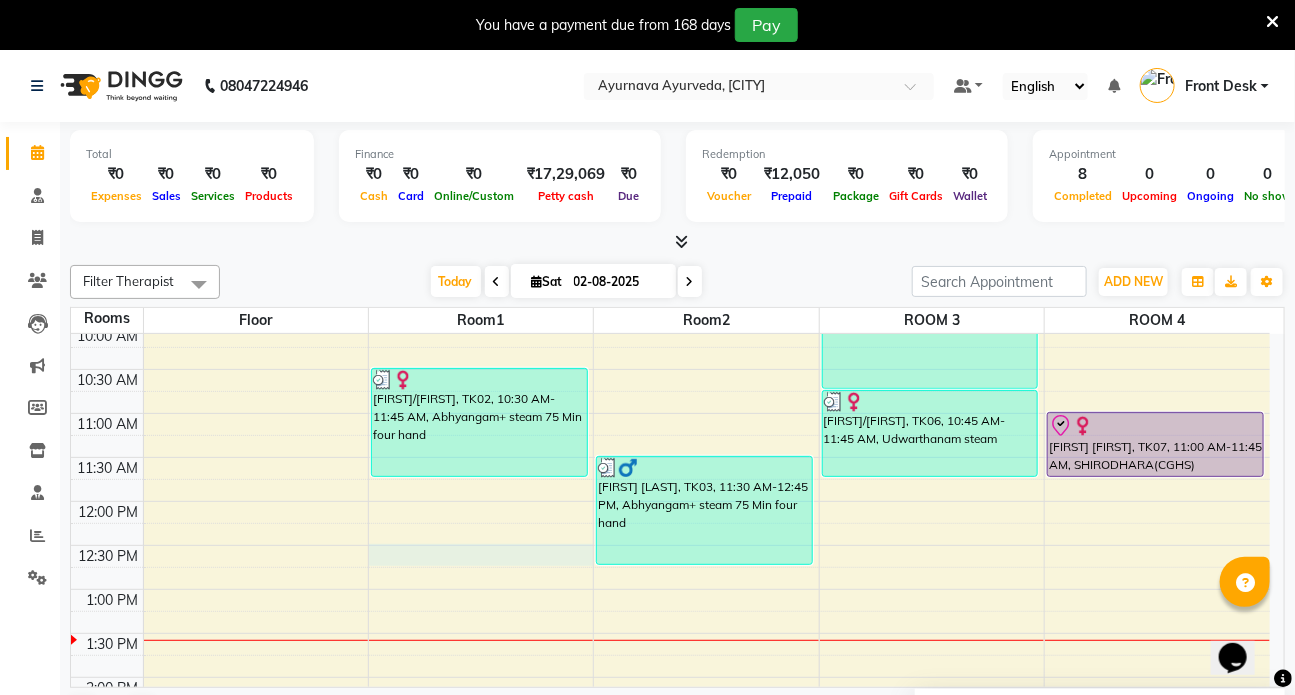 click on "[FIRST]/[FIRST], TK01, 08:00 AM-09:00 AM, Patrapotliswedam     [FIRST]/[FIRST], TK02, 10:30 AM-11:45 AM, Abhyangam+ steam 75 Min four hand      [FIRST] [LAST], TK03, 11:30 AM-12:45 PM, Abhyangam+ steam 75 Min four hand      [FIRST] [LAST], TK05, 09:15 AM-10:45 AM, Abhyangam sirodhara     [FIRST]/[FIRST], TK06, 10:45 AM-11:45 AM, Udwarthanam steam     [FIRST] [LAST], TK04, 08:00 AM-09:15 AM, Abhyangam+ steam 75 Min four hand      [FIRST] [LAST], TK04, 09:15 AM-09:45 AM, Prishta vasti     [FIRST] [LAST], TK04, 09:45 AM-10:00 AM, Matra Vasti
[FIRST] [FIRST], TK07, 11:00 AM-11:45 AM, SHIRODHARA(CGHS)" at bounding box center [670, 677] 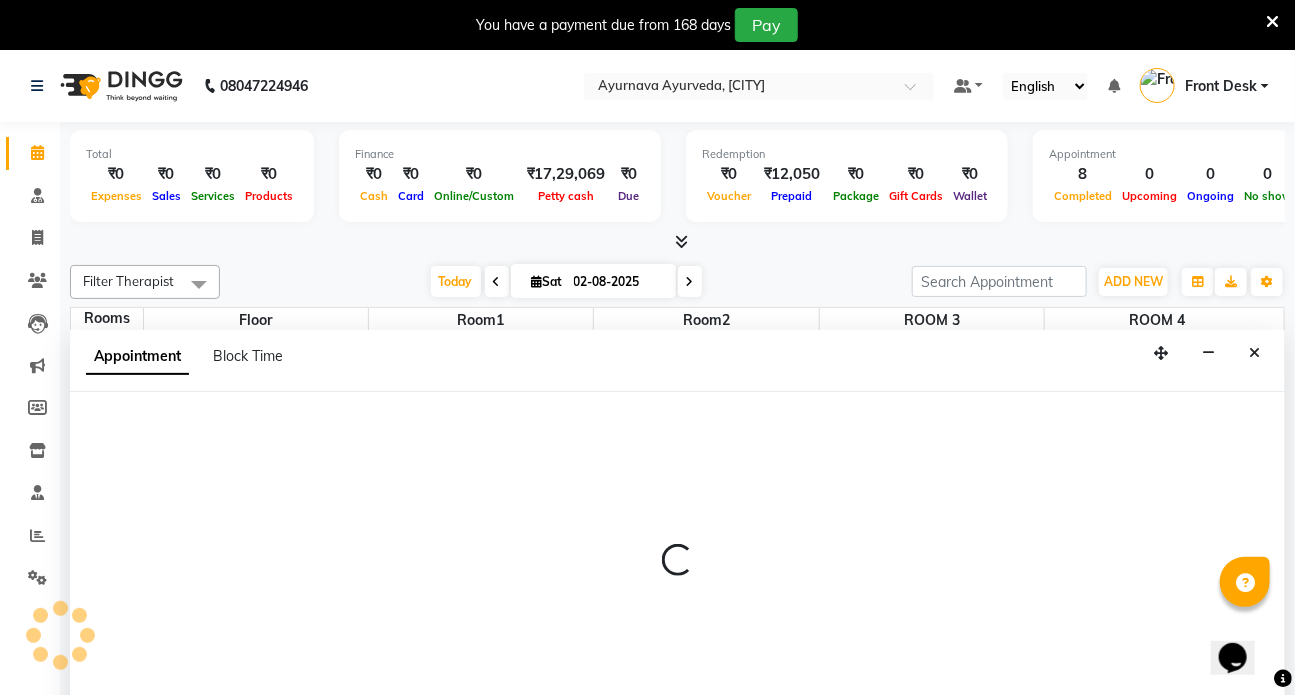scroll, scrollTop: 50, scrollLeft: 0, axis: vertical 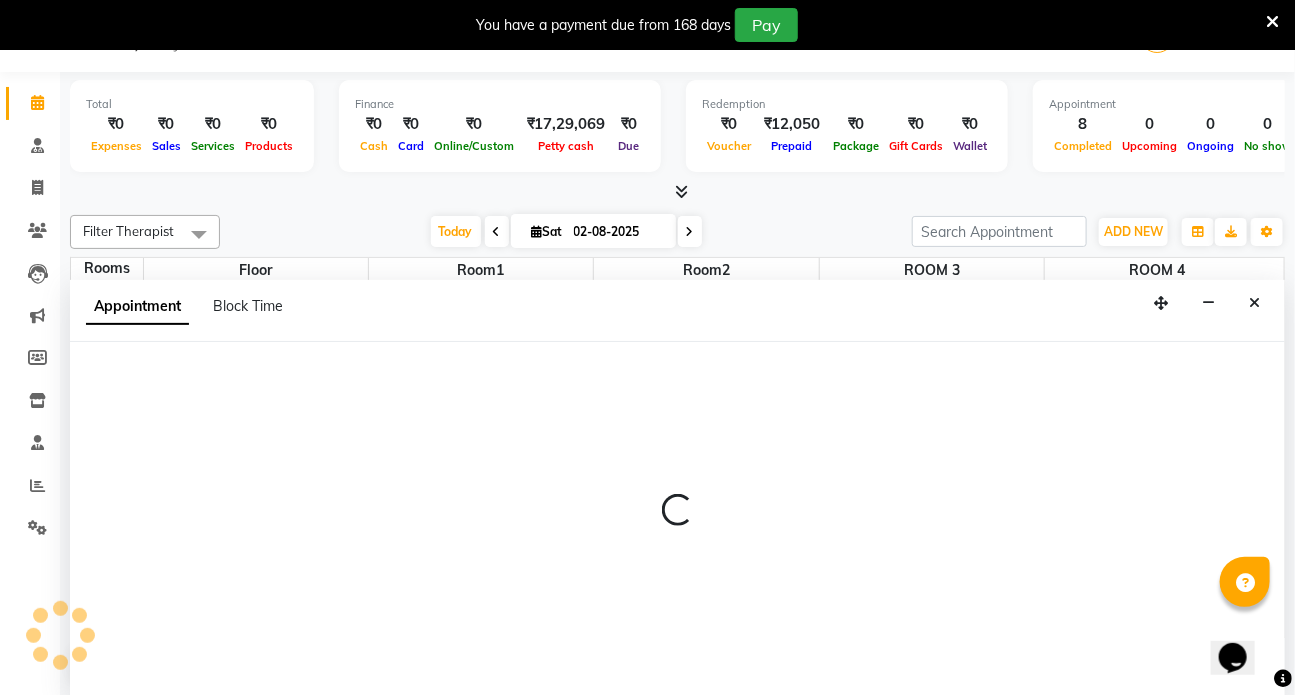 select on "750" 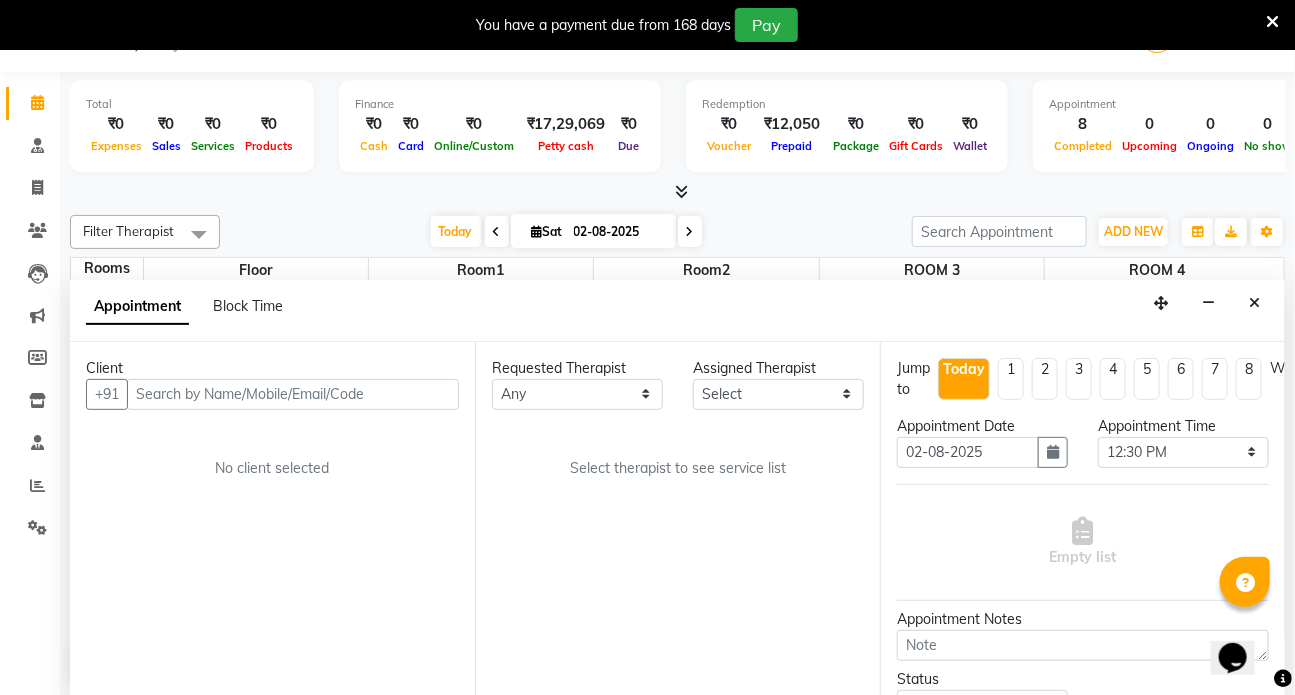 click at bounding box center (293, 394) 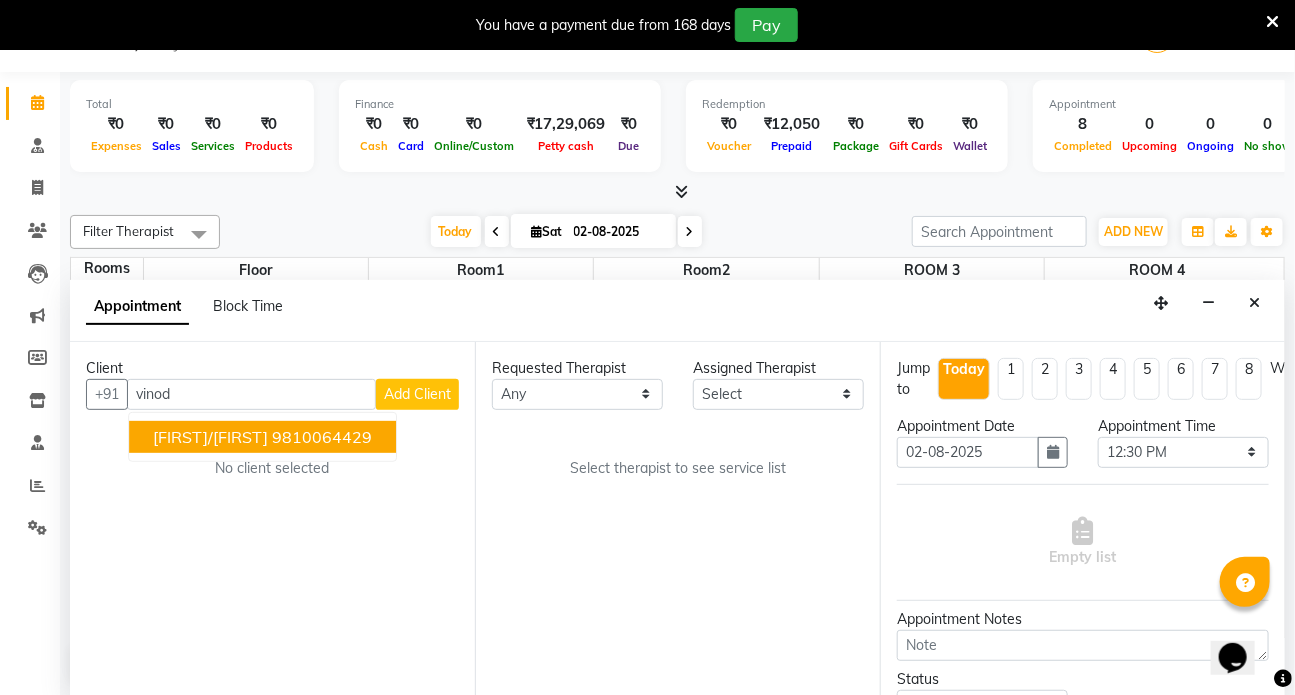 click on "9810064429" at bounding box center [322, 437] 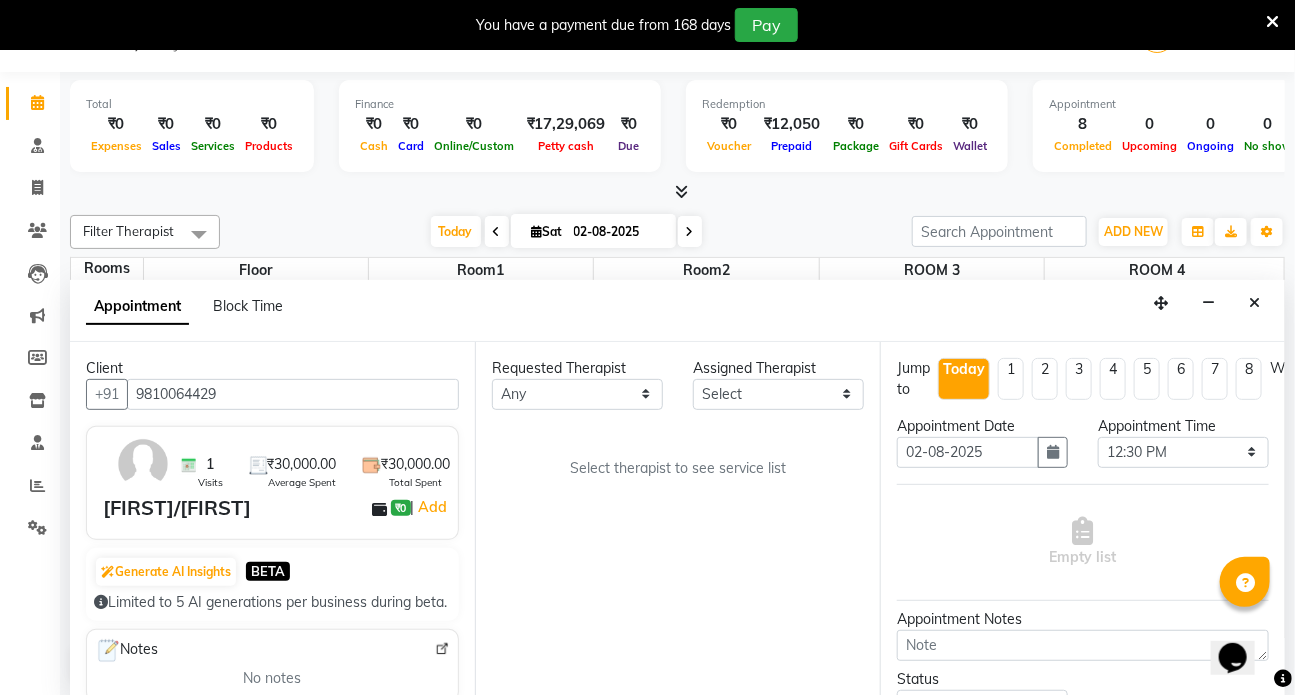 type on "9810064429" 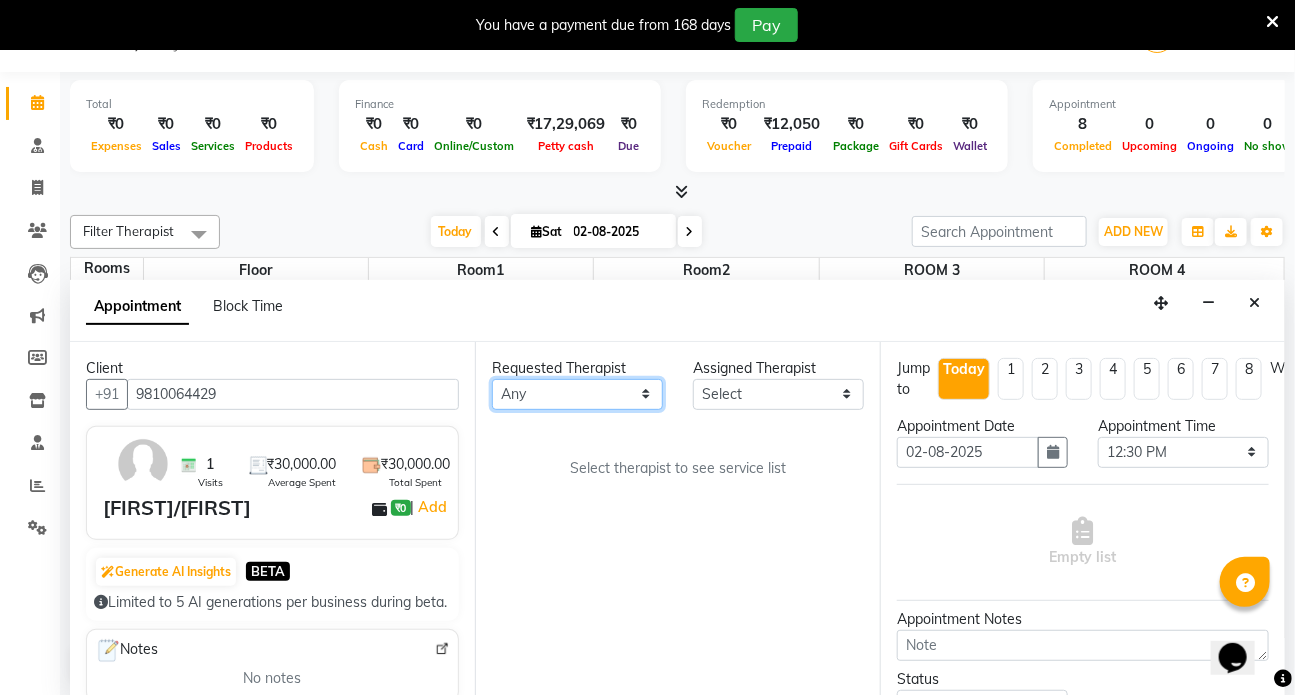 click on "Any [FIRST] [FIRST] [FIRST] [FIRST] Front Desk [FIRST] [FIRST] [FIRST] [FIRST] [FIRST] [FIRST] Select [FIRST] [FIRST] [FIRST] [FIRST] [FIRST] [FIRST] [FIRST] [FIRST] [FIRST] [FIRST]" at bounding box center [577, 394] 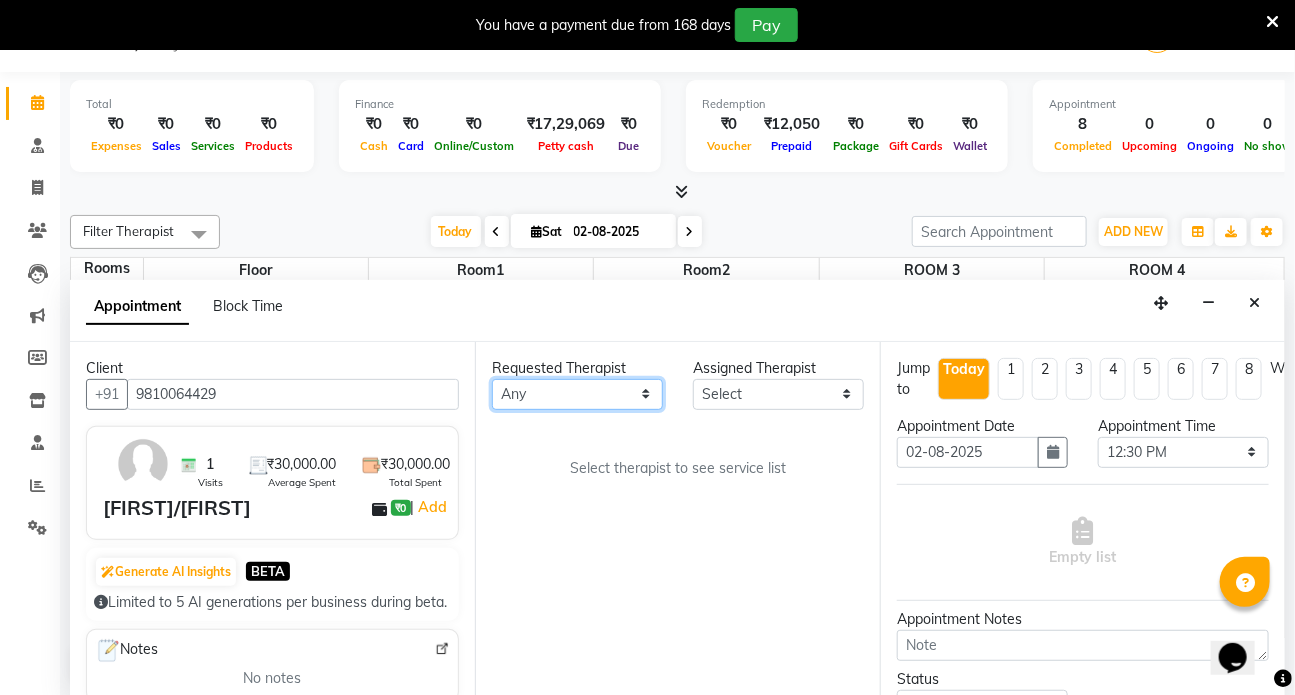 select on "82133" 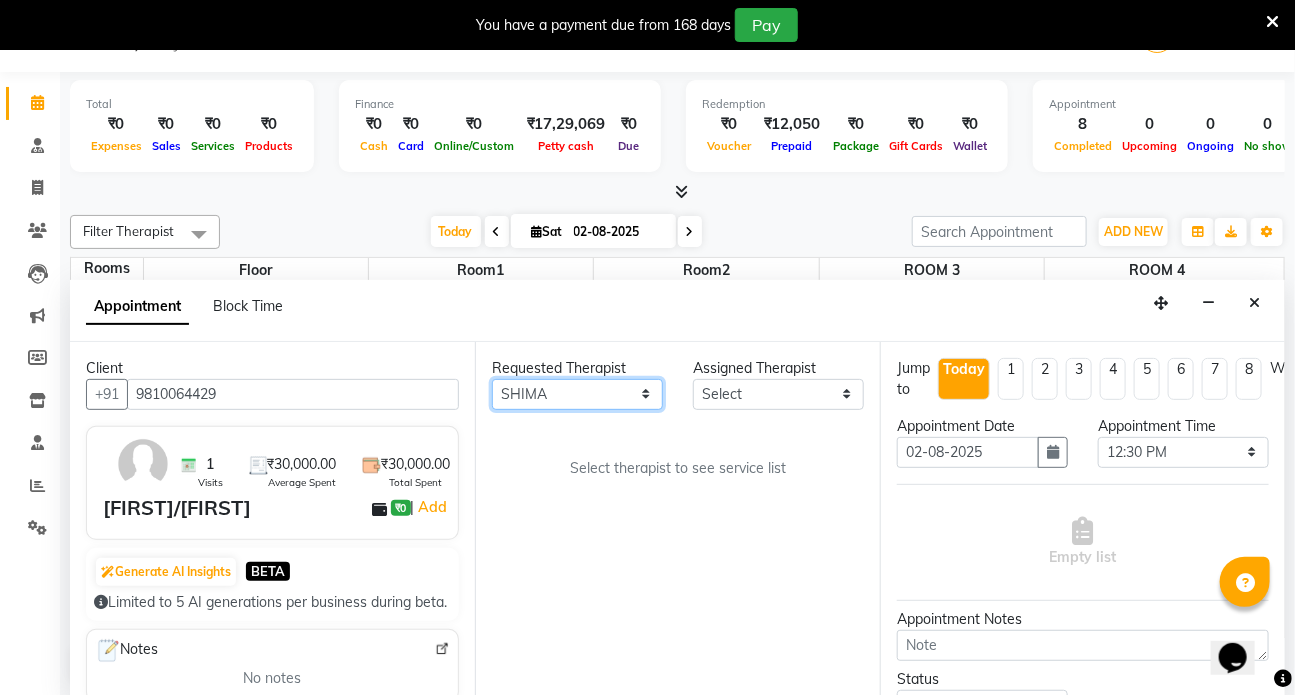 click on "Any [FIRST] [FIRST] [FIRST] [FIRST] Front Desk [FIRST] [FIRST] [FIRST] [FIRST] [FIRST] [FIRST] Select [FIRST] [FIRST] [FIRST] [FIRST] [FIRST] [FIRST] [FIRST] [FIRST] [FIRST] [FIRST]" at bounding box center (577, 394) 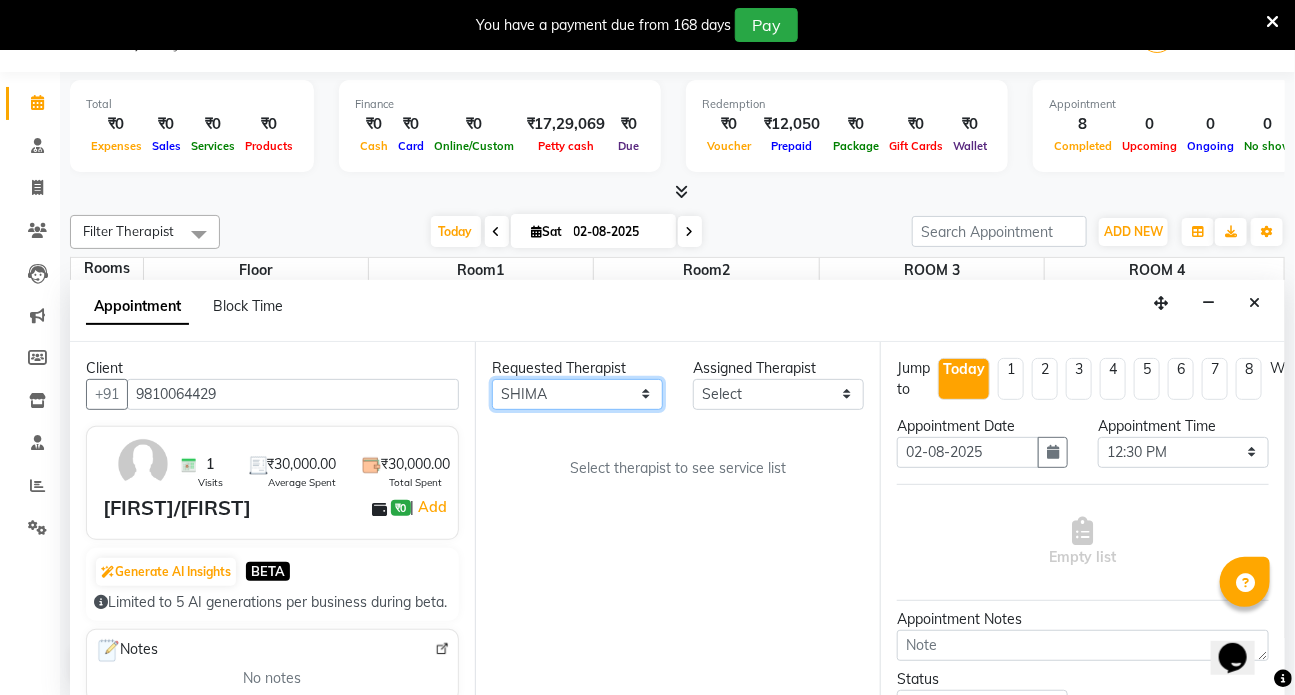 select on "82133" 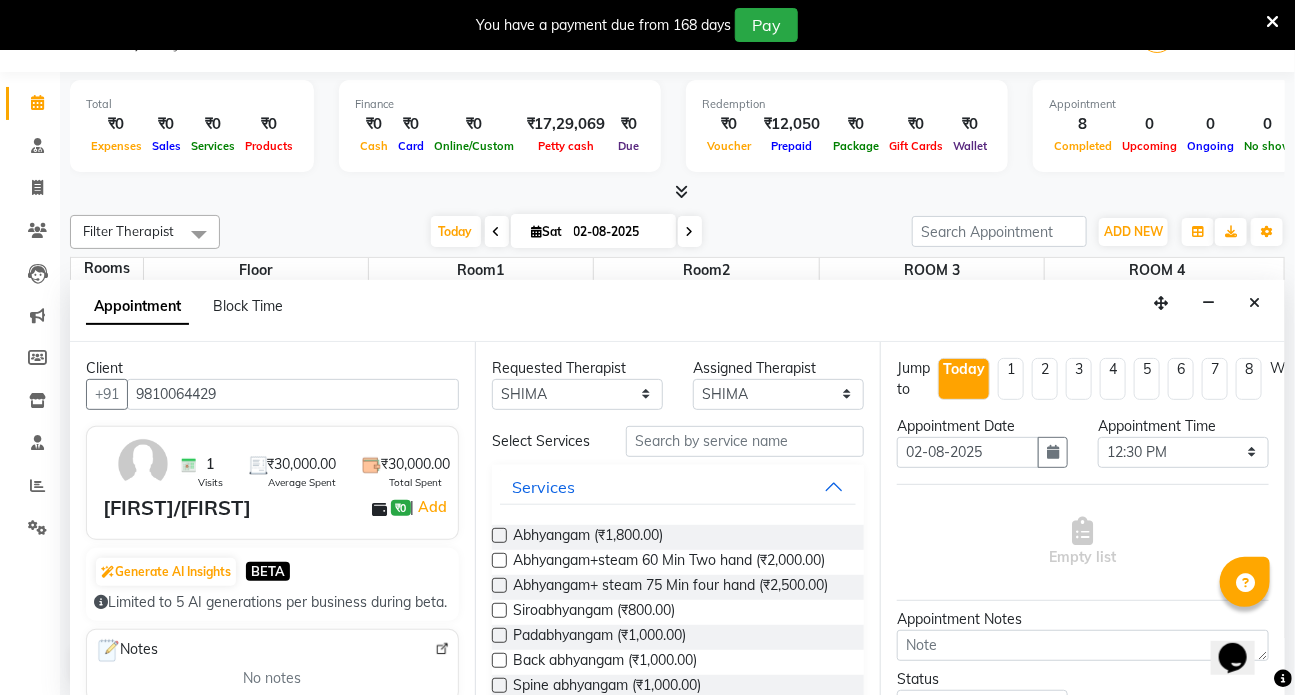 click at bounding box center (499, 560) 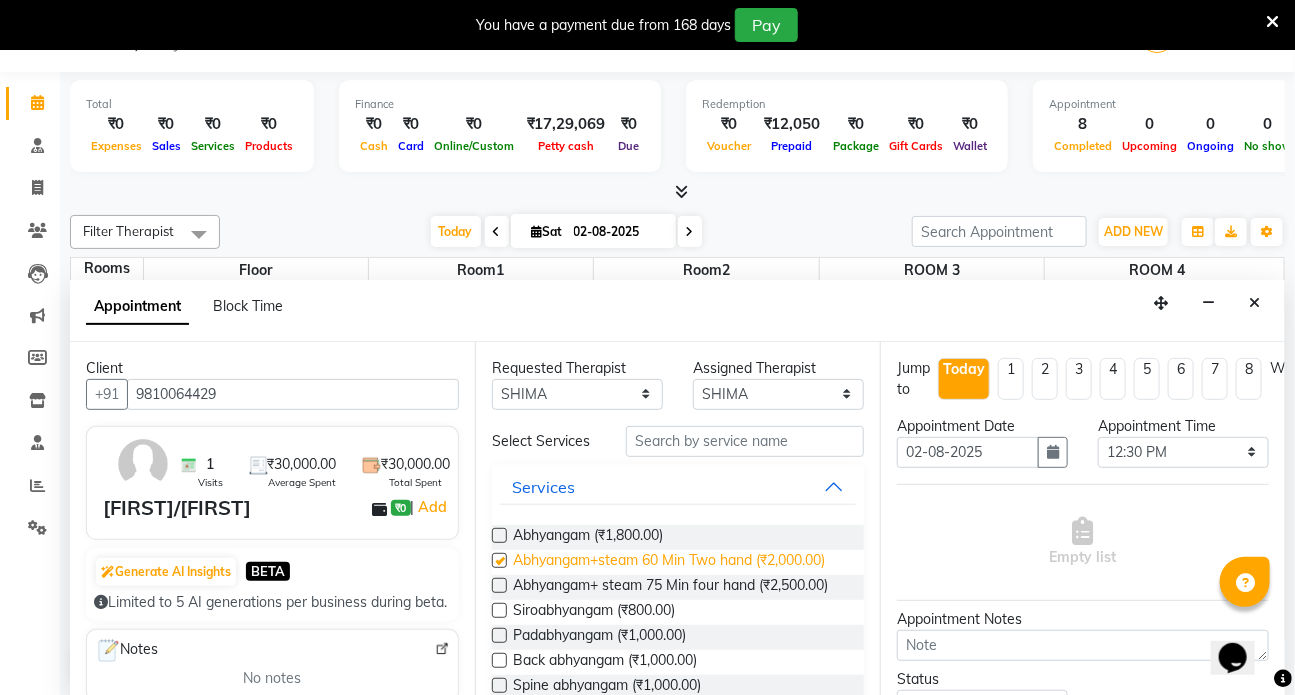 select on "2667" 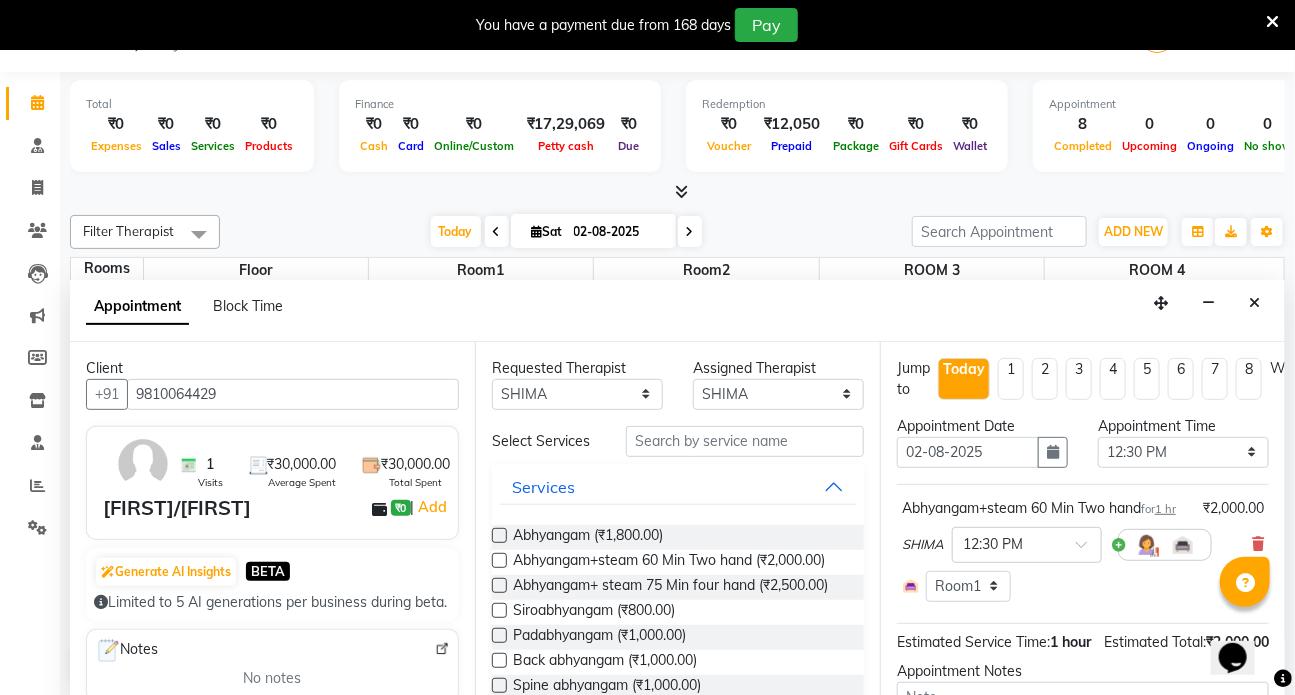 checkbox on "false" 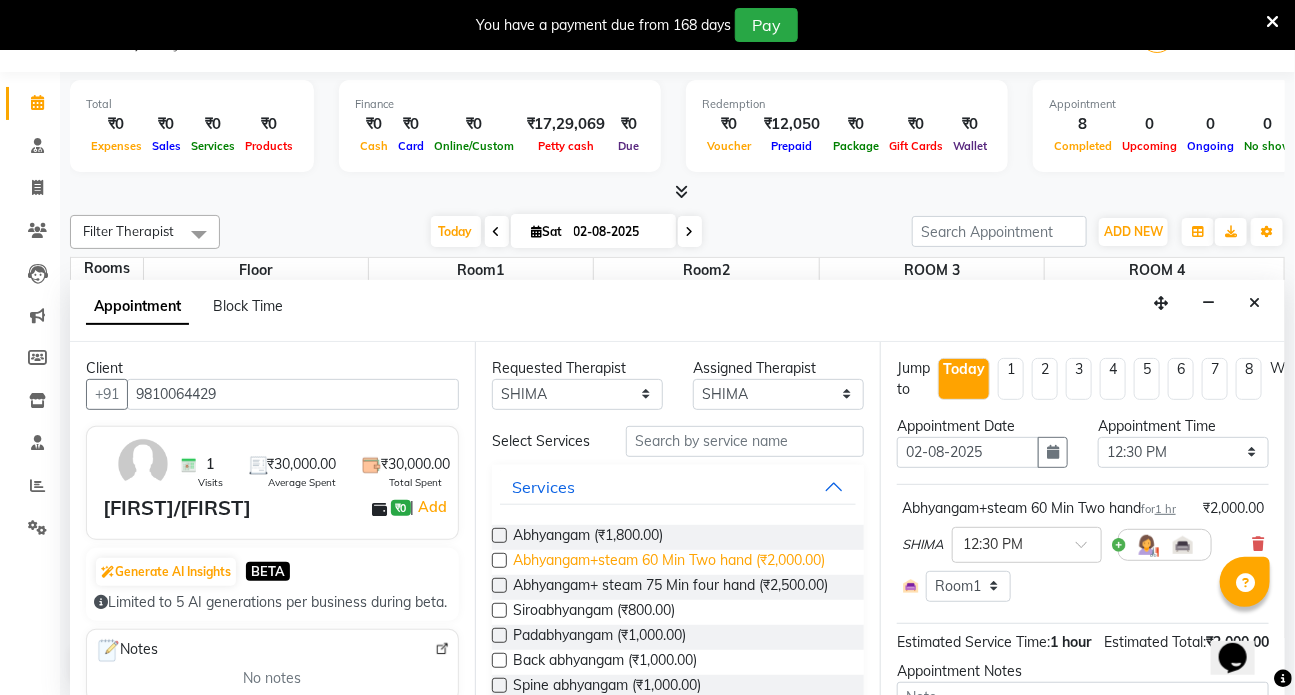 scroll, scrollTop: 90, scrollLeft: 0, axis: vertical 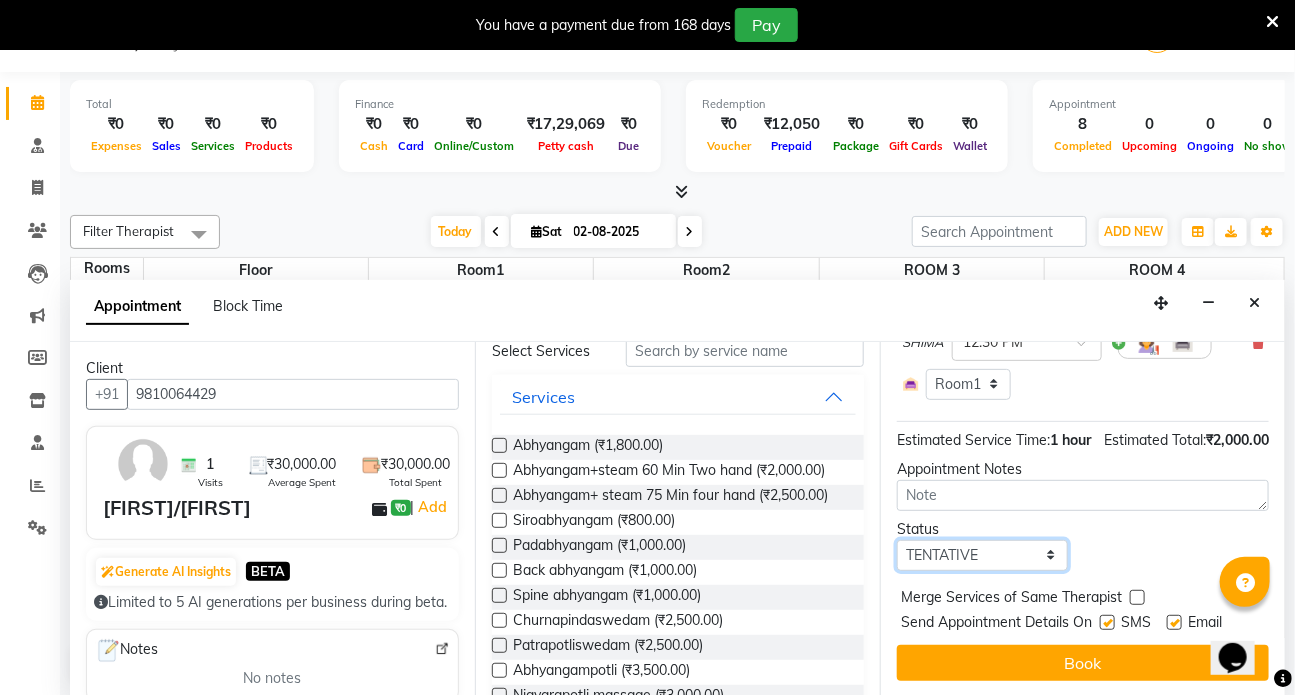 click on "Select TENTATIVE CONFIRM CHECK-IN UPCOMING" at bounding box center [982, 555] 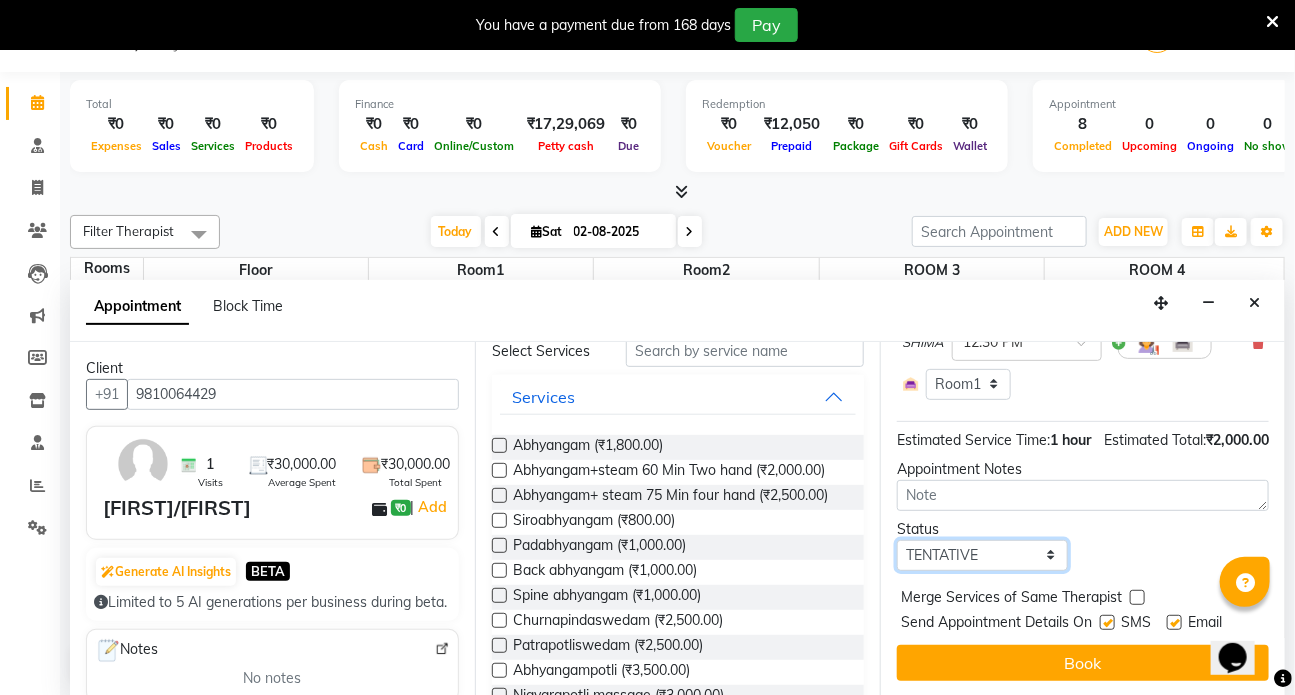 select on "check-in" 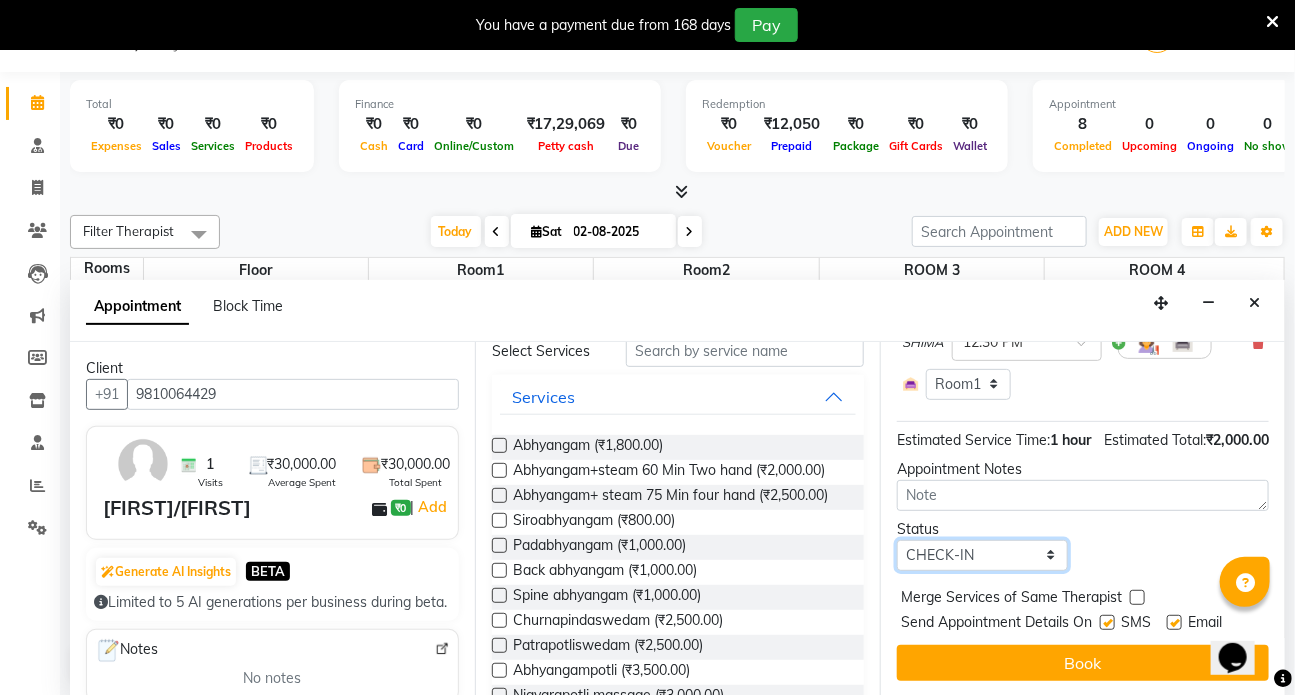 click on "Select TENTATIVE CONFIRM CHECK-IN UPCOMING" at bounding box center [982, 555] 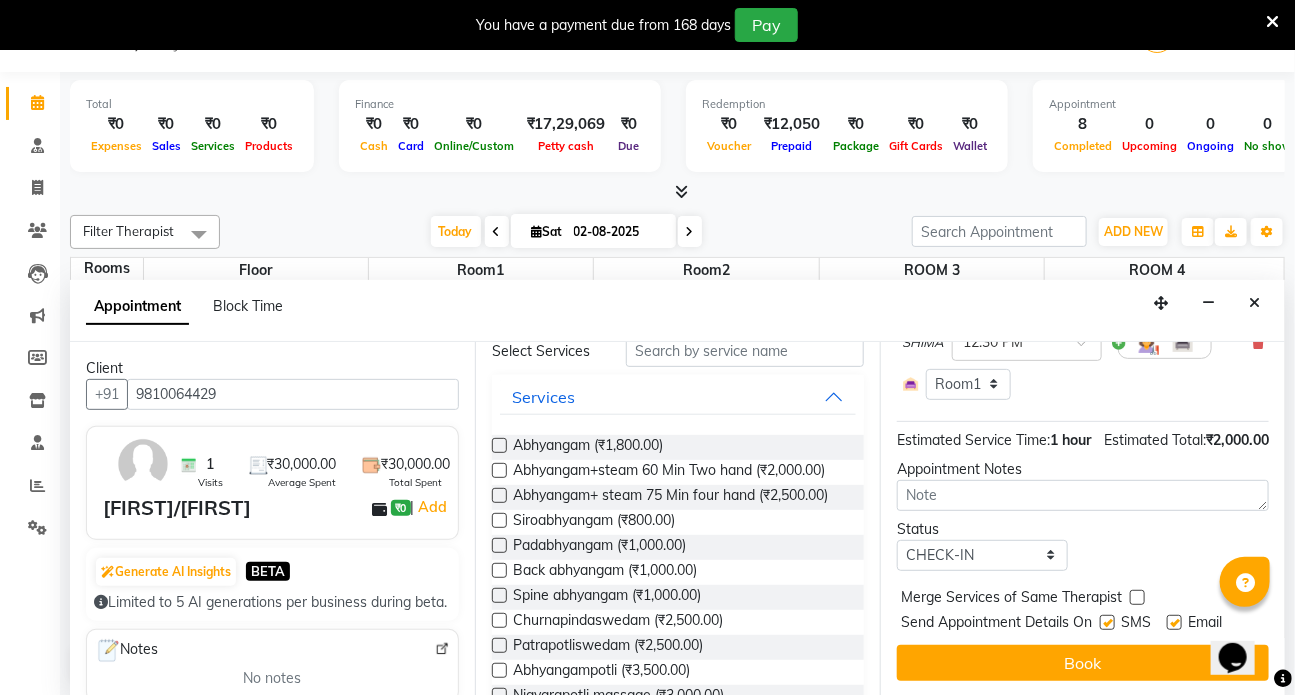 click at bounding box center [1107, 622] 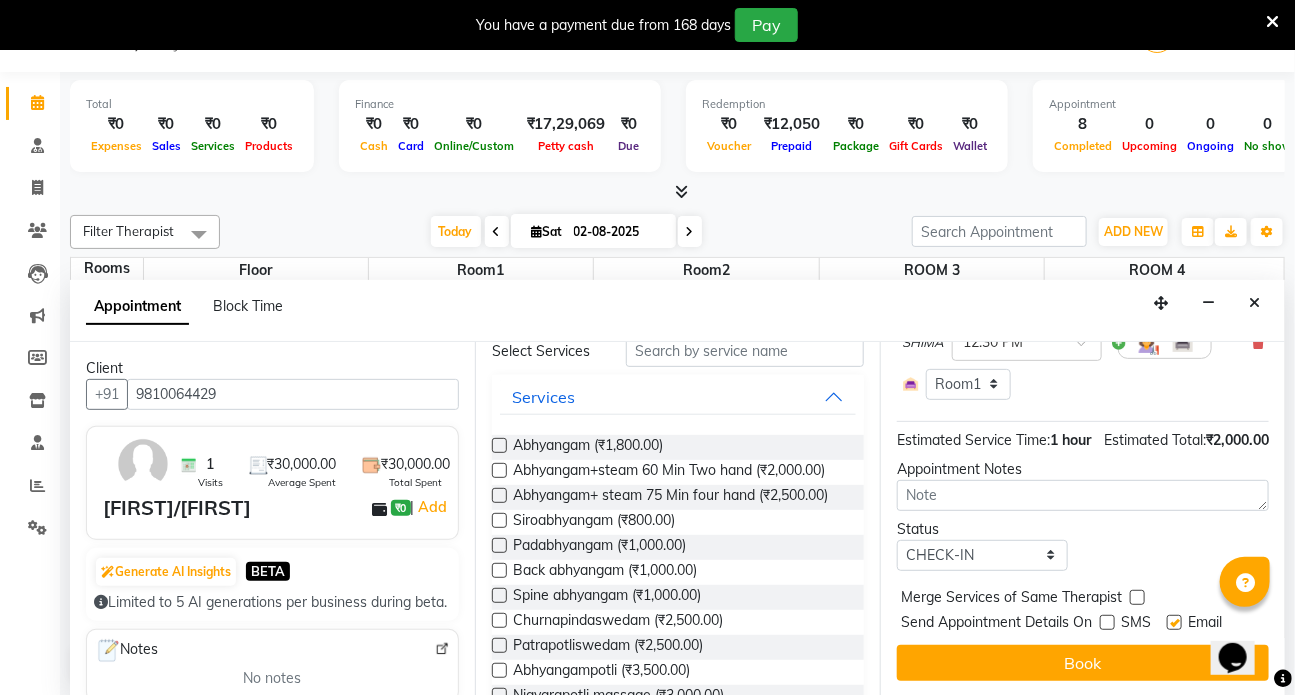 click at bounding box center (1174, 622) 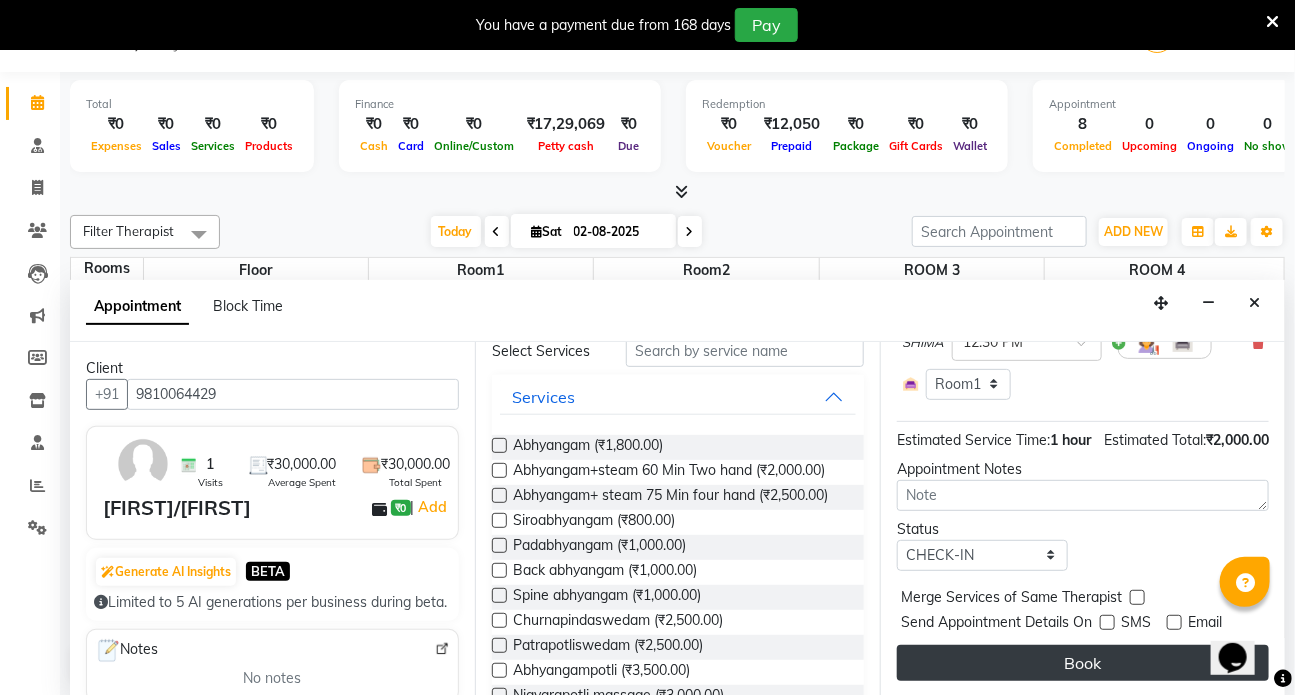 click on "Book" at bounding box center [1083, 663] 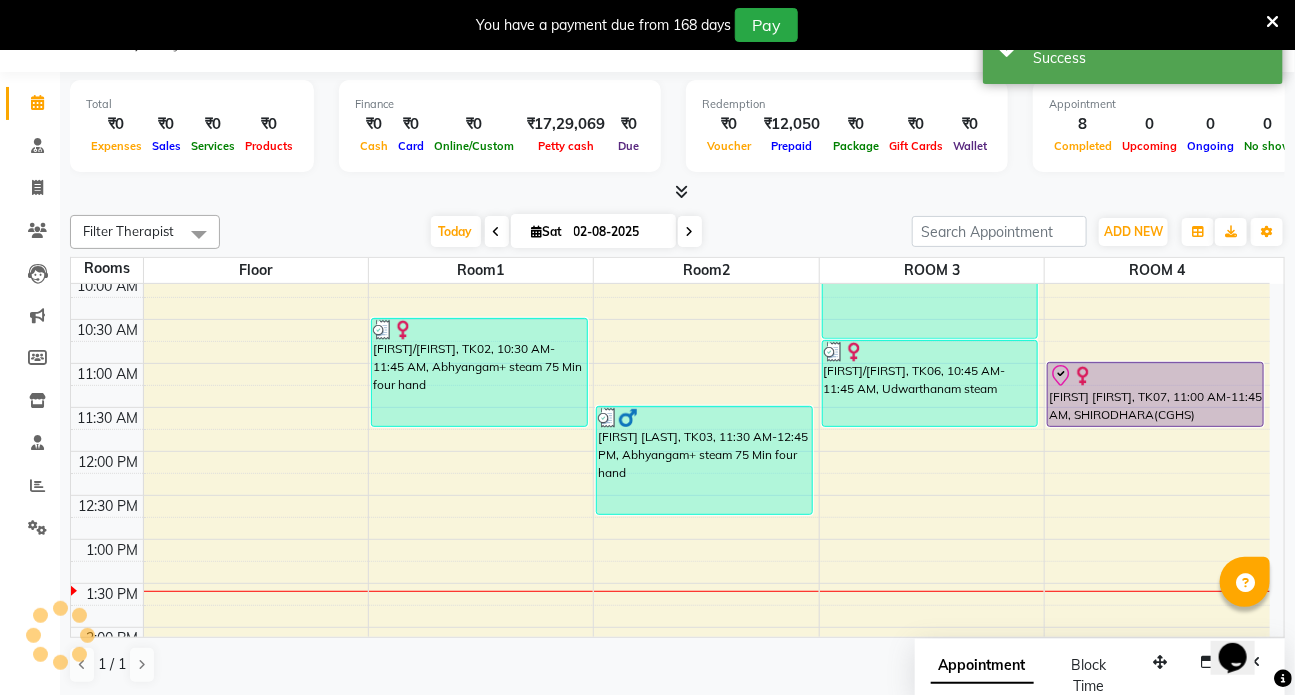 scroll, scrollTop: 0, scrollLeft: 0, axis: both 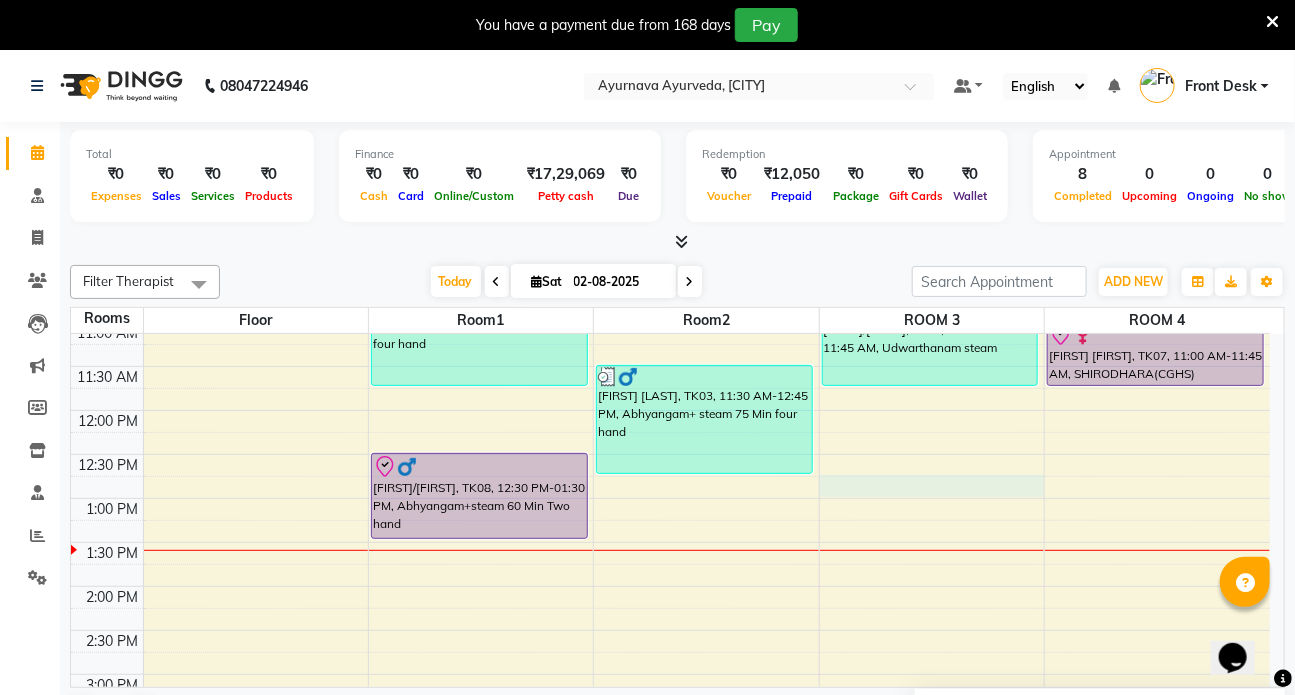 click on "[FIRST]/[FIRST], TK01, 08:00 AM-09:00 AM, Patrapotliswedam     [FIRST]/[FIRST], TK02, 10:30 AM-11:45 AM, Abhyangam+ steam 75 Min four hand
[FIRST]/[FIRST], TK08, 12:30 PM-01:30 PM, Abhyangam+steam 60 Min Two hand      [FIRST] [LAST], TK03, 11:30 AM-12:45 PM, Abhyangam+ steam 75 Min four hand      [FIRST] [LAST], TK05, 09:15 AM-10:45 AM, Abhyangam sirodhara     [FIRST]/[FIRST], TK06, 10:45 AM-11:45 AM, Udwarthanam steam     [FIRST] [LAST], TK04, 08:00 AM-09:15 AM, Abhyangam+ steam 75 Min four hand      [FIRST] [LAST], TK04, 09:15 AM-09:45 AM, Prishta vasti     [FIRST] [LAST], TK04, 09:45 AM-10:00 AM, Matra Vasti
[FIRST] [FIRST], TK07, 11:00 AM-11:45 AM, SHIRODHARA(CGHS)" at bounding box center (670, 586) 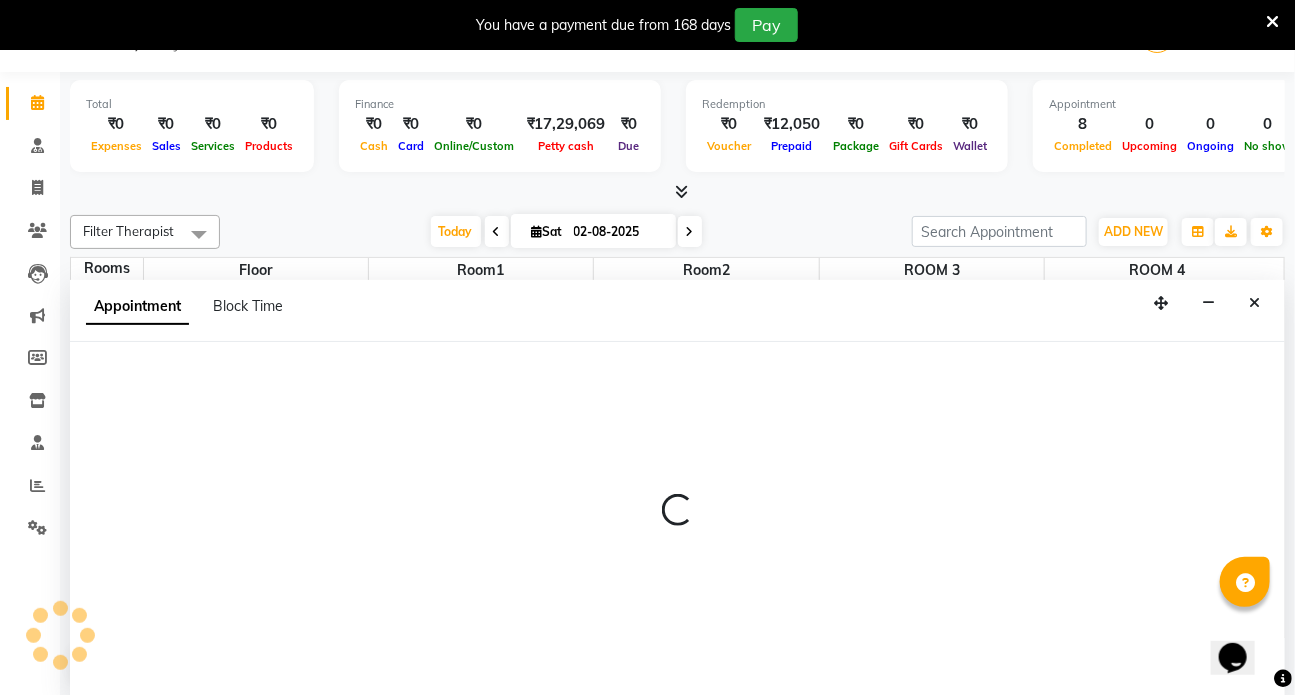 scroll, scrollTop: 50, scrollLeft: 0, axis: vertical 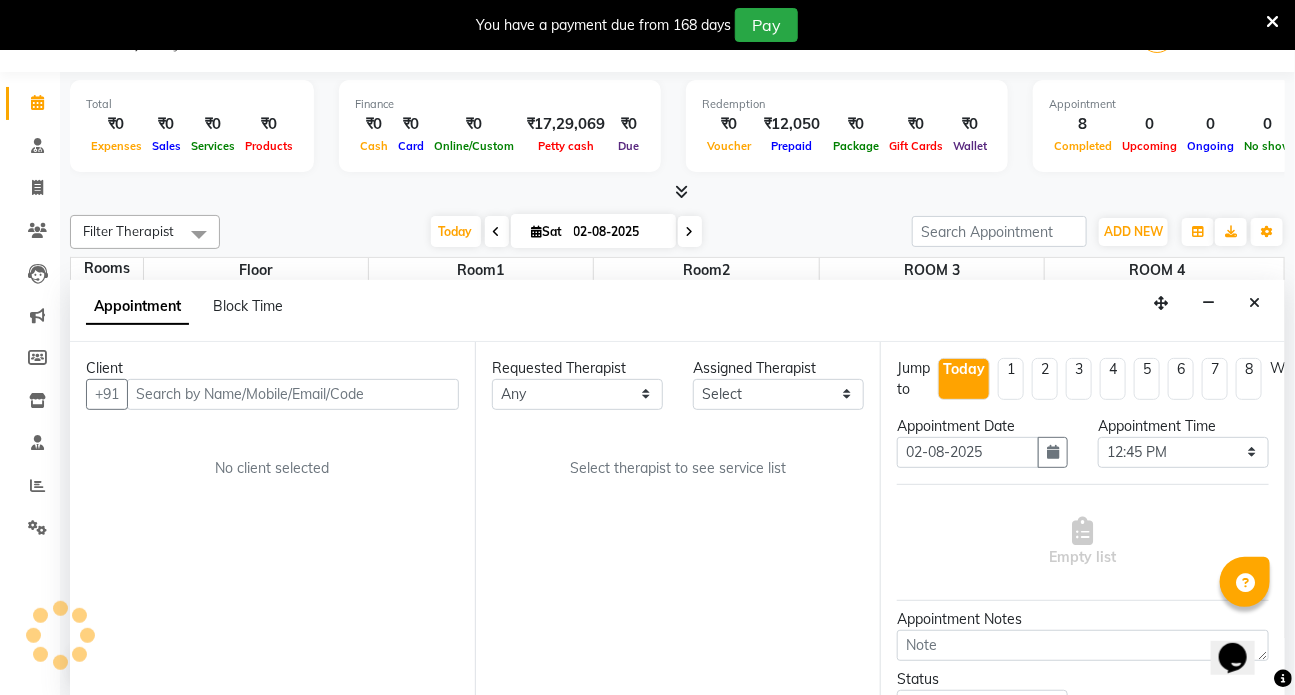 click at bounding box center [293, 394] 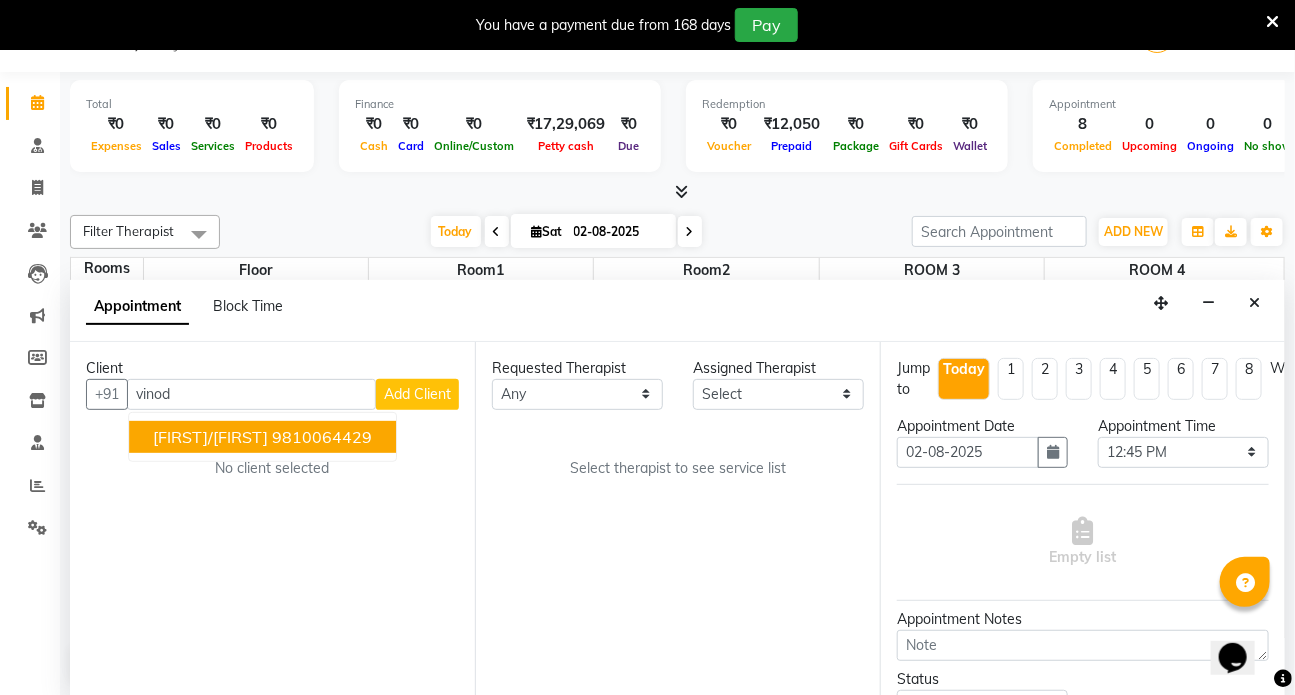 click on "9810064429" at bounding box center (322, 437) 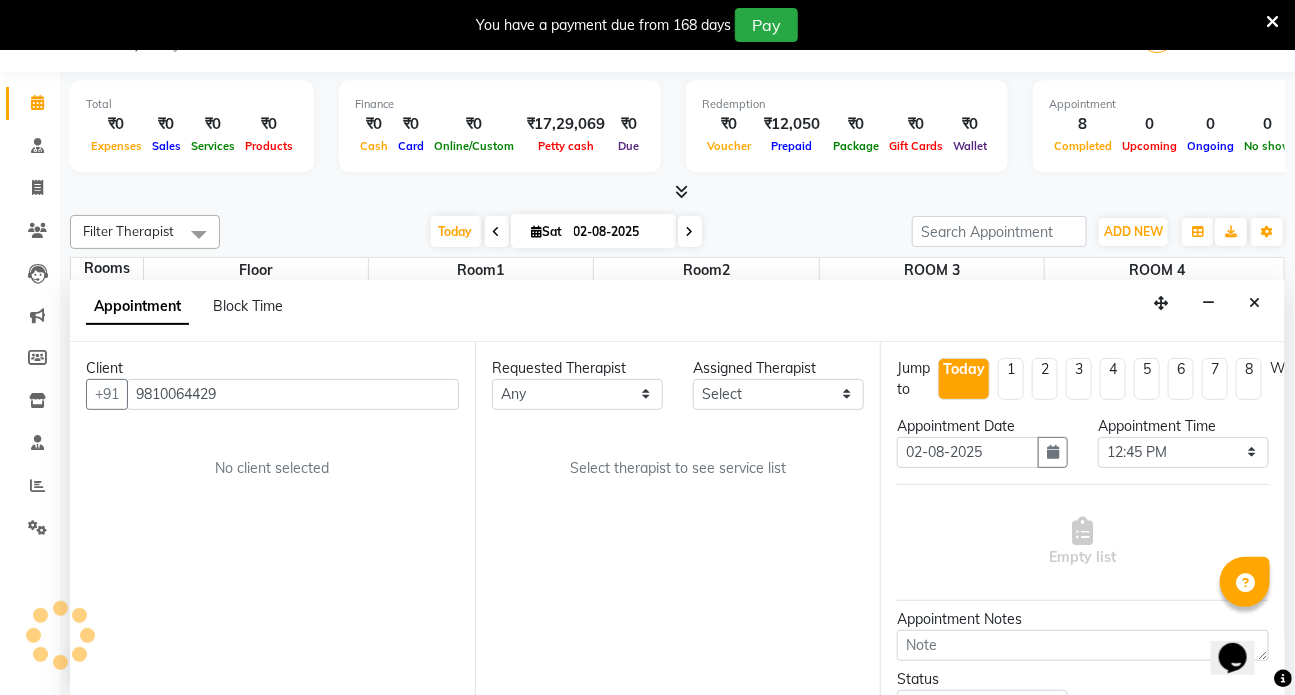 type on "9810064429" 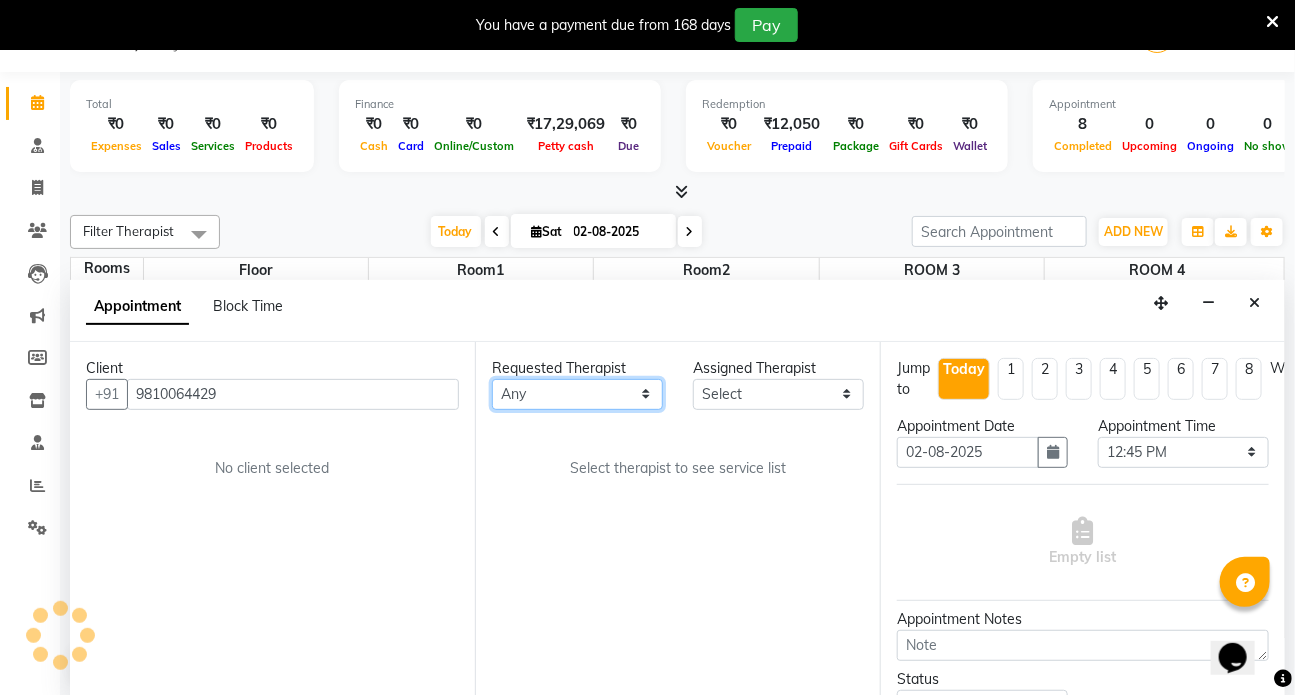 click on "Any [FIRST] [FIRST] [FIRST] [FIRST] Front Desk [FIRST] [FIRST] [FIRST] [FIRST] [FIRST] [FIRST] Select [FIRST] [FIRST] [FIRST] [FIRST] [FIRST] [FIRST] [FIRST] [FIRST] [FIRST] [FIRST]" at bounding box center (577, 394) 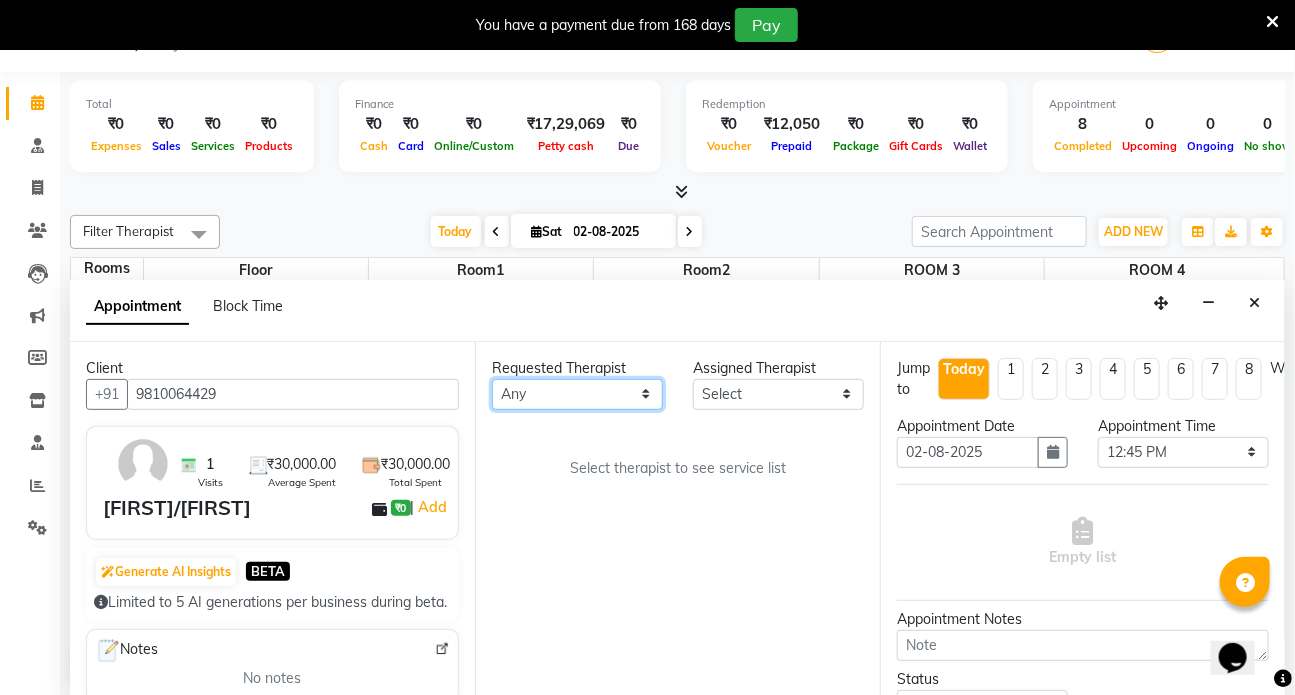 select on "64482" 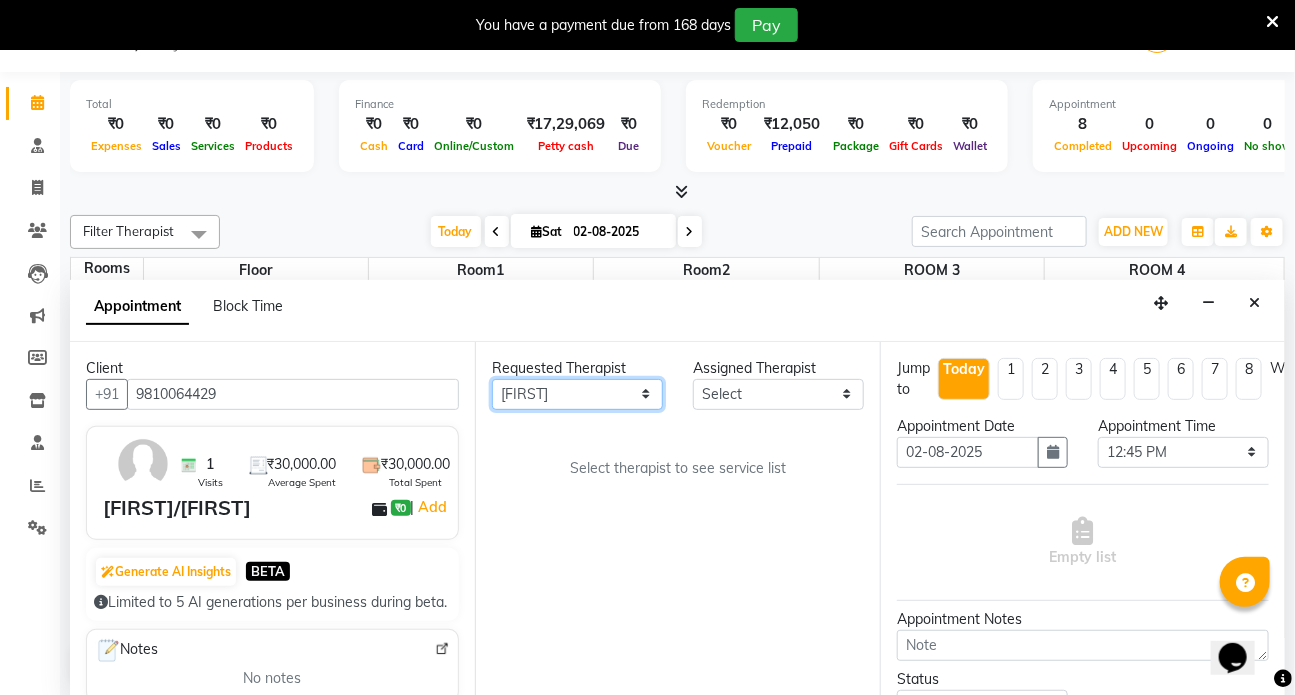 click on "Any [FIRST] [FIRST] [FIRST] [FIRST] Front Desk [FIRST] [FIRST] [FIRST] [FIRST] [FIRST] [FIRST] Select [FIRST] [FIRST] [FIRST] [FIRST] [FIRST] [FIRST] [FIRST] [FIRST] [FIRST] [FIRST]" at bounding box center [577, 394] 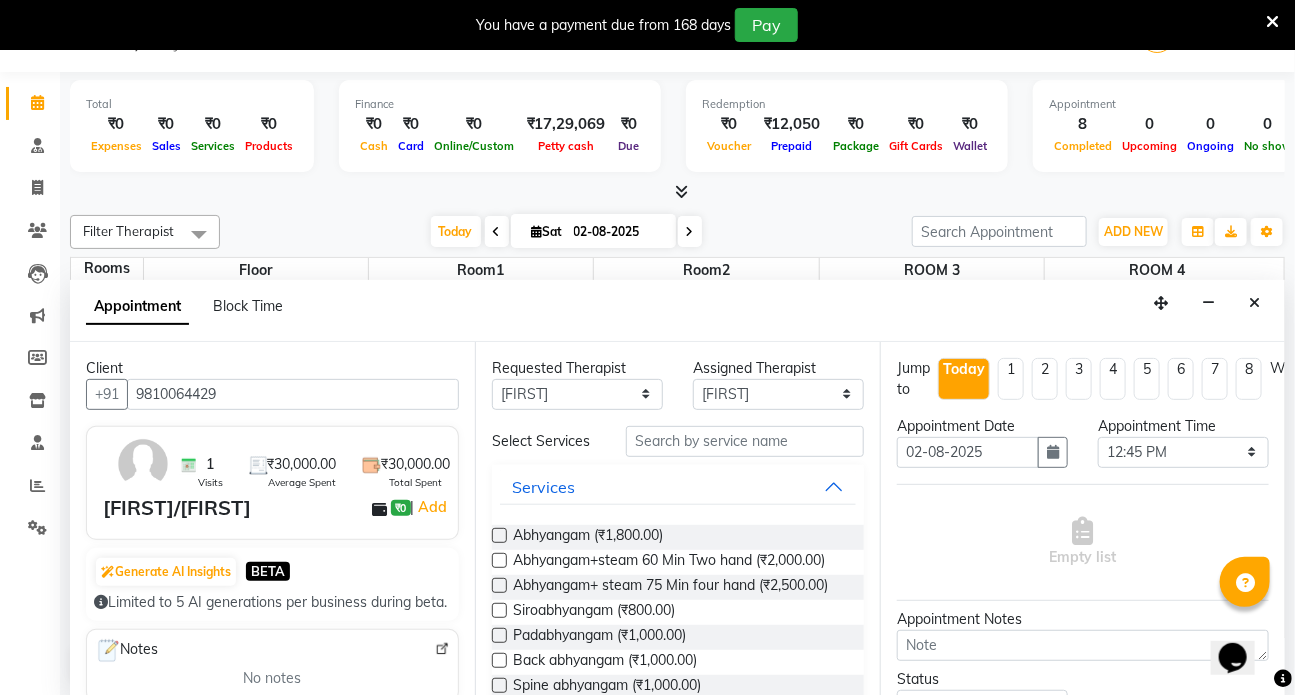 click at bounding box center (499, 560) 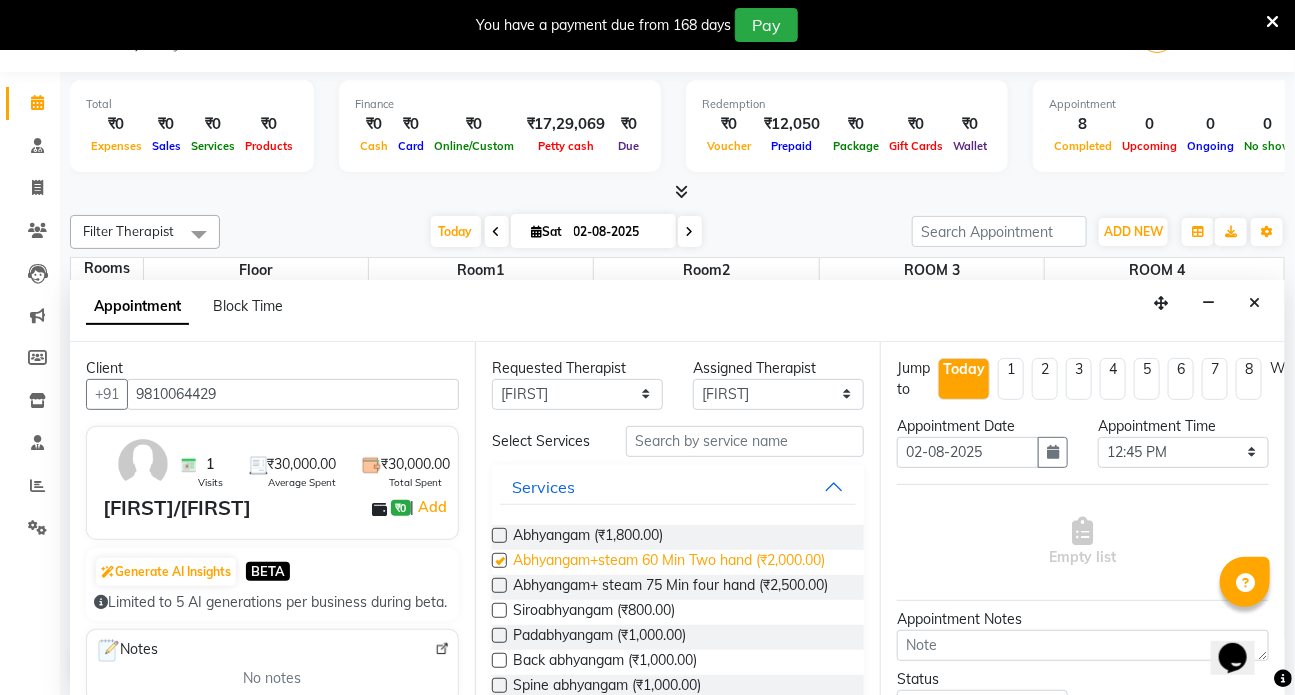 select on "3621" 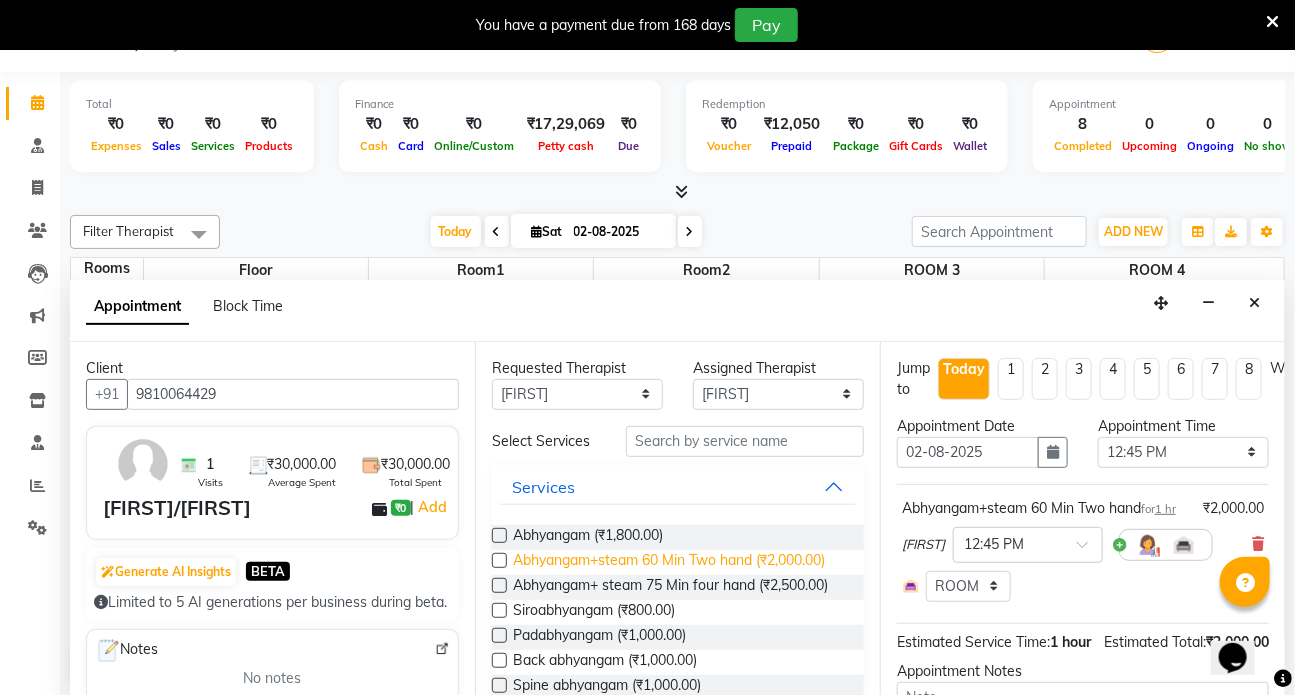 checkbox on "false" 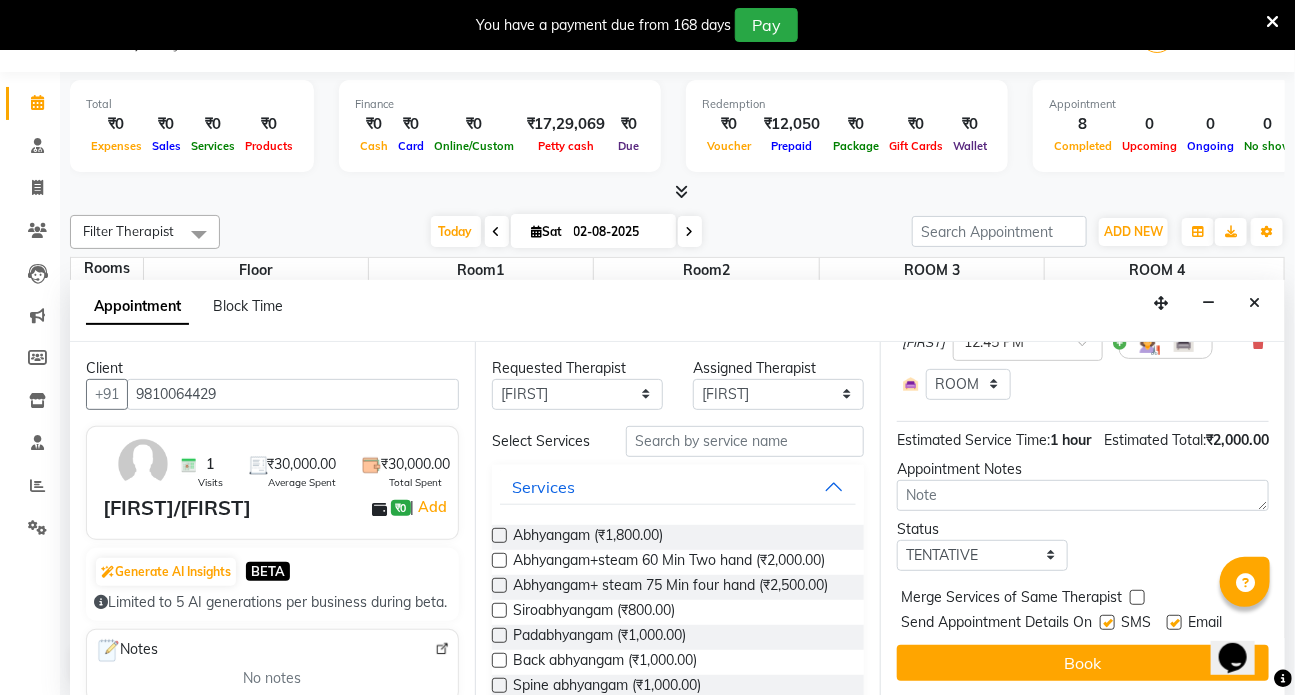 scroll, scrollTop: 256, scrollLeft: 0, axis: vertical 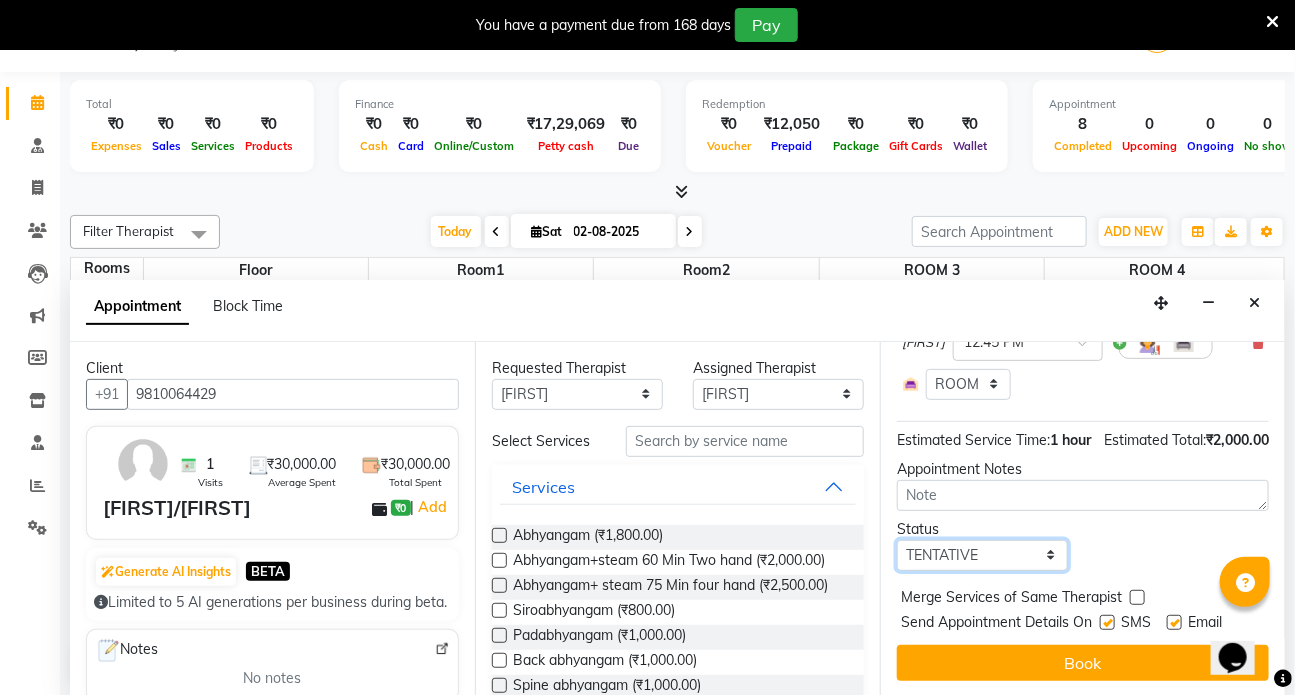 click on "Select TENTATIVE CONFIRM CHECK-IN UPCOMING" at bounding box center [982, 555] 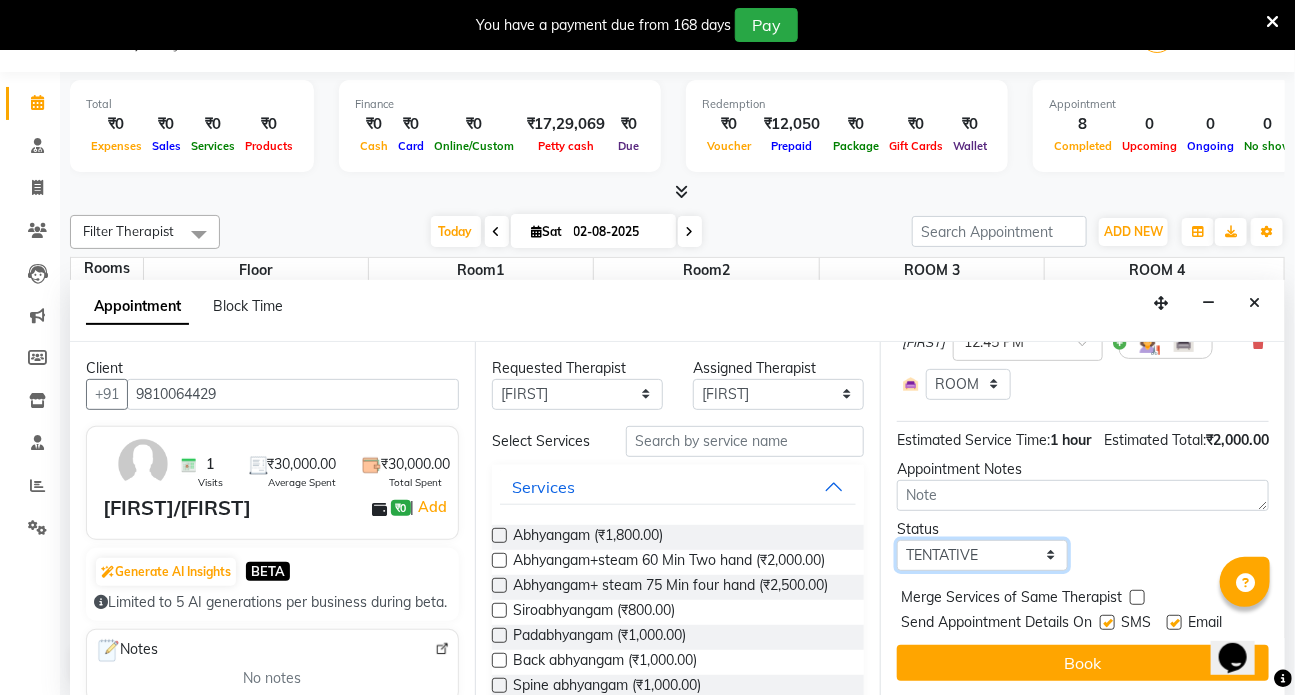 select on "check-in" 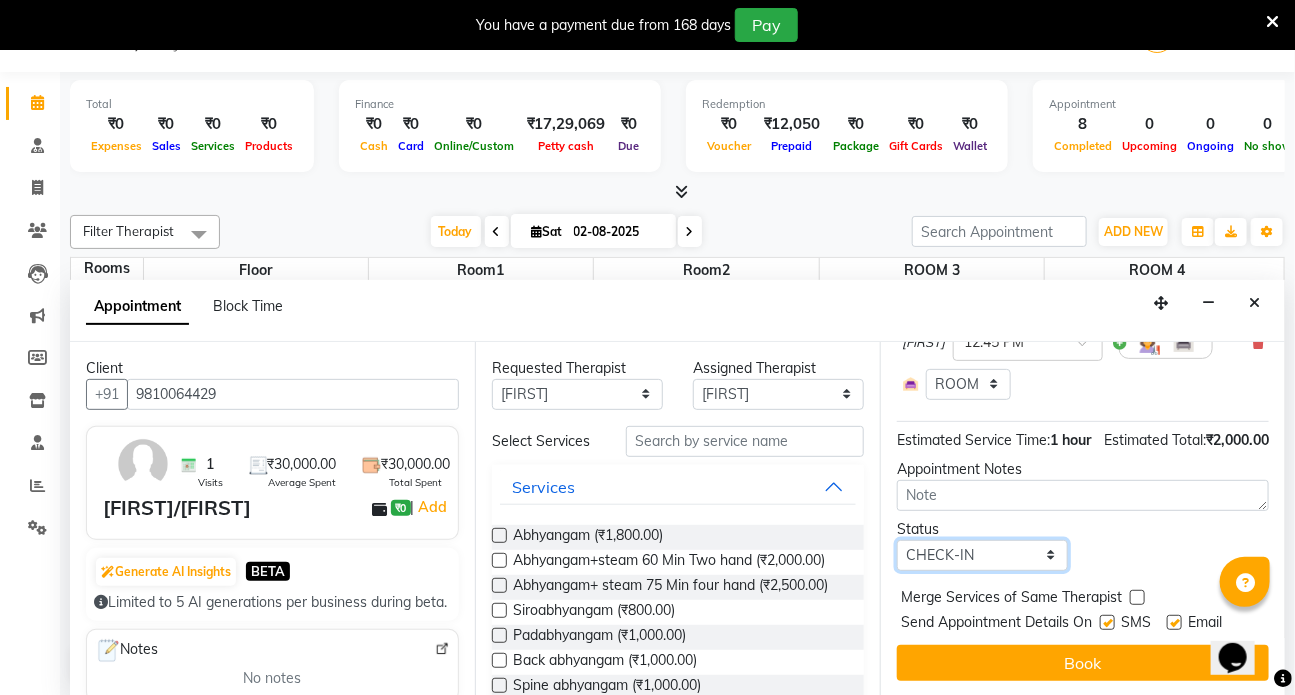 click on "Select TENTATIVE CONFIRM CHECK-IN UPCOMING" at bounding box center [982, 555] 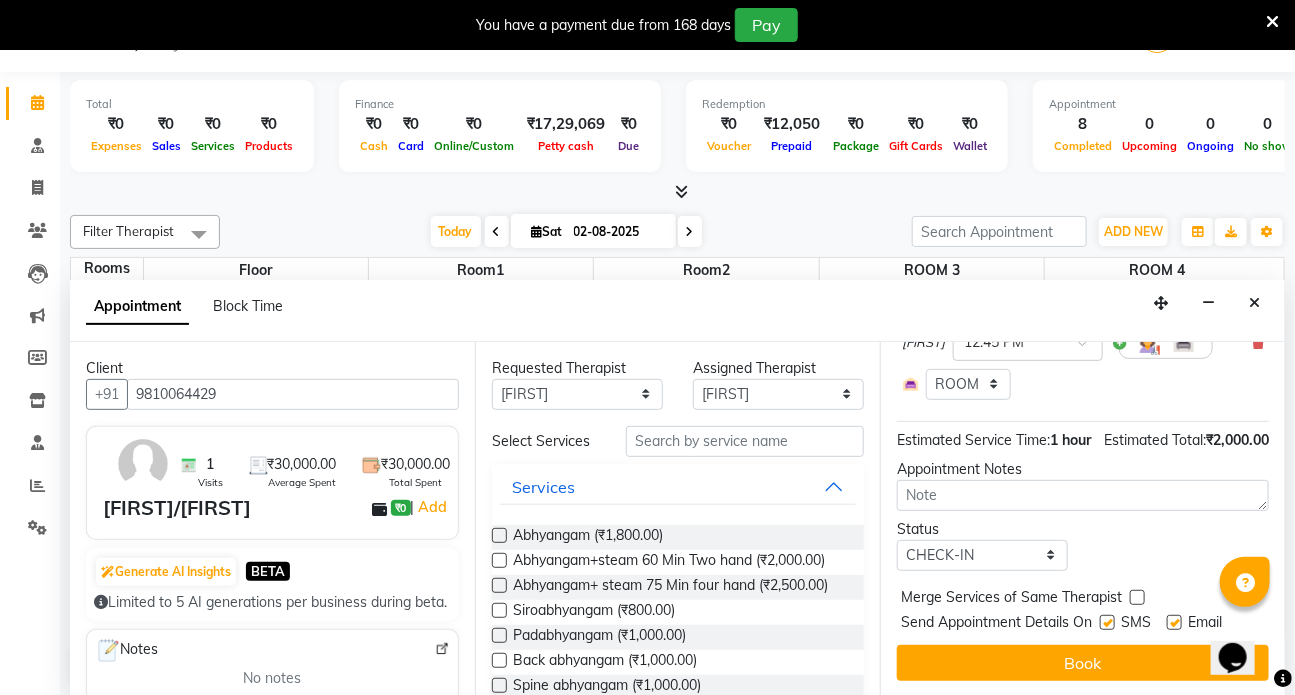 click at bounding box center [1107, 622] 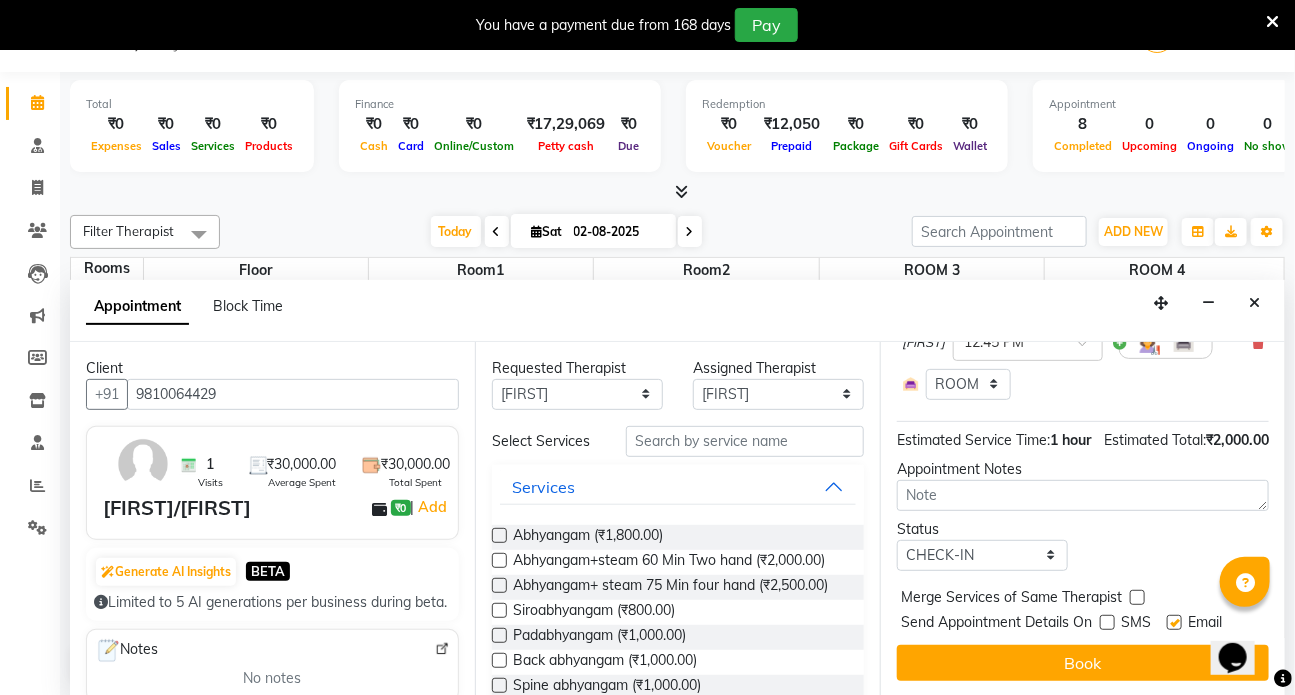 click at bounding box center (1174, 622) 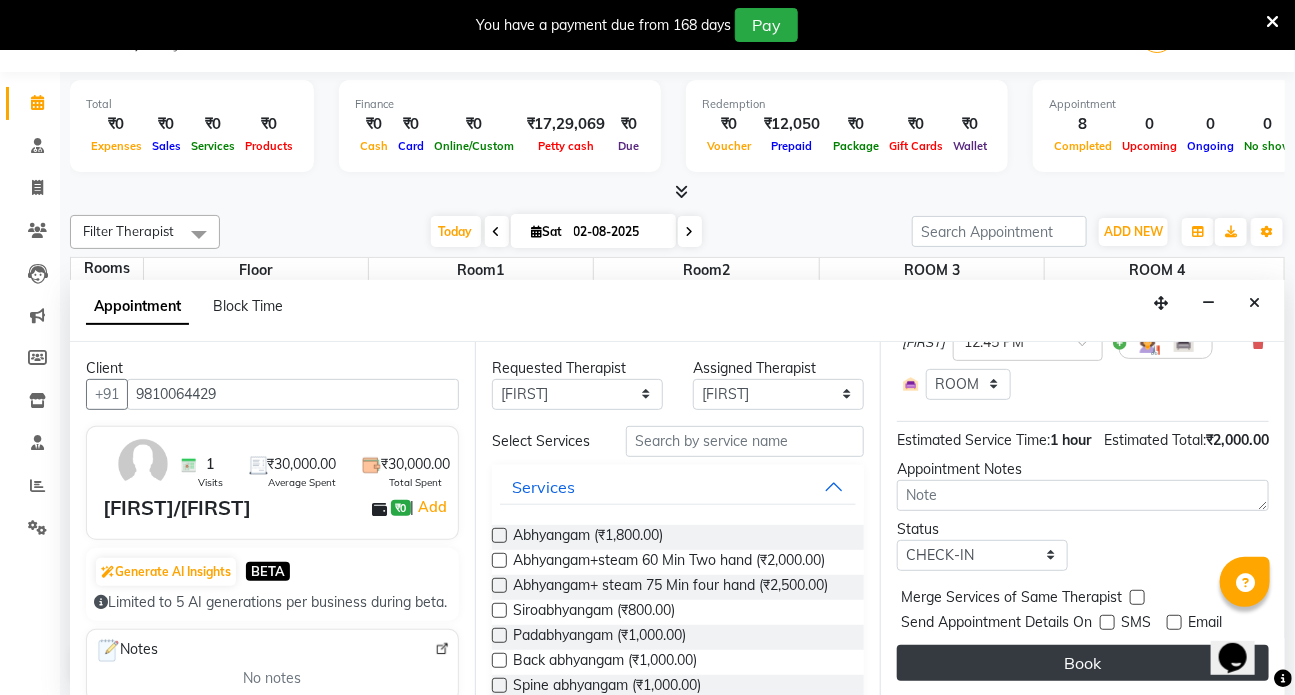 click on "Book" at bounding box center [1083, 663] 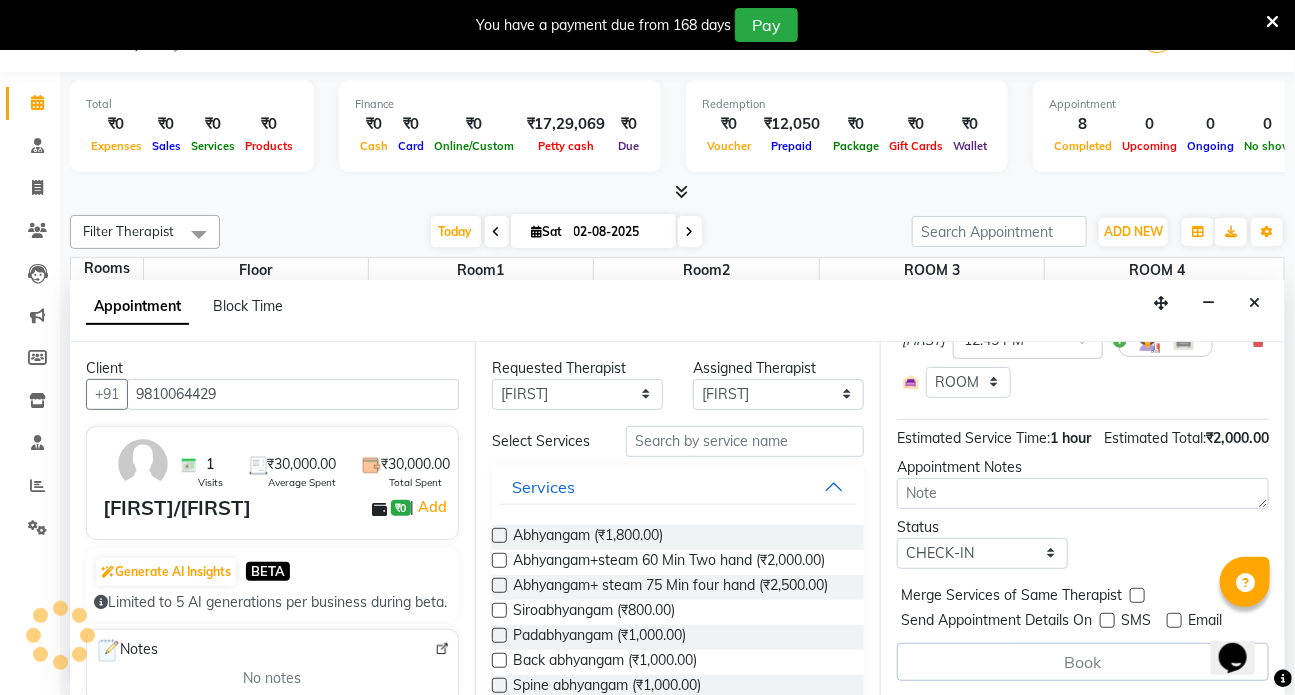 scroll, scrollTop: 0, scrollLeft: 0, axis: both 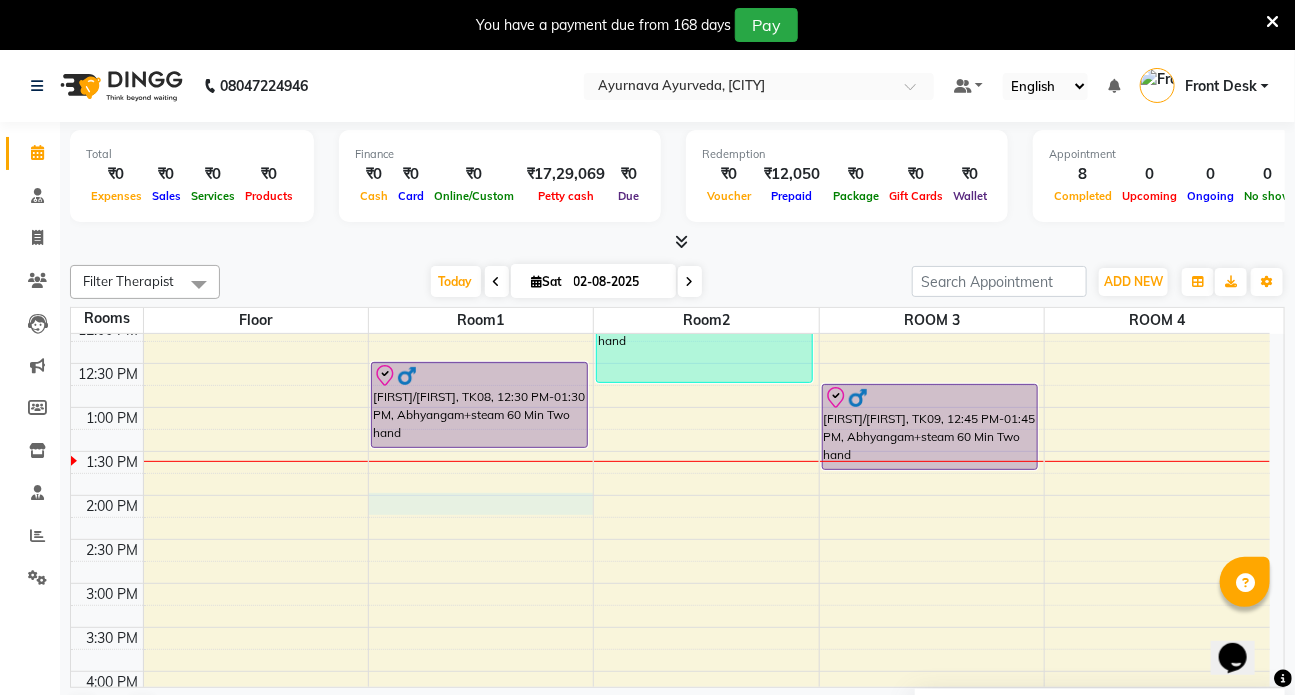 click on "[FIRST]/[FIRST], TK01, 08:00 AM-09:00 AM, Patrapotliswedam     [FIRST]/[FIRST], TK02, 10:30 AM-11:45 AM, Abhyangam+ steam 75 Min four hand
[FIRST]/[FIRST], TK08, 12:30 PM-01:30 PM, Abhyangam+steam 60 Min Two hand      [FIRST] [LAST], TK03, 11:30 AM-12:45 PM, Abhyangam+ steam 75 Min four hand      [FIRST] [LAST], TK05, 09:15 AM-10:45 AM, Abhyangam sirodhara     [FIRST]/[FIRST], TK06, 10:45 AM-11:45 AM, Udwarthanam steam
[FIRST]/[FIRST], TK09, 12:45 PM-01:45 PM, Abhyangam+steam 60 Min Two hand      [FIRST] [LAST], TK04, 08:00 AM-09:15 AM, Abhyangam+ steam 75 Min four hand      [FIRST] [LAST], TK04, 09:15 AM-09:45 AM, Prishta vasti     [FIRST] [LAST], TK04, 09:45 AM-10:00 AM, Matra Vasti" at bounding box center [670, 495] 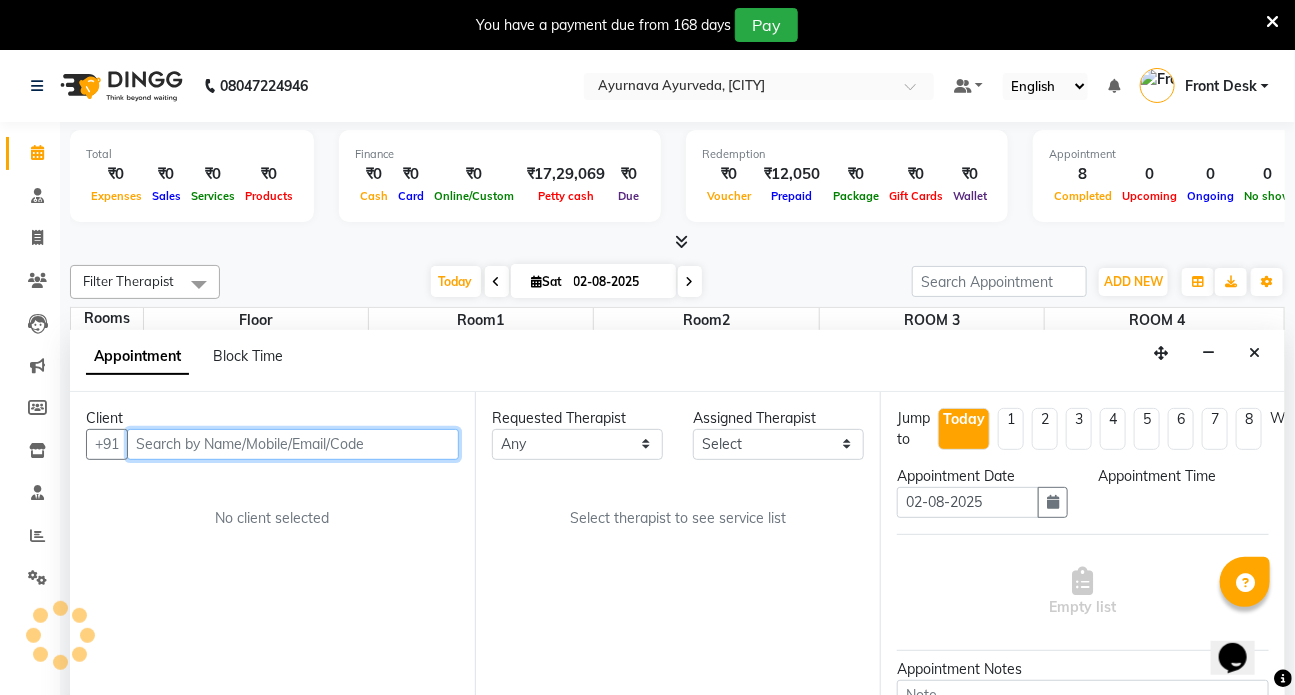 scroll, scrollTop: 50, scrollLeft: 0, axis: vertical 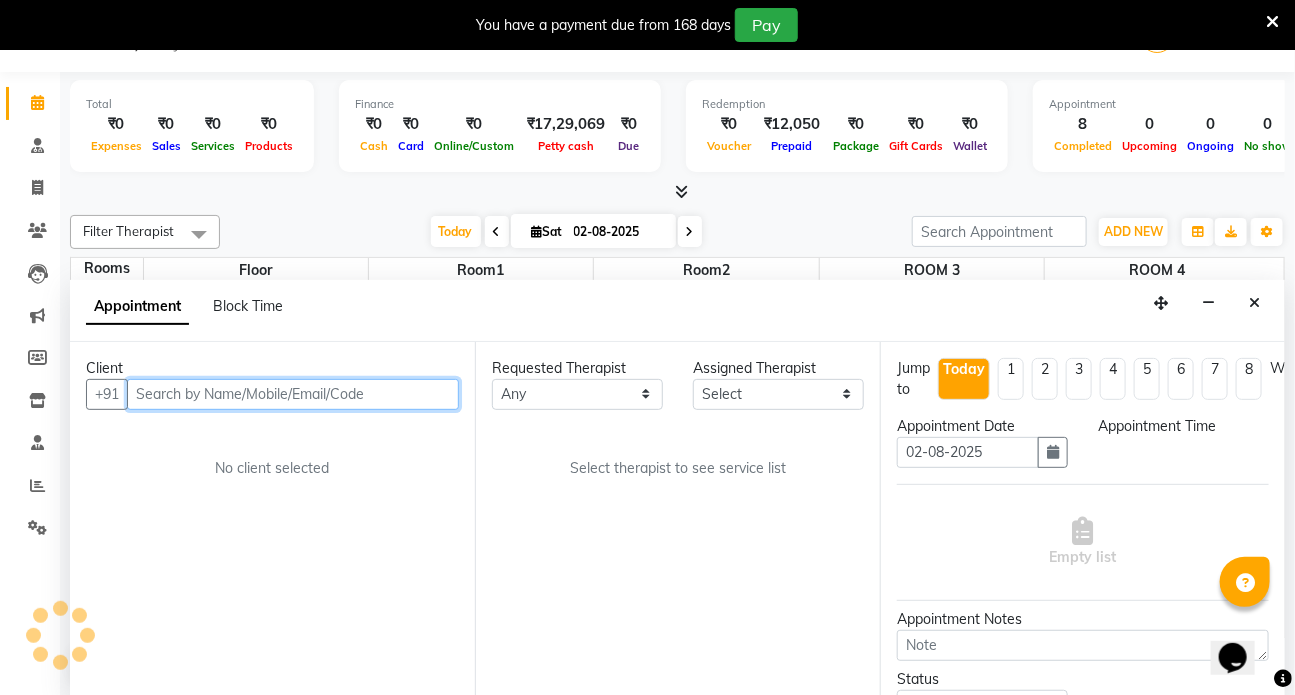 select on "840" 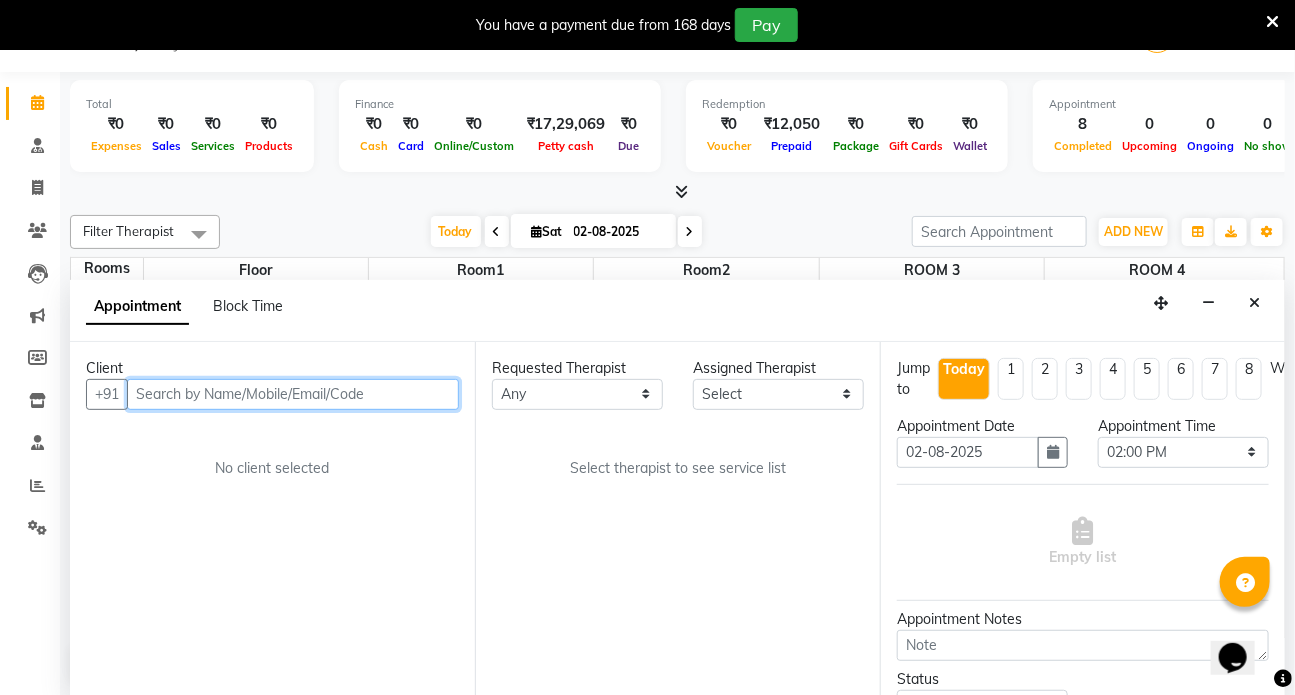 click at bounding box center [293, 394] 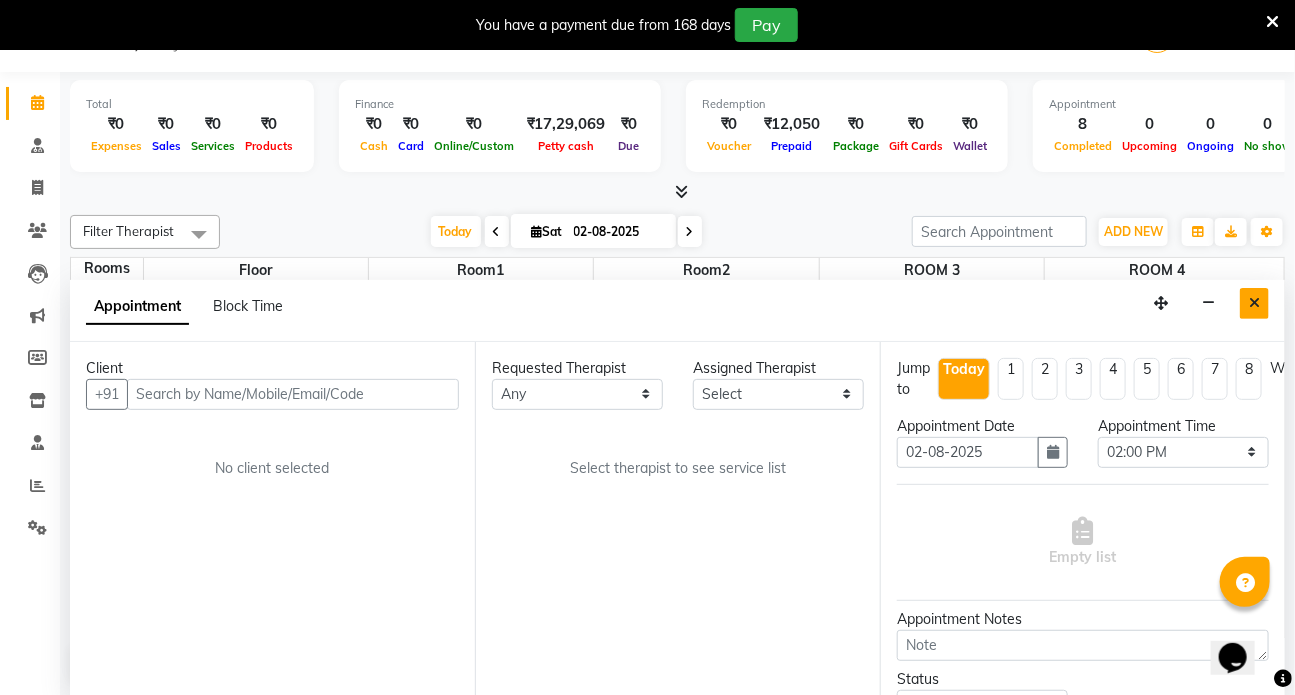 click at bounding box center (1254, 303) 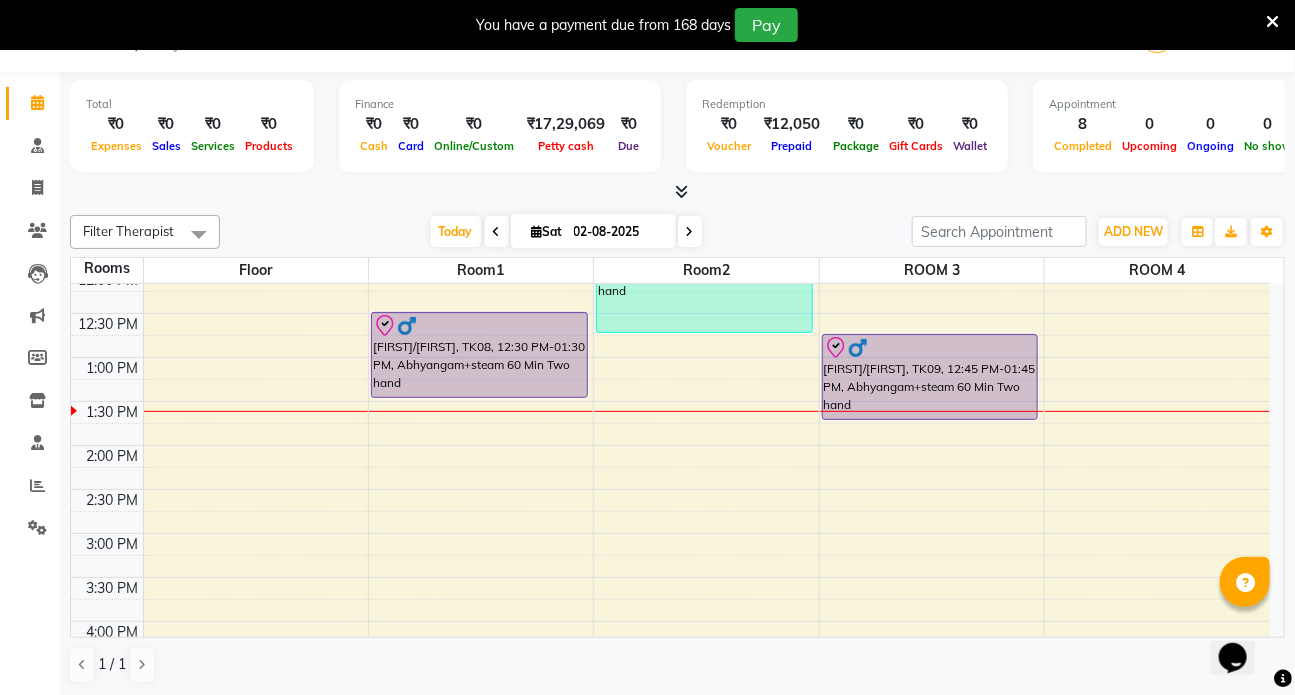click on "[FIRST]/[FIRST], TK01, 08:00 AM-09:00 AM, Patrapotliswedam     [FIRST]/[FIRST], TK02, 10:30 AM-11:45 AM, Abhyangam+ steam 75 Min four hand
[FIRST]/[FIRST], TK08, 12:30 PM-01:30 PM, Abhyangam+steam 60 Min Two hand      [FIRST] [LAST], TK03, 11:30 AM-12:45 PM, Abhyangam+ steam 75 Min four hand      [FIRST] [LAST], TK05, 09:15 AM-10:45 AM, Abhyangam sirodhara     [FIRST]/[FIRST], TK06, 10:45 AM-11:45 AM, Udwarthanam steam
[FIRST]/[FIRST], TK09, 12:45 PM-01:45 PM, Abhyangam+steam 60 Min Two hand      [FIRST] [LAST], TK04, 08:00 AM-09:15 AM, Abhyangam+ steam 75 Min four hand      [FIRST] [LAST], TK04, 09:15 AM-09:45 AM, Prishta vasti     [FIRST] [LAST], TK04, 09:45 AM-10:00 AM, Matra Vasti" at bounding box center [670, 445] 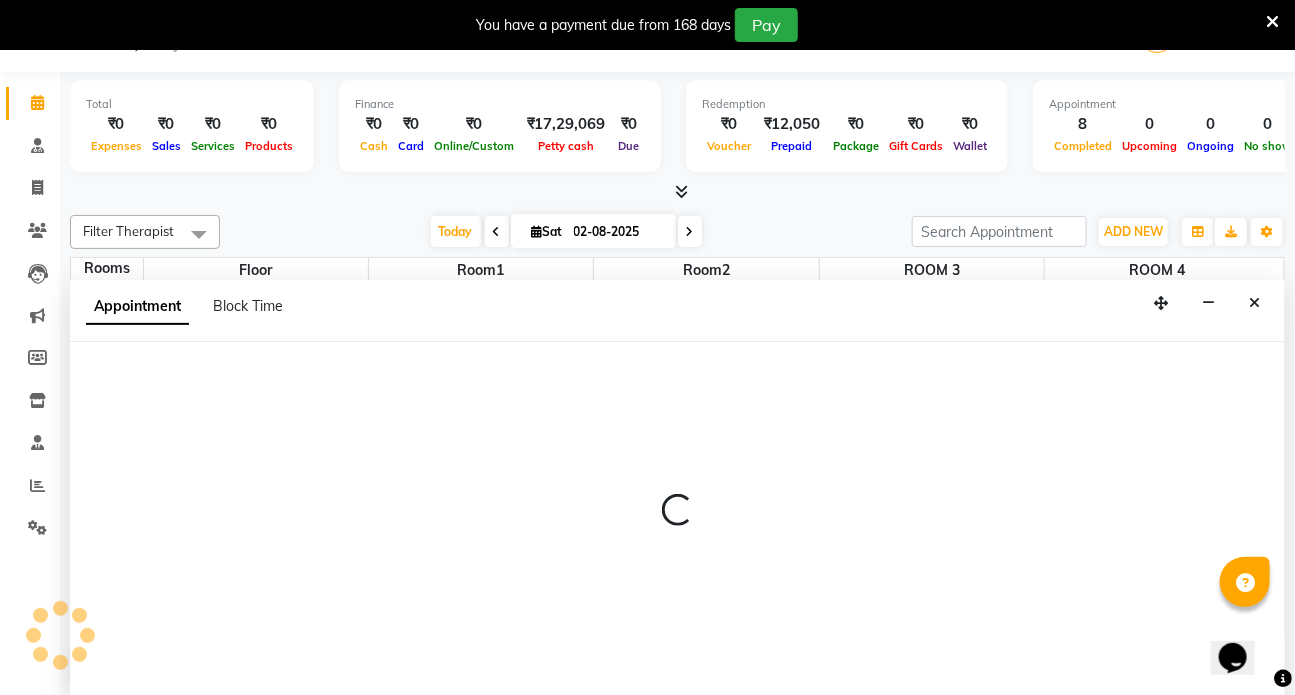 select on "tentative" 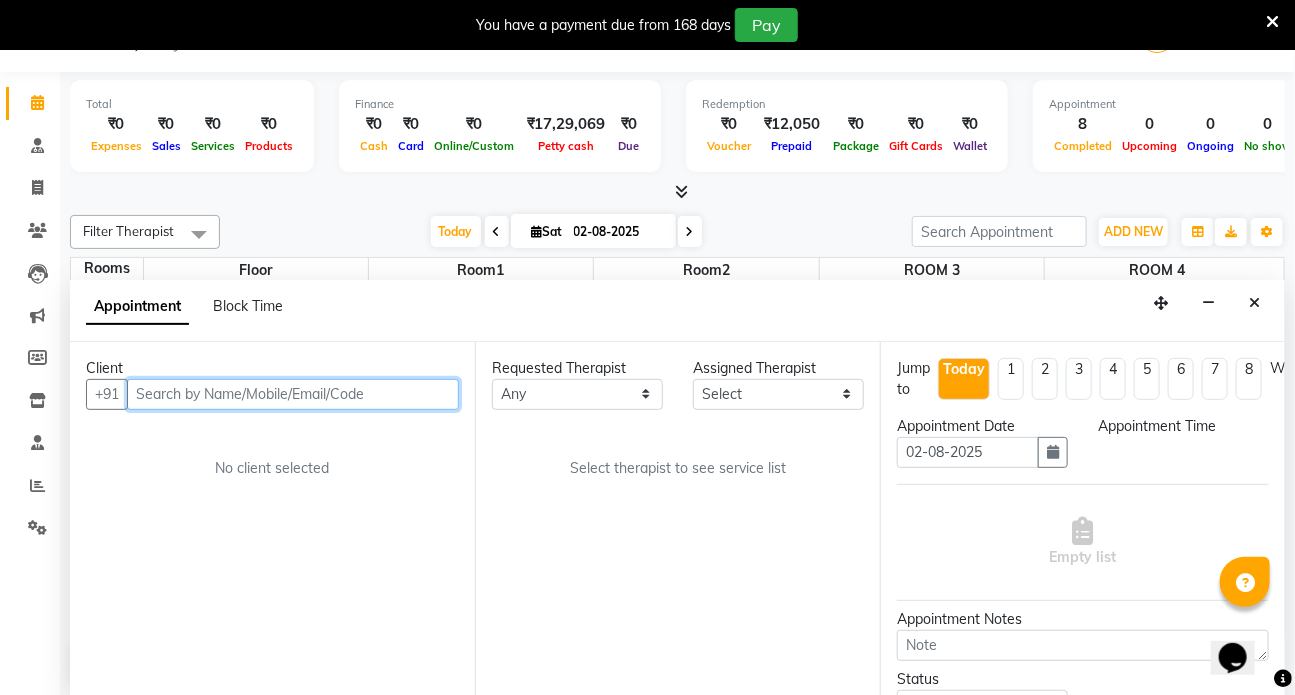 select on "780" 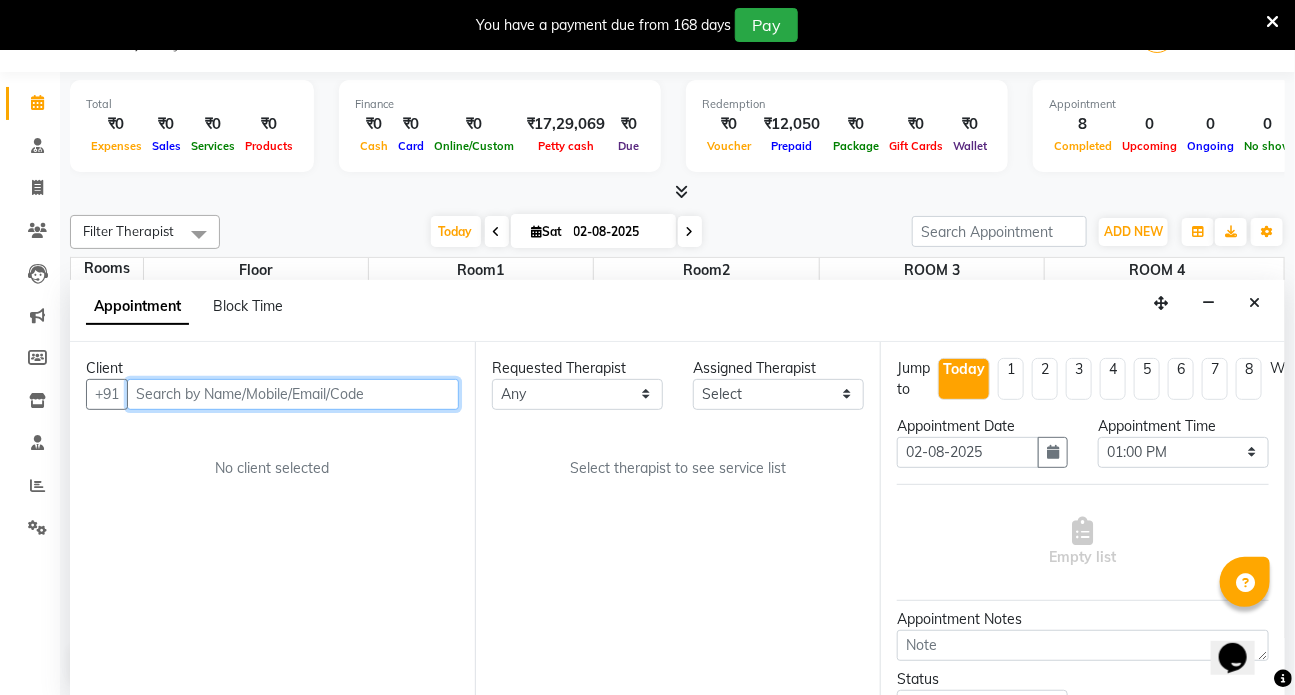 click at bounding box center (293, 394) 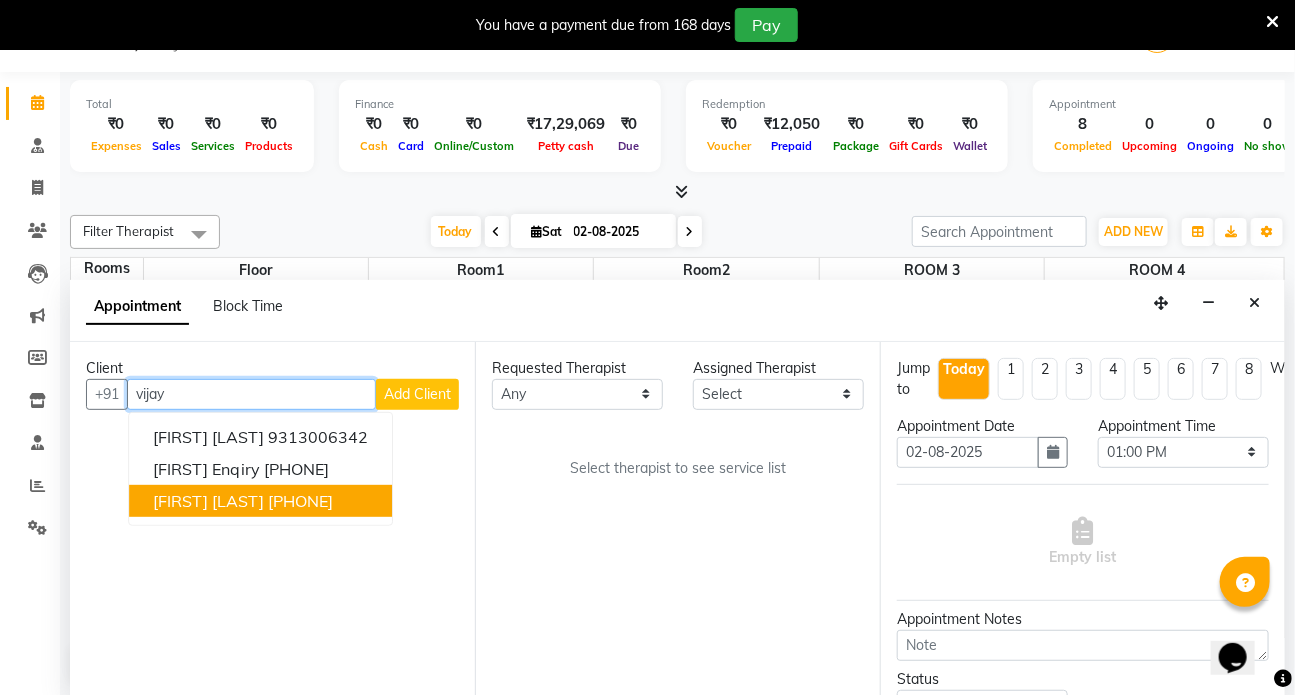 click on "[PHONE]" at bounding box center [300, 501] 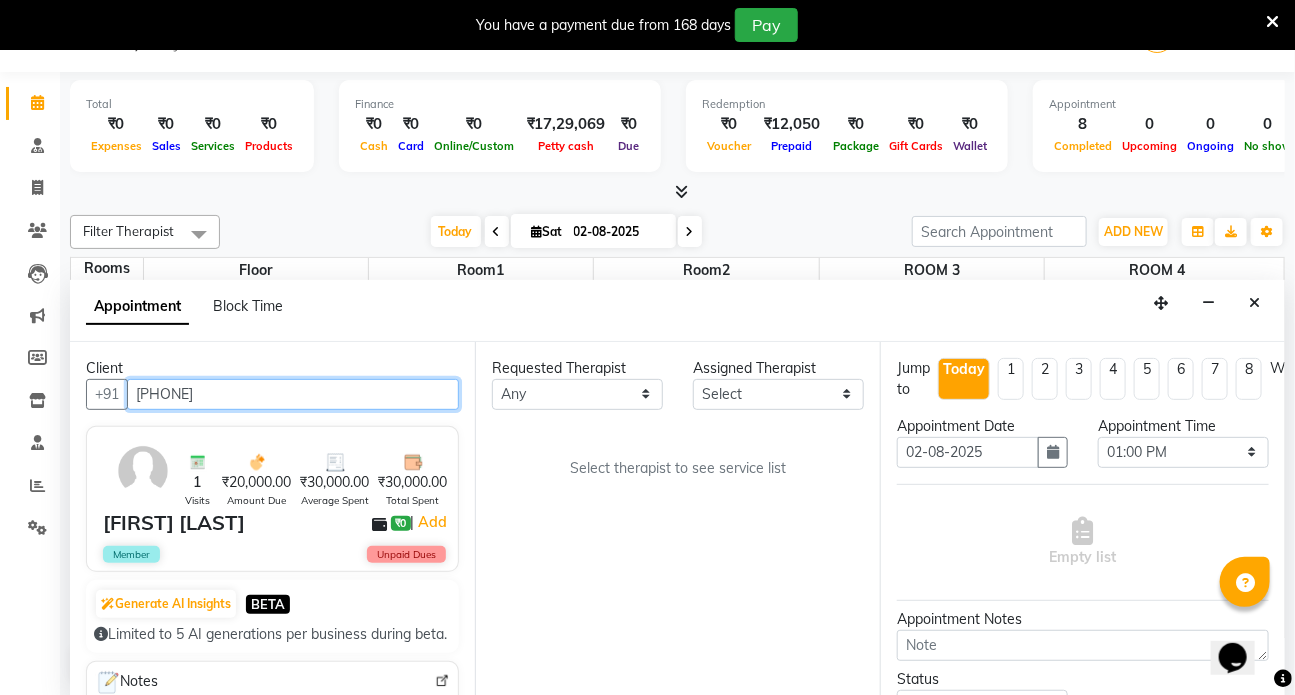 type on "[PHONE]" 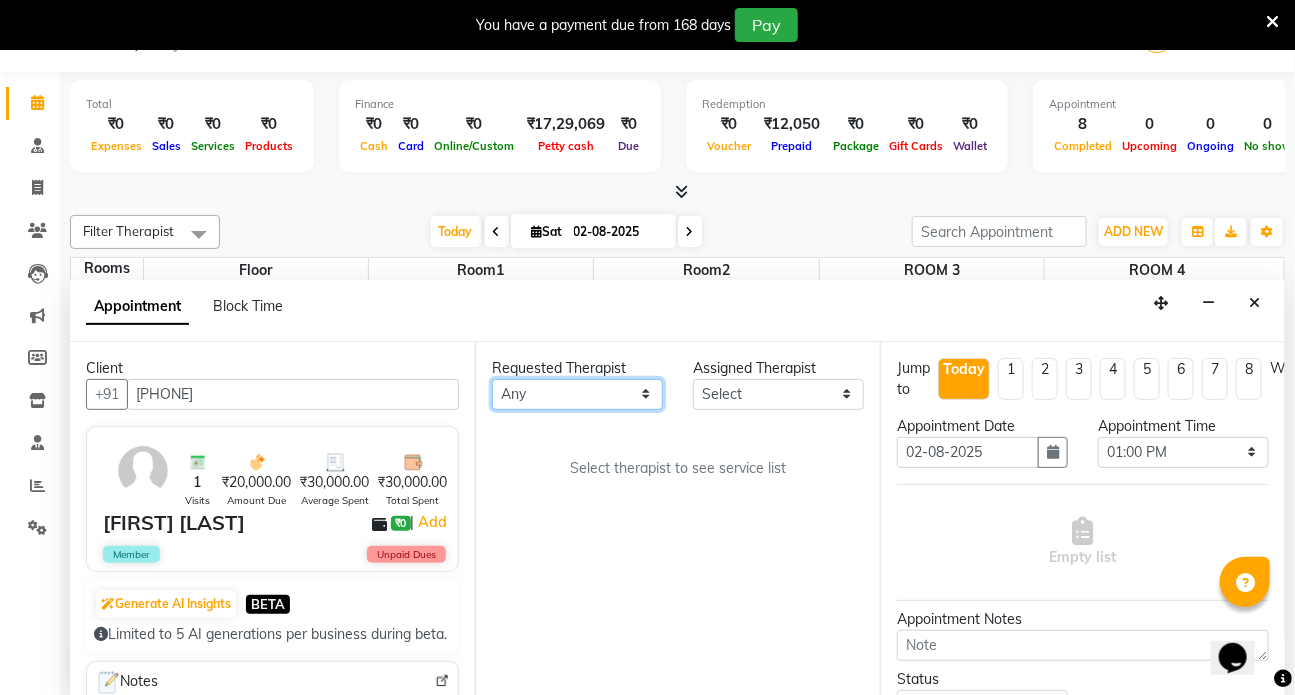 click on "Any [FIRST] [FIRST] [FIRST] [FIRST] Front Desk [FIRST] [FIRST] [FIRST] [FIRST] [FIRST] [FIRST] Select [FIRST] [FIRST] [FIRST] [FIRST] [FIRST] [FIRST] [FIRST] [FIRST] [FIRST] [FIRST]" at bounding box center [577, 394] 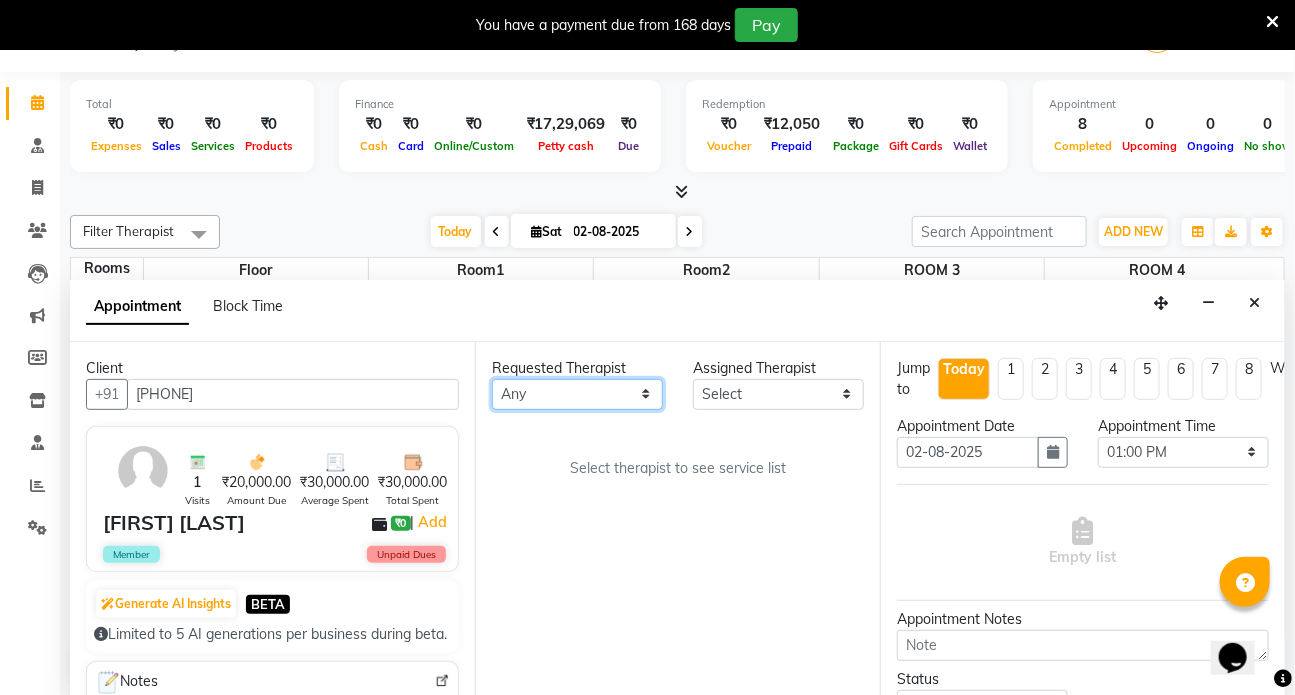 select on "64482" 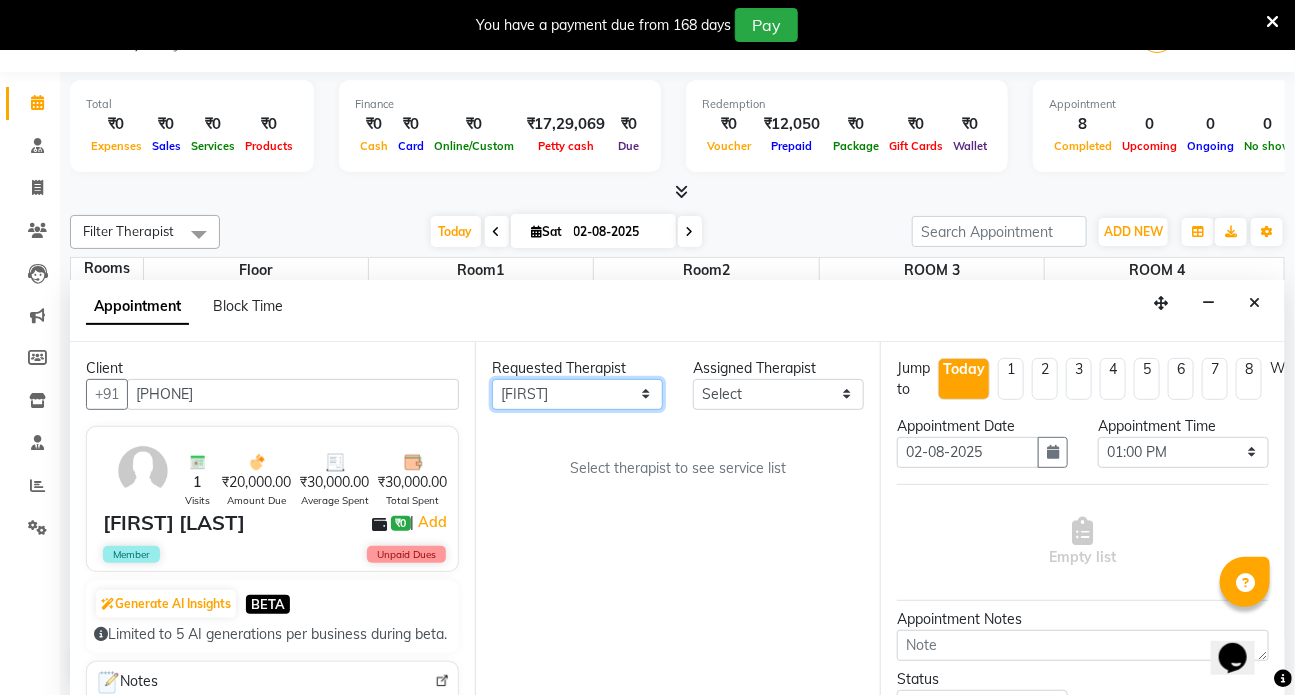 click on "Any [FIRST] [FIRST] [FIRST] [FIRST] Front Desk [FIRST] [FIRST] [FIRST] [FIRST] [FIRST] [FIRST] Select [FIRST] [FIRST] [FIRST] [FIRST] [FIRST] [FIRST] [FIRST] [FIRST] [FIRST] [FIRST]" at bounding box center (577, 394) 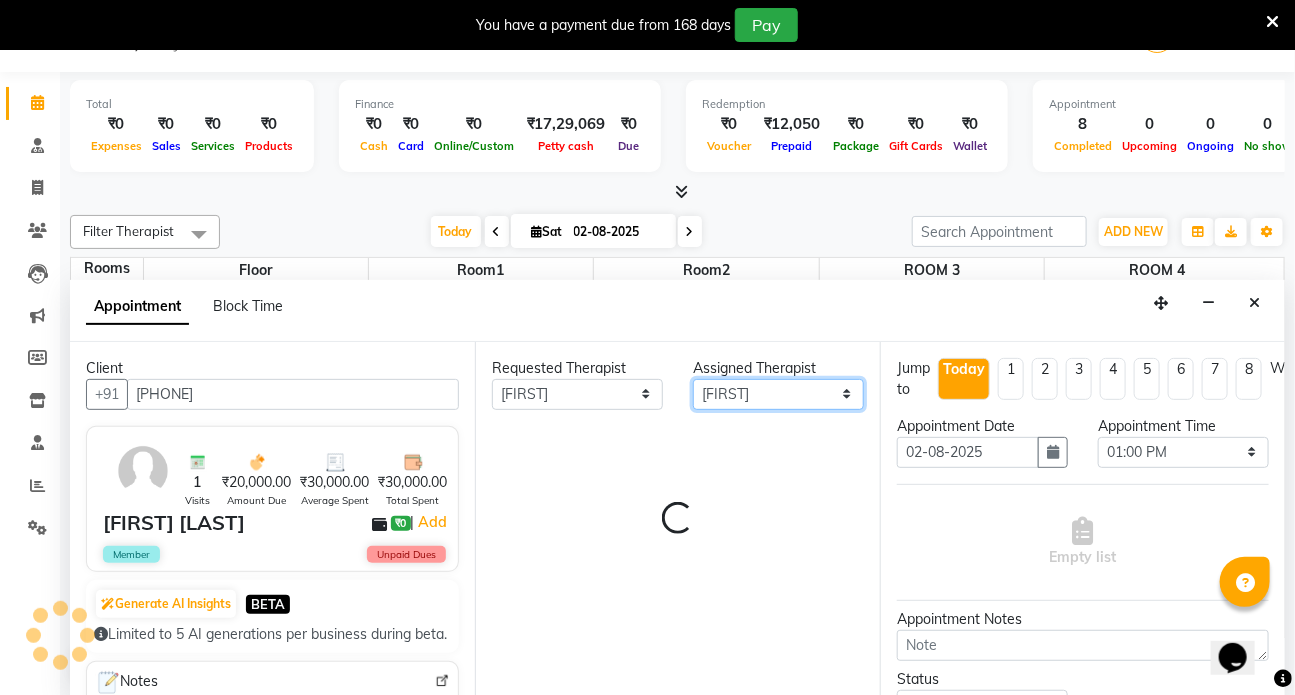 click on "Select [FIRST] [FIRST] [FIRST] [FIRST] [FIRST] [FIRST] [FIRST] [FIRST] [FIRST] [FIRST] Select [FIRST] [FIRST] [FIRST] [FIRST] [FIRST] [FIRST] [FIRST] [FIRST] [FIRST] [FIRST]" at bounding box center (778, 394) 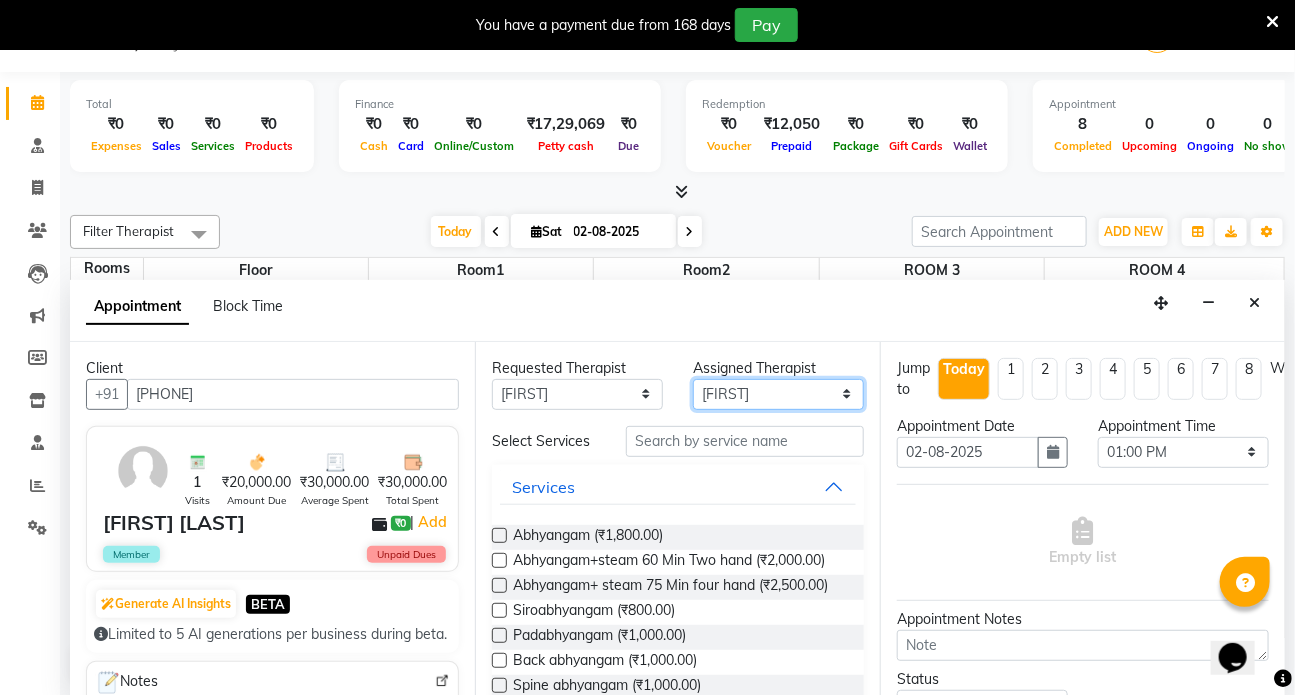 select on "75597" 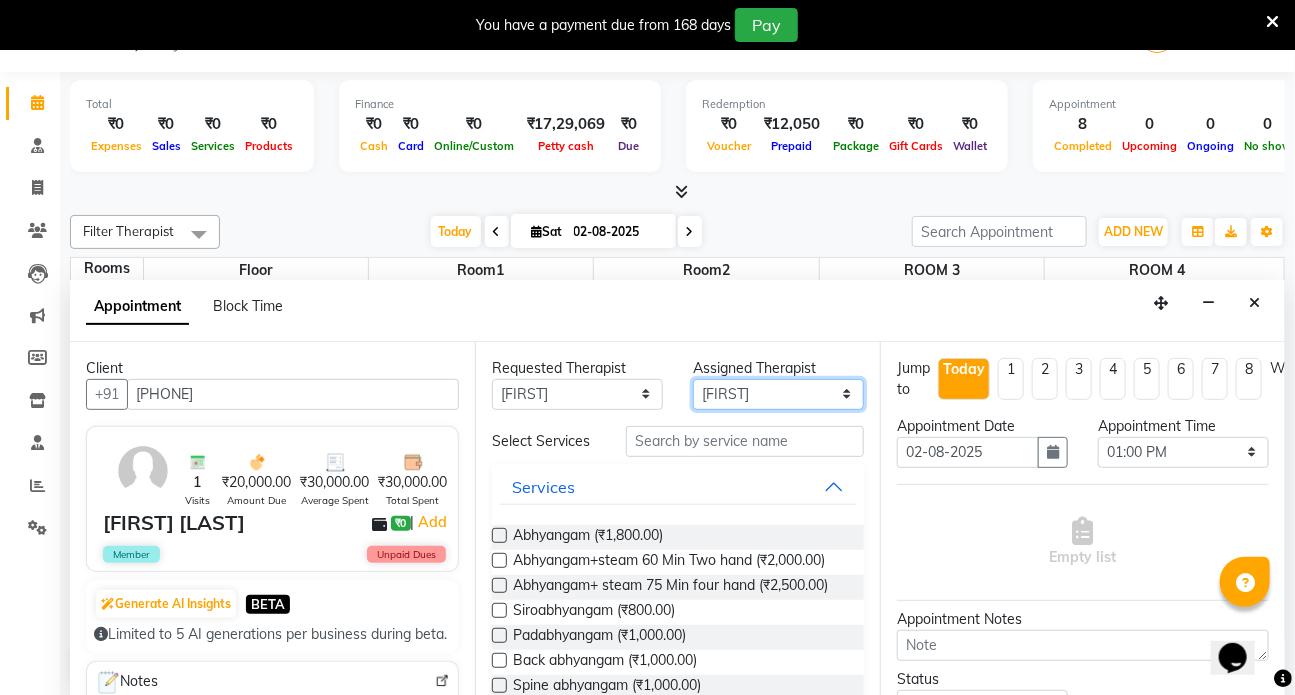 click on "Select [FIRST] [FIRST] [FIRST] [FIRST] [FIRST] [FIRST] [FIRST] [FIRST] [FIRST] [FIRST] Select [FIRST] [FIRST] [FIRST] [FIRST] [FIRST] [FIRST] [FIRST] [FIRST] [FIRST] [FIRST]" at bounding box center [778, 394] 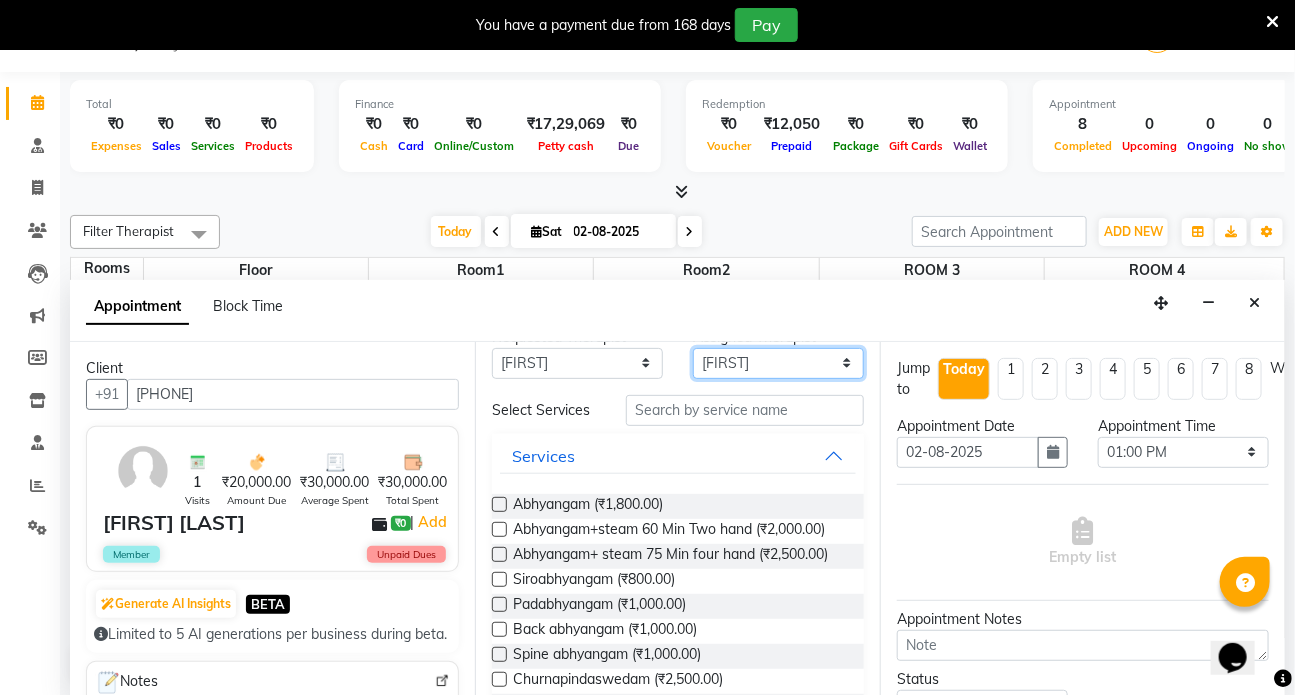 scroll, scrollTop: 0, scrollLeft: 0, axis: both 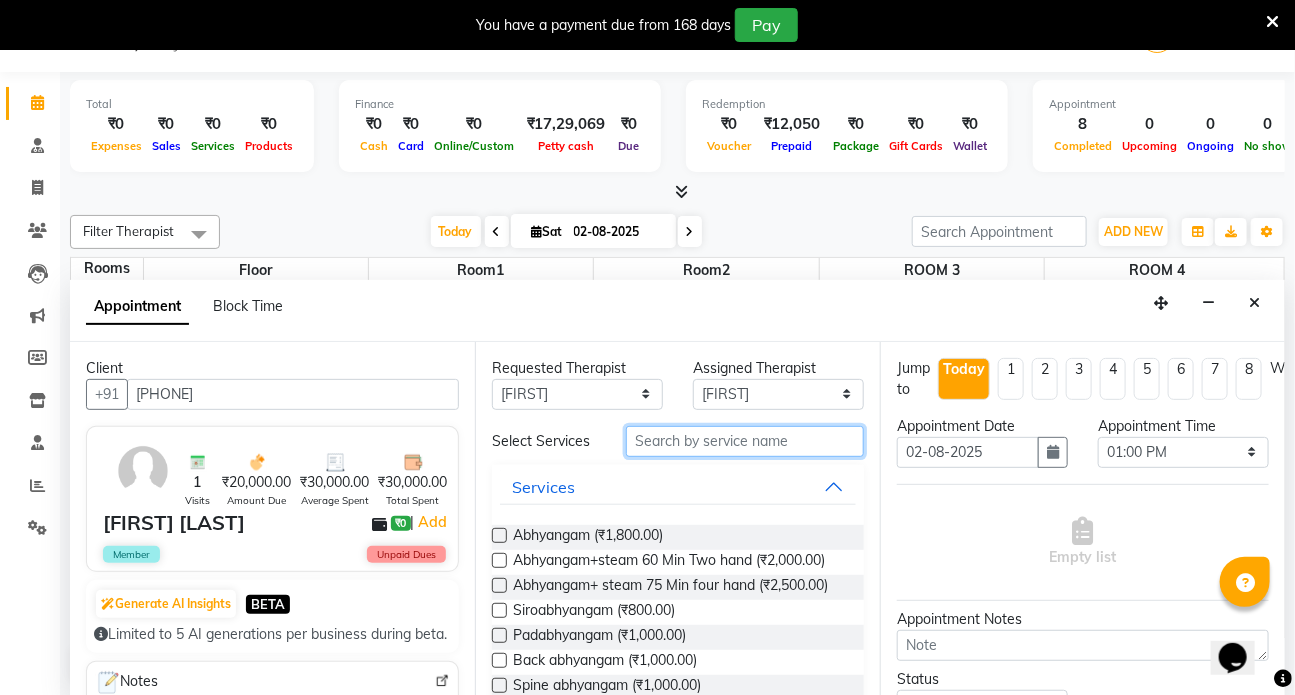 click at bounding box center [745, 441] 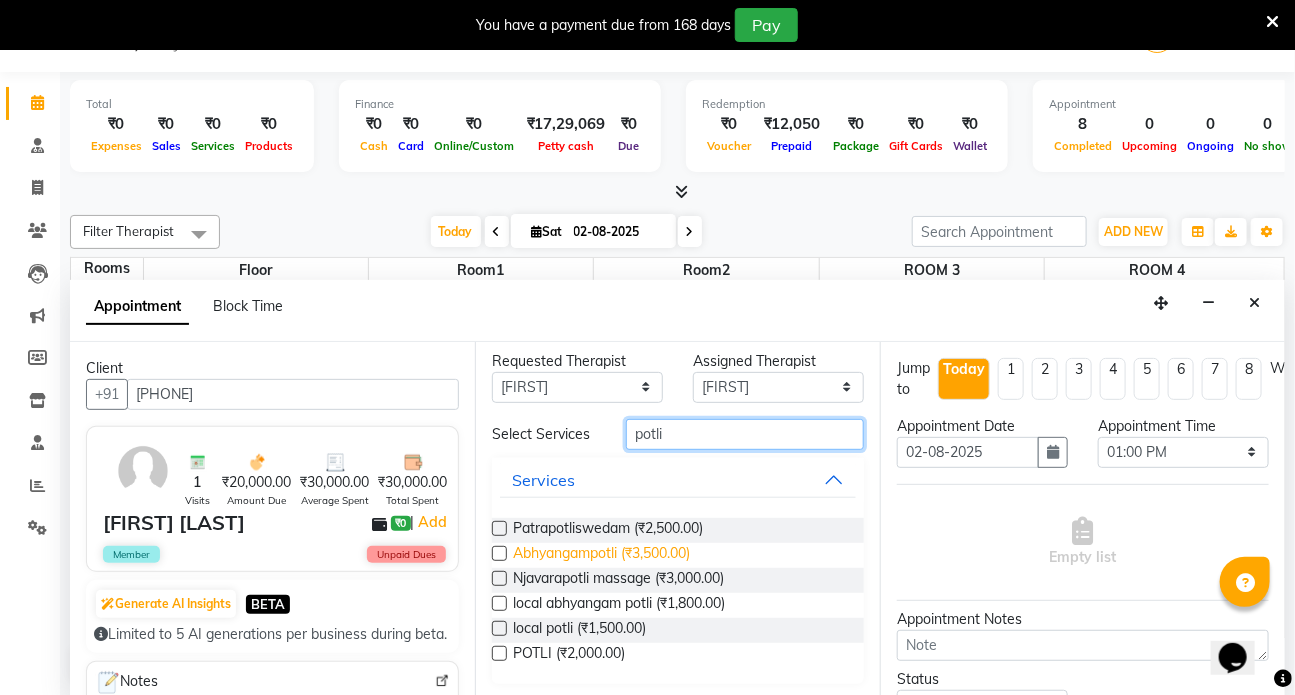 scroll, scrollTop: 9, scrollLeft: 0, axis: vertical 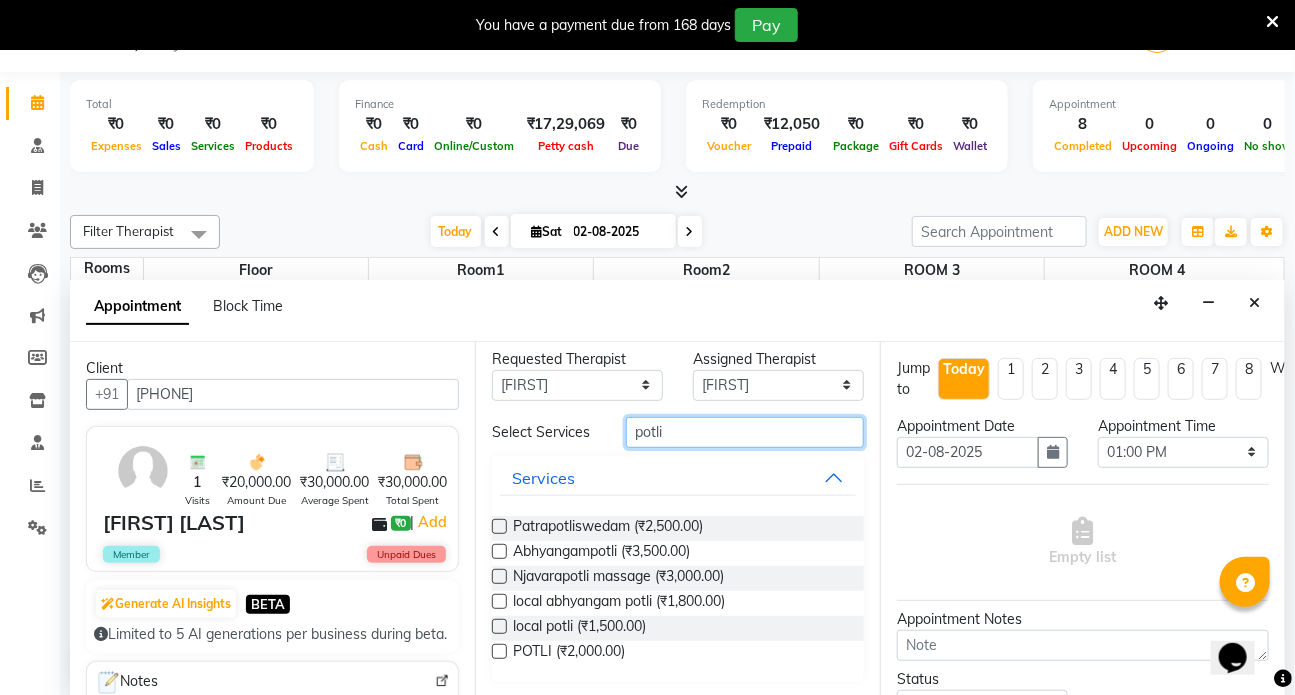 type on "potli" 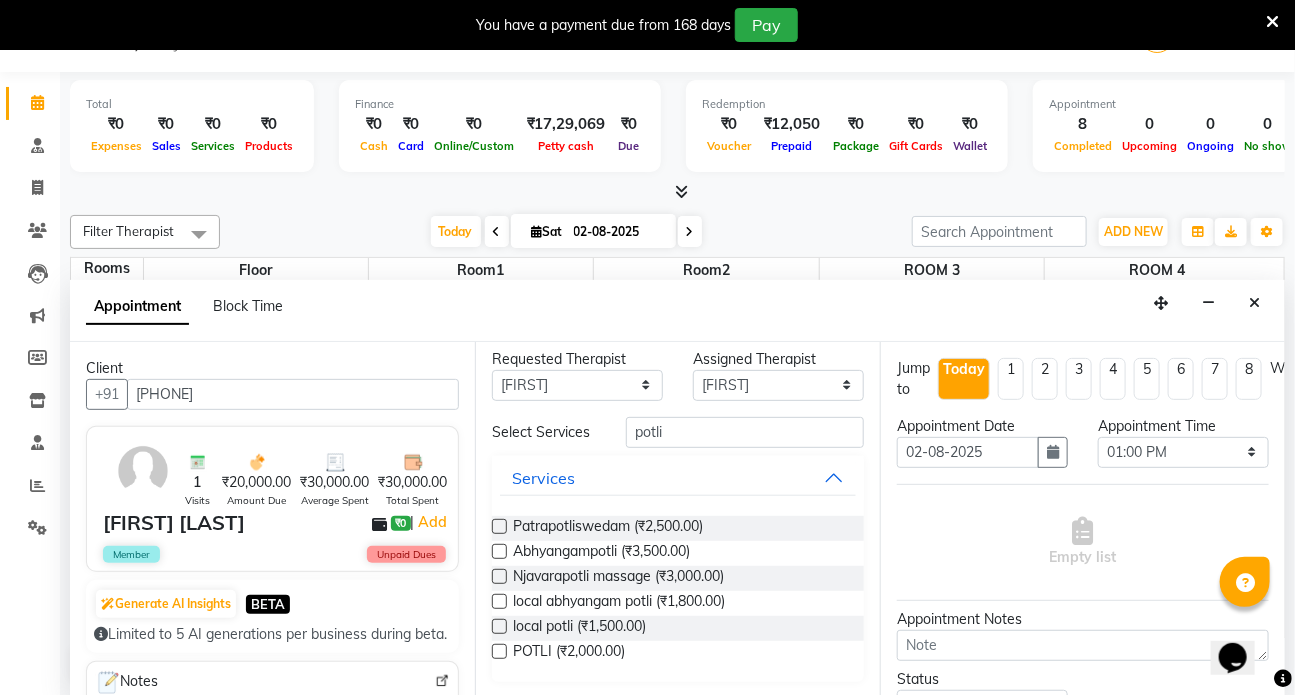 click at bounding box center (499, 651) 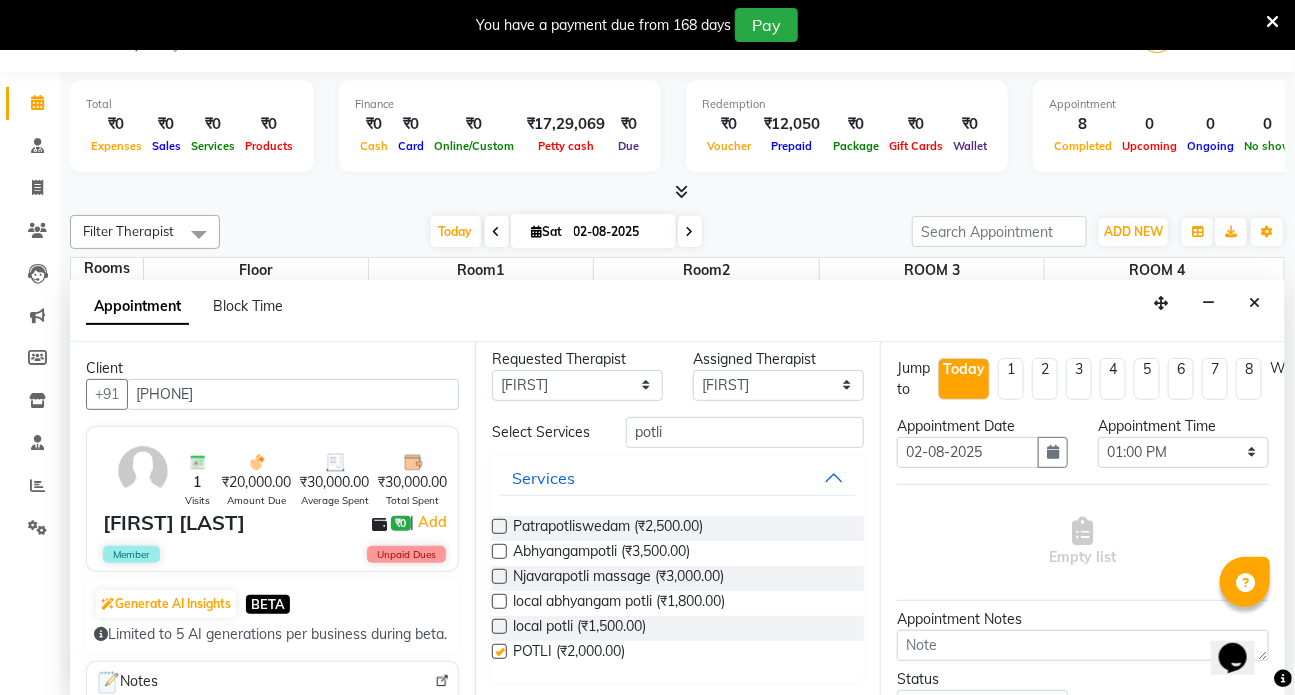 select on "2668" 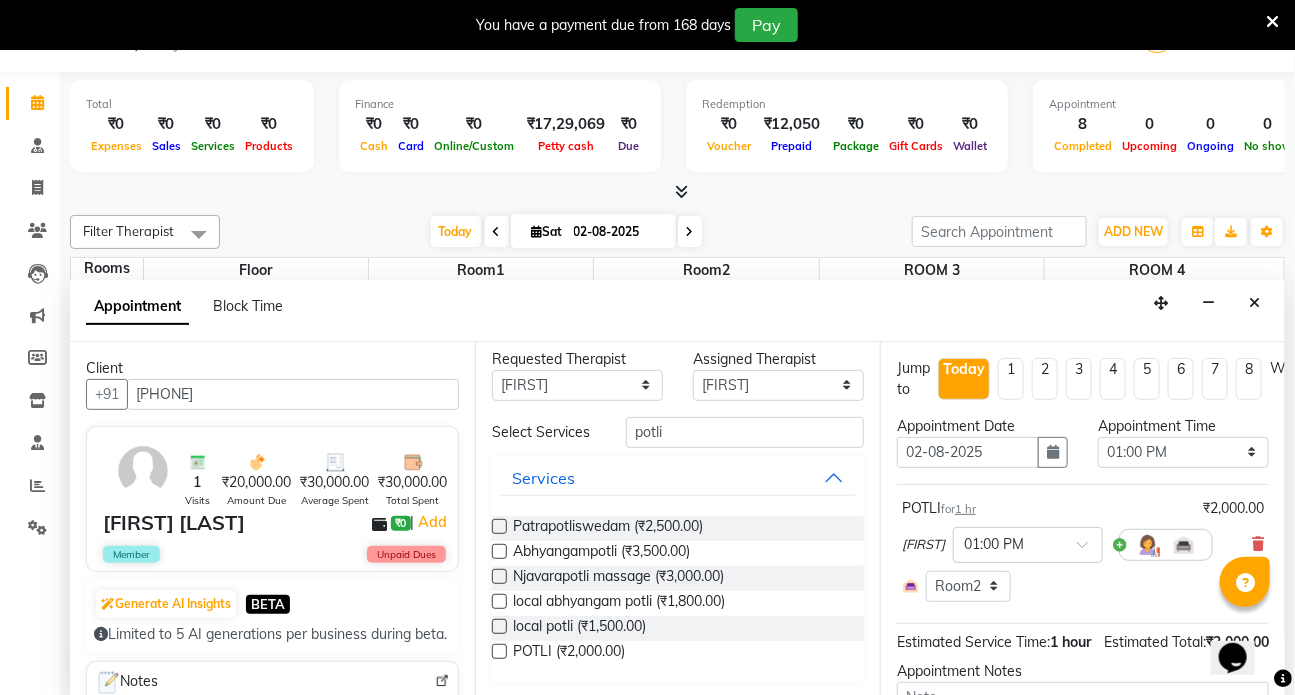 checkbox on "false" 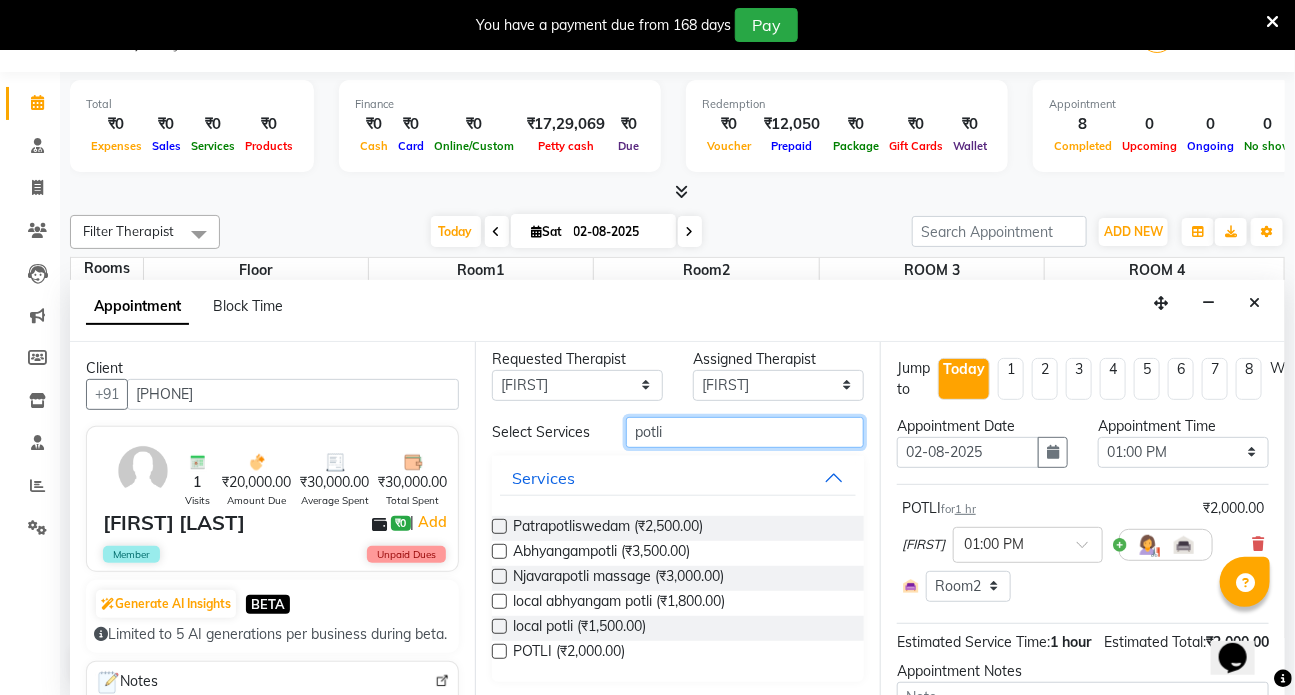 click on "potli" at bounding box center (745, 432) 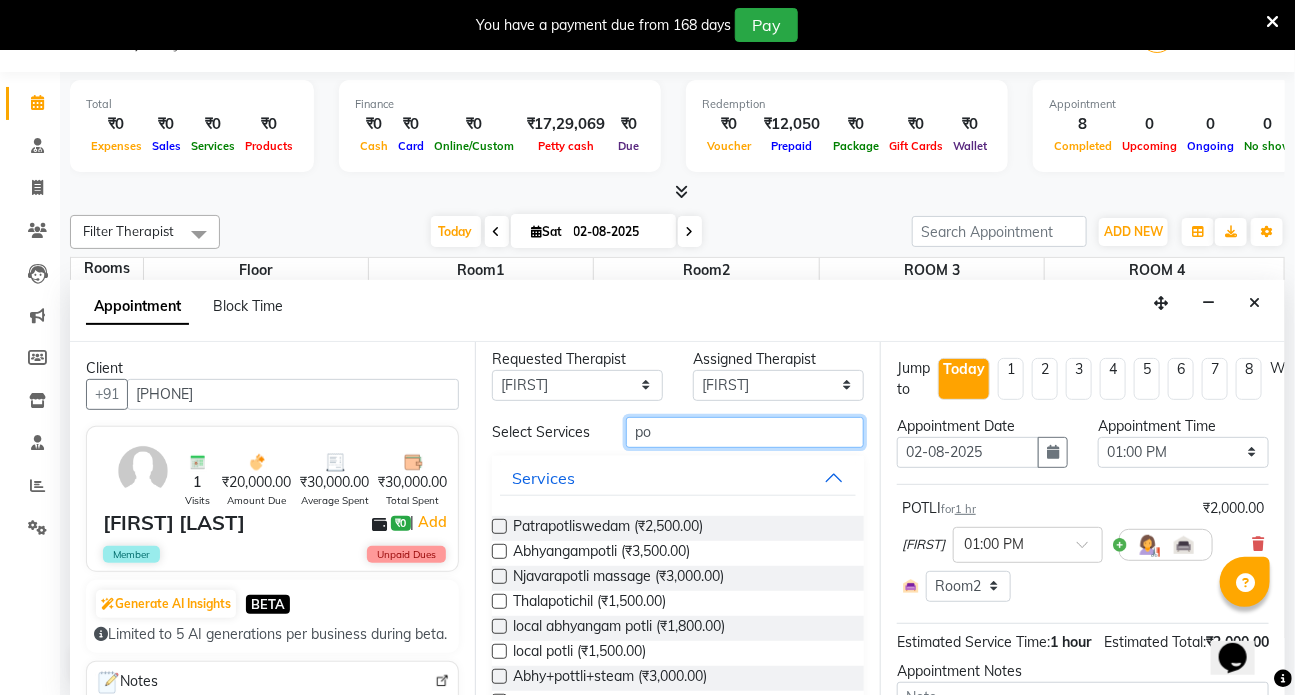 type on "p" 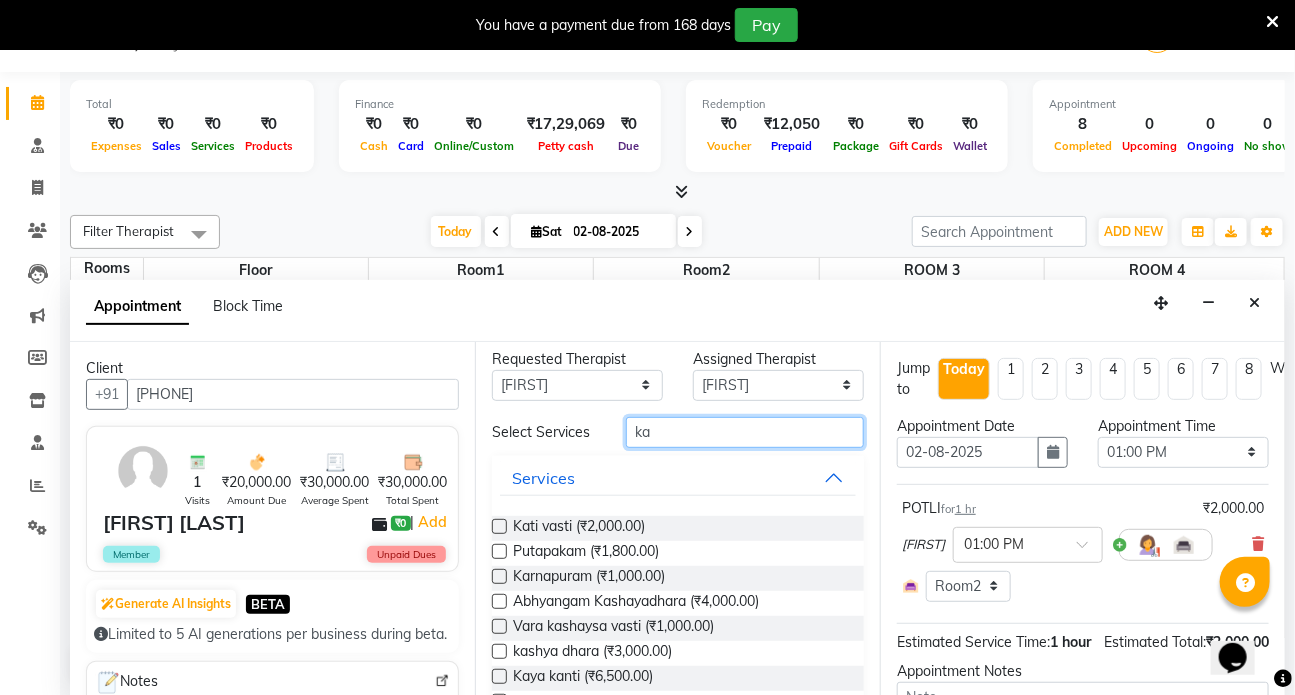 type on "ka" 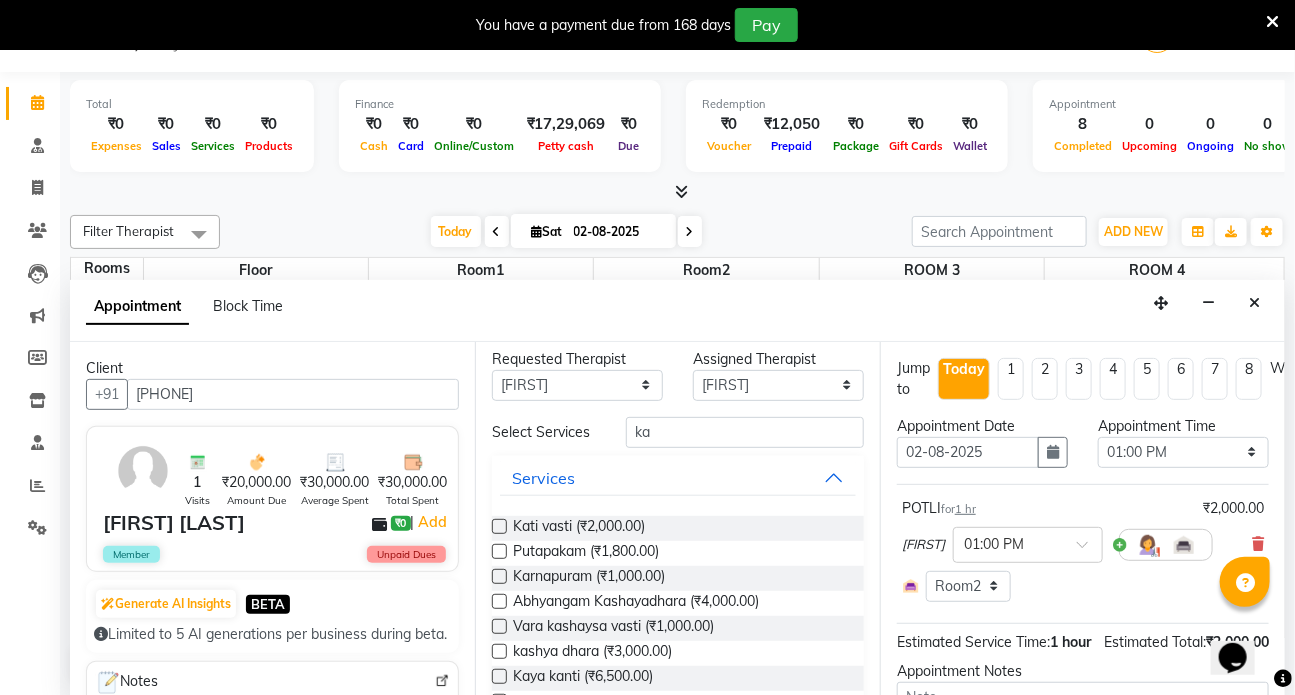 click at bounding box center [499, 526] 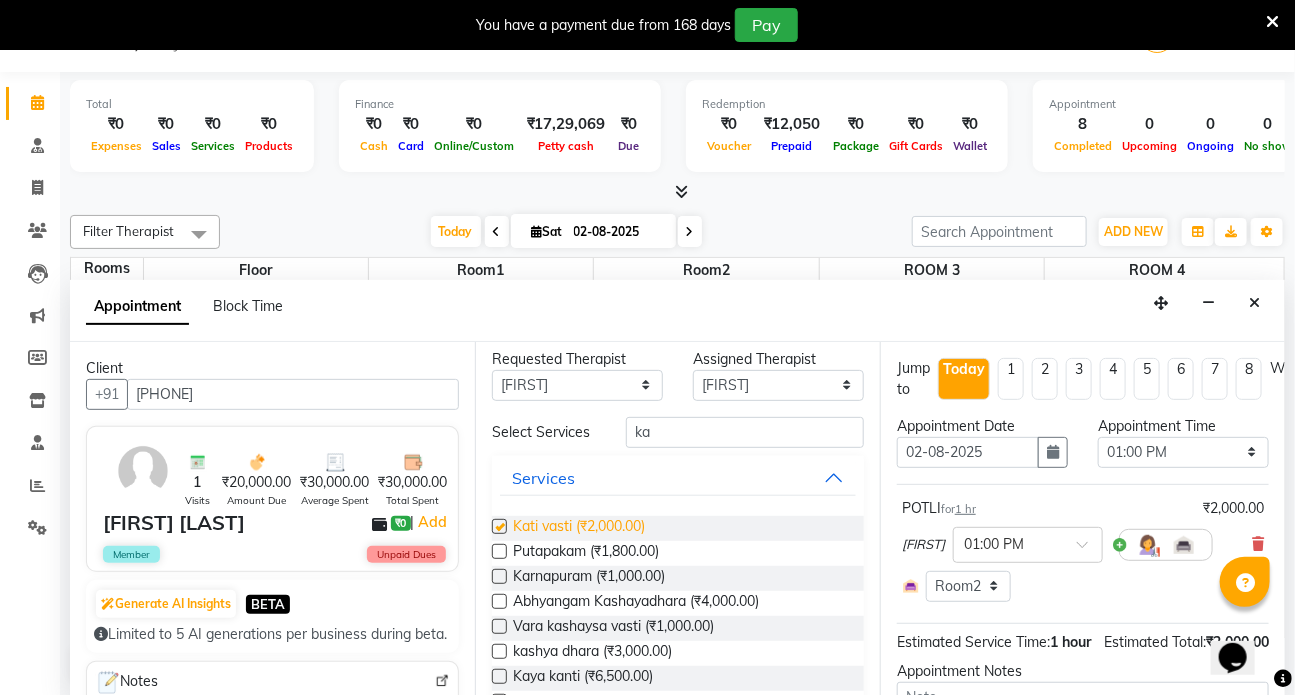 select on "2668" 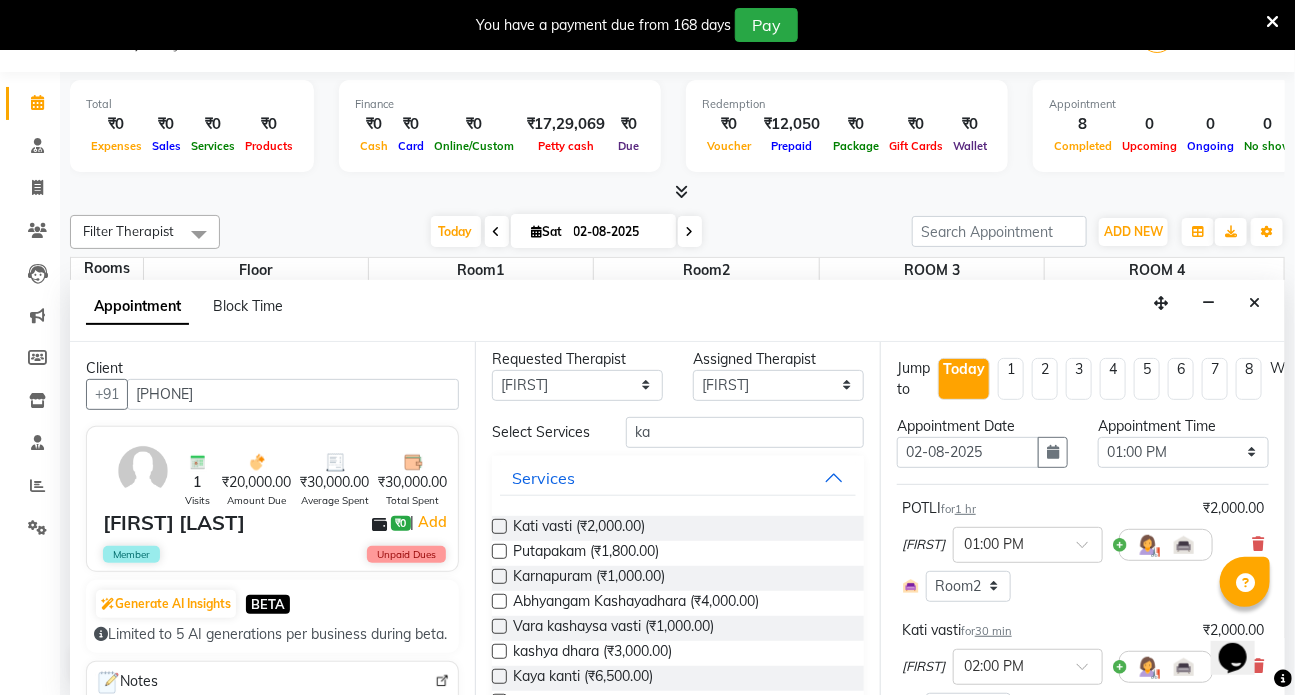 checkbox on "false" 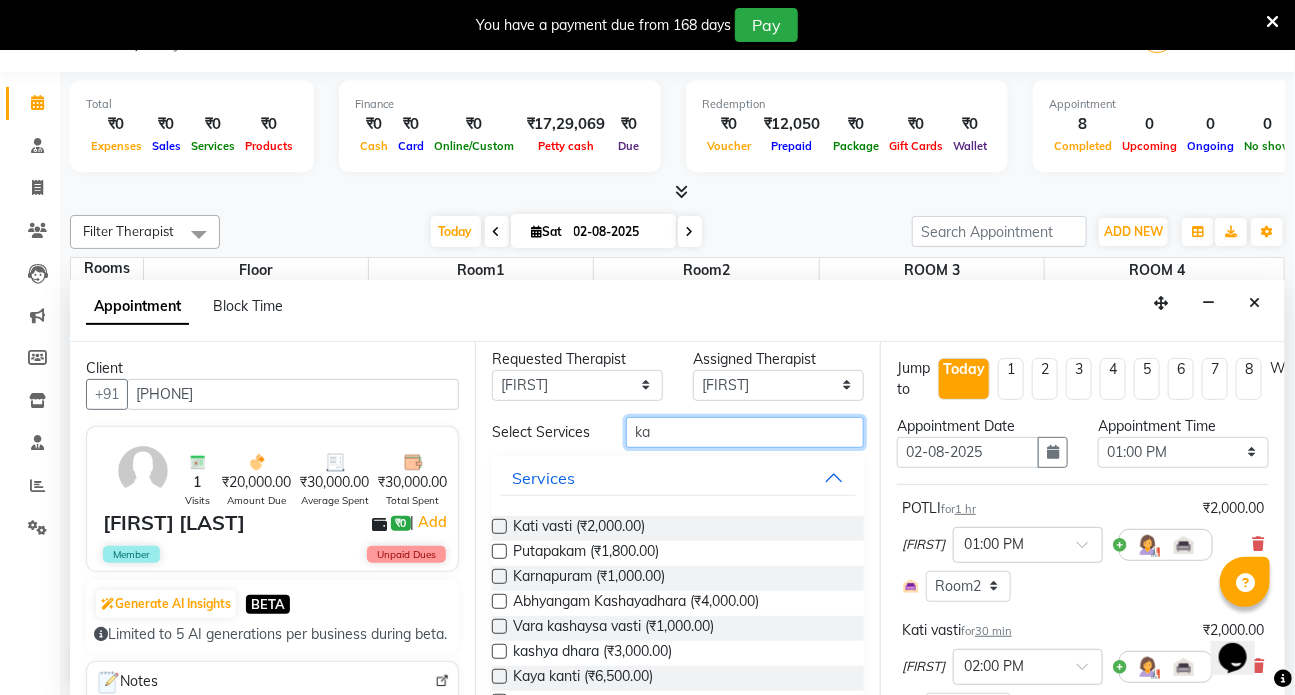 click on "ka" at bounding box center (745, 432) 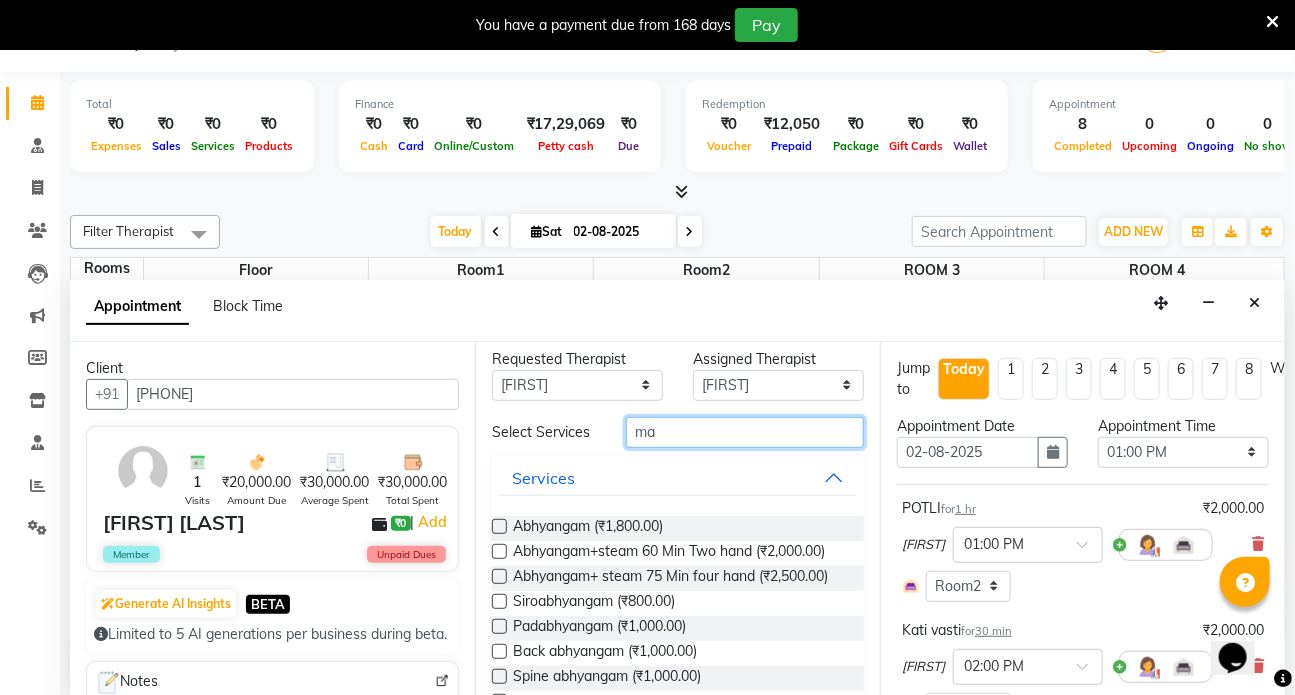 scroll, scrollTop: 0, scrollLeft: 0, axis: both 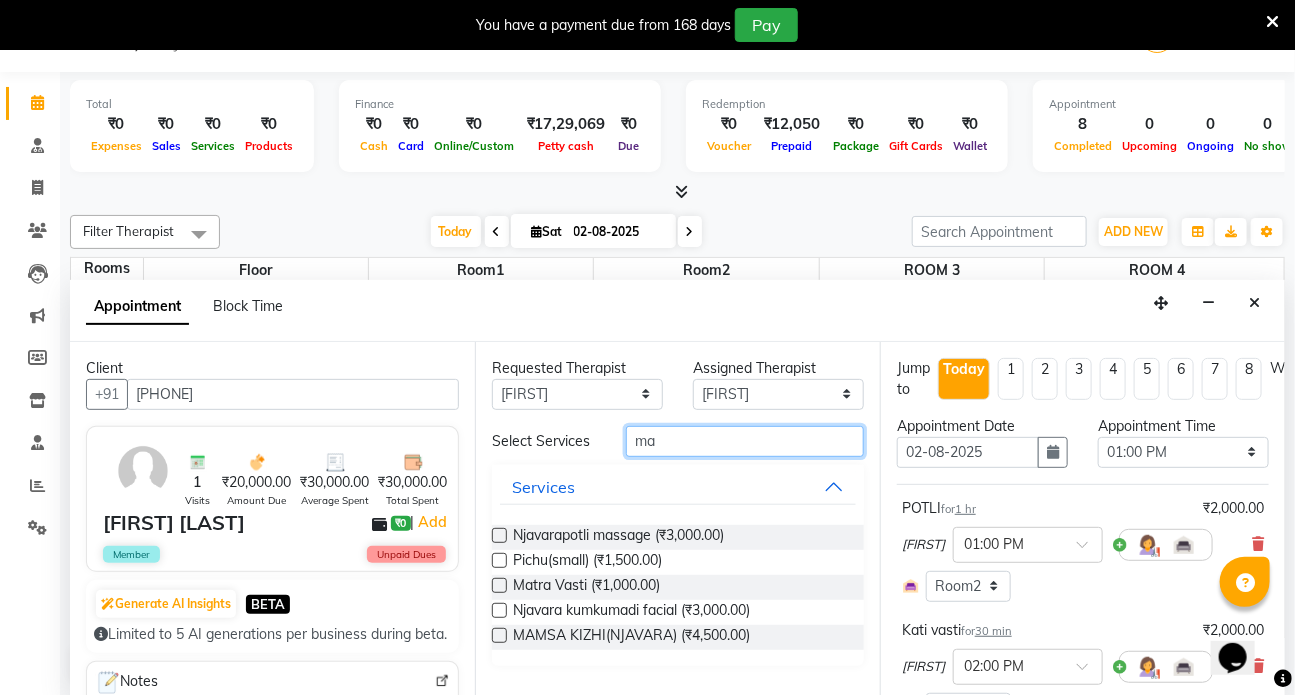type on "ma" 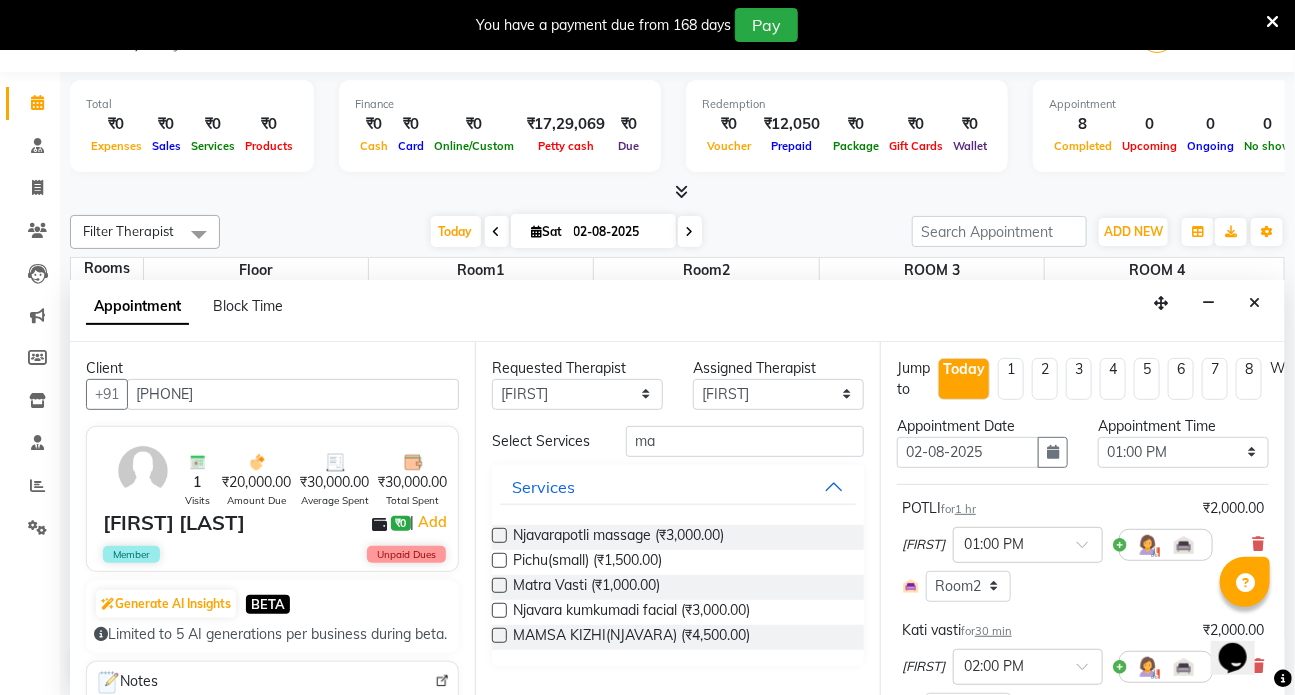 click at bounding box center (499, 585) 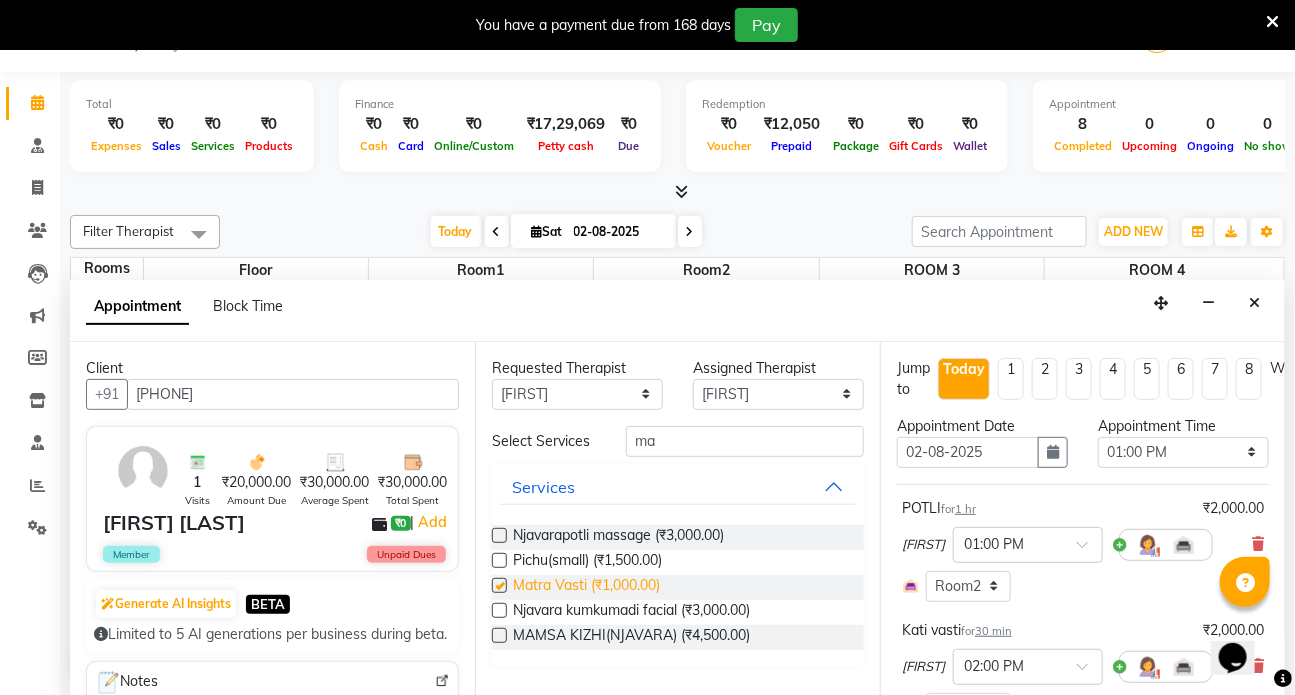 select on "2668" 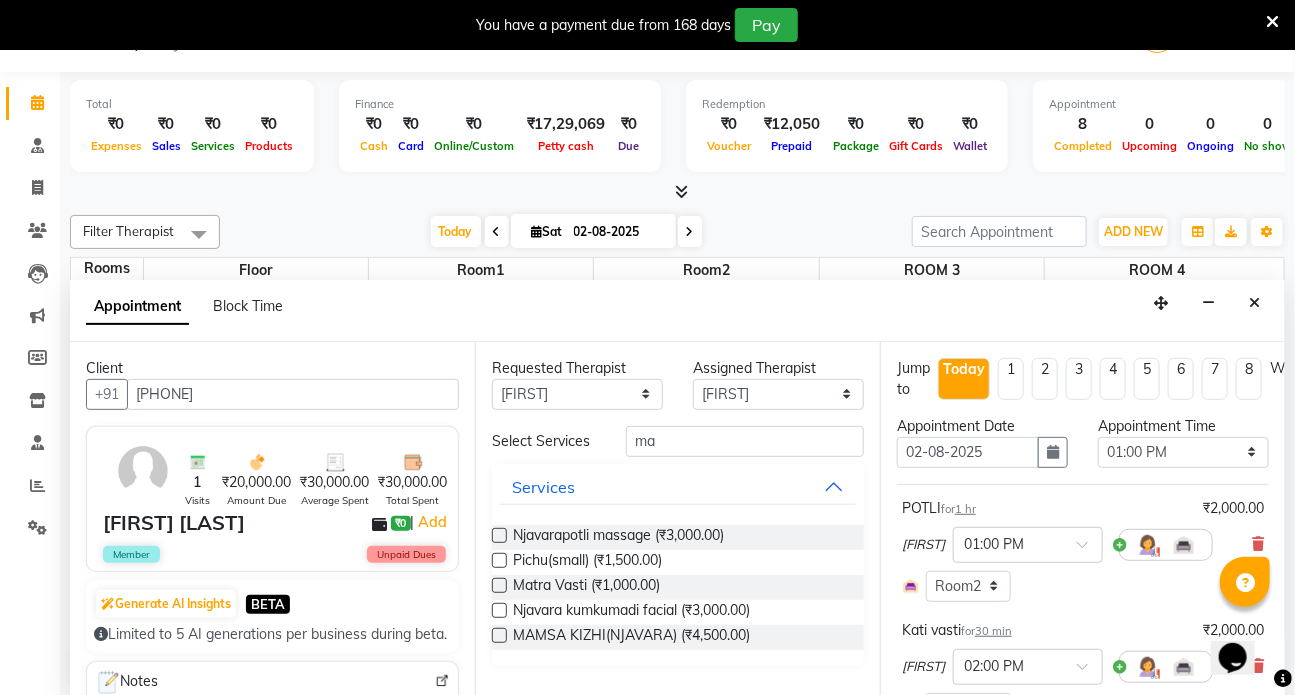 checkbox on "false" 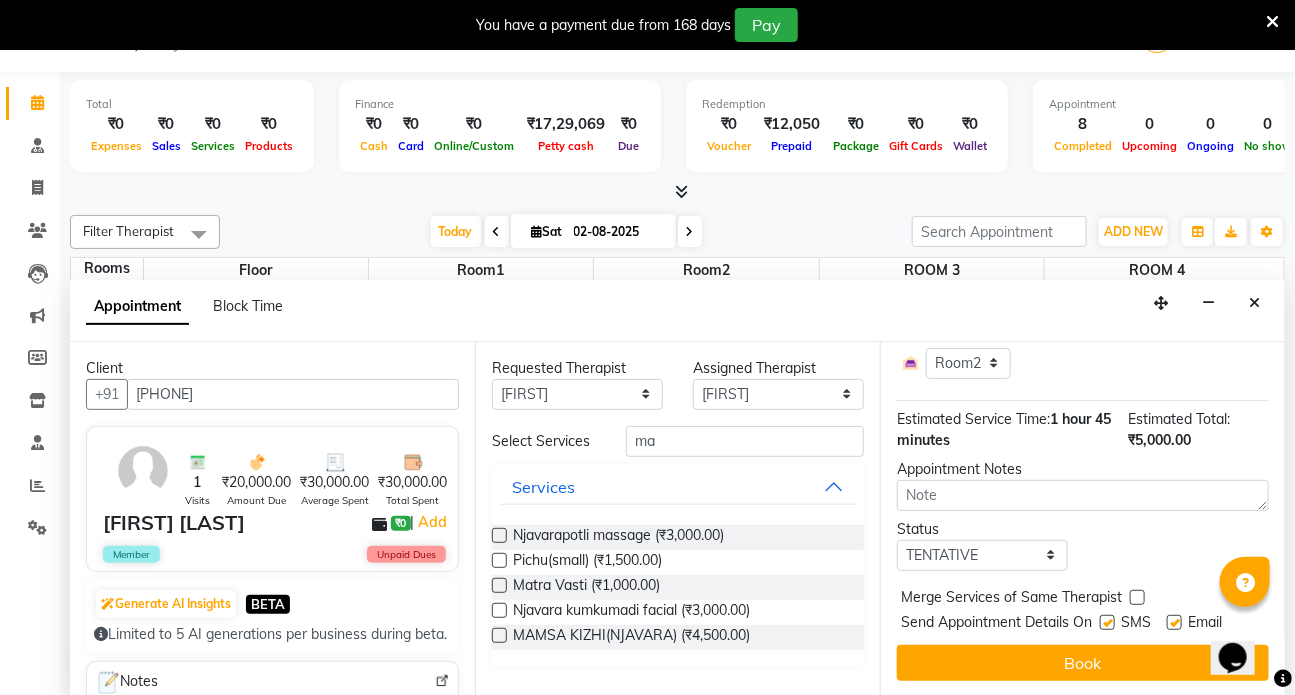 scroll, scrollTop: 480, scrollLeft: 0, axis: vertical 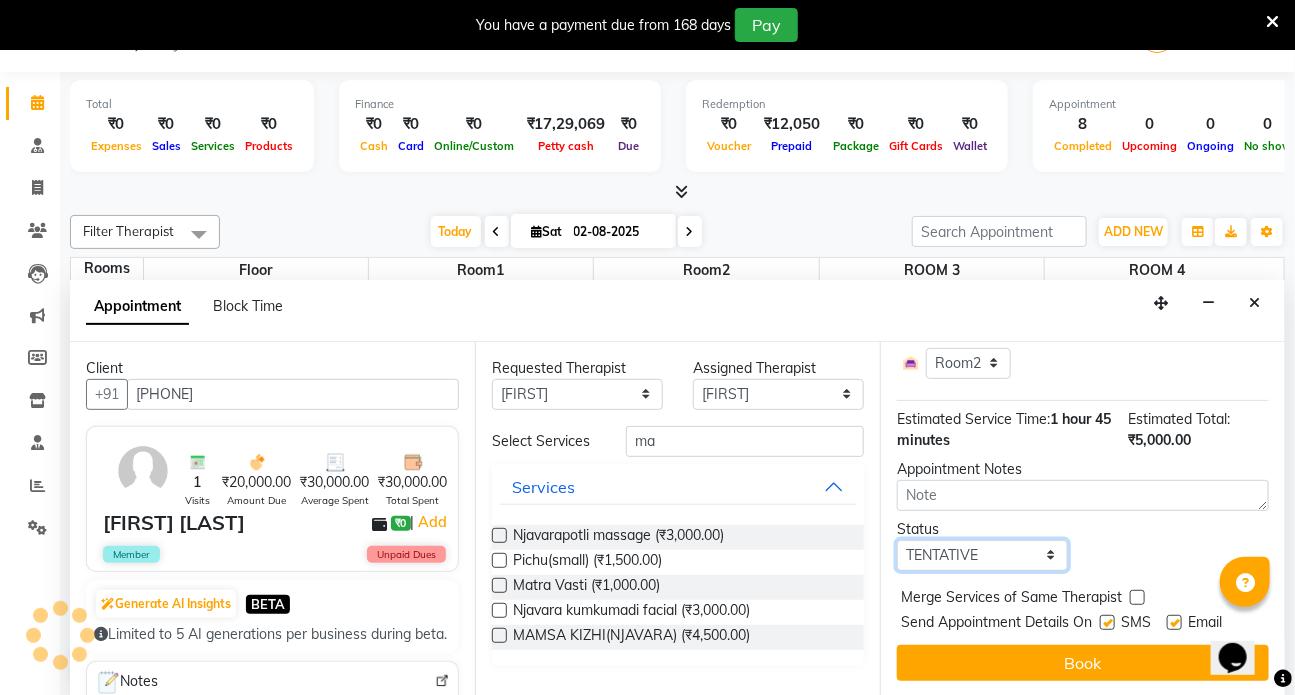 click on "Select TENTATIVE CONFIRM CHECK-IN UPCOMING" at bounding box center [982, 555] 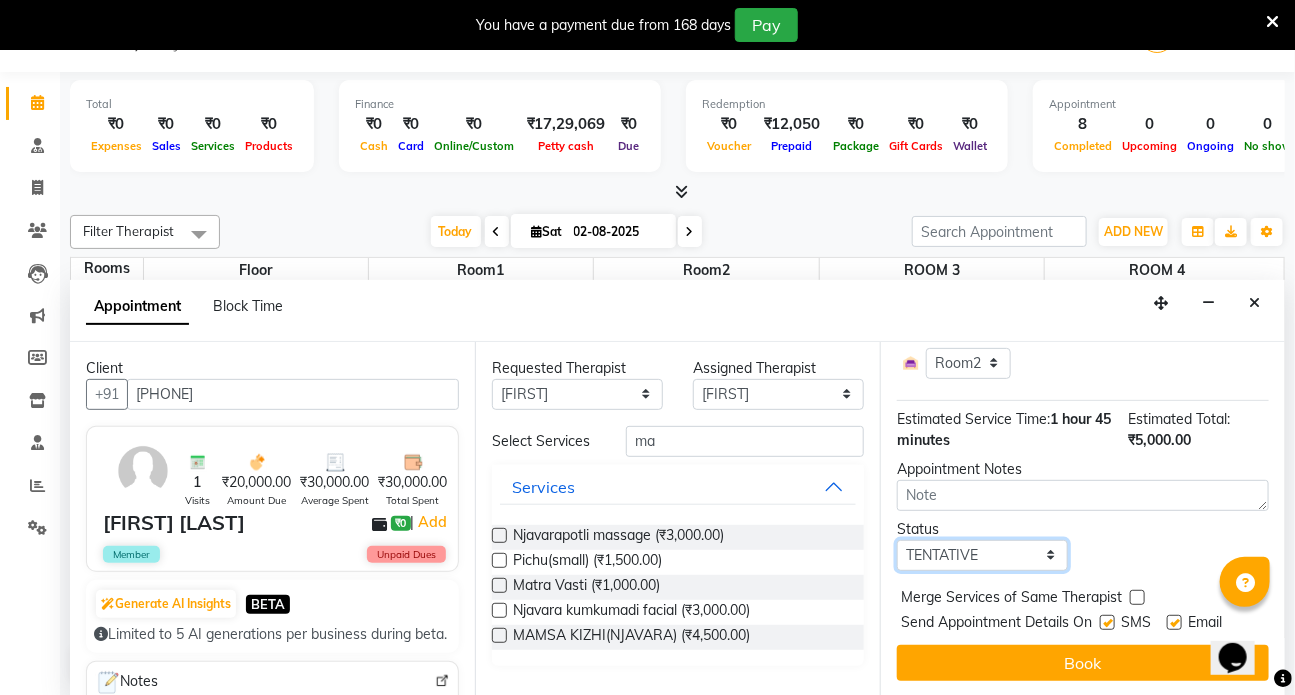 select on "check-in" 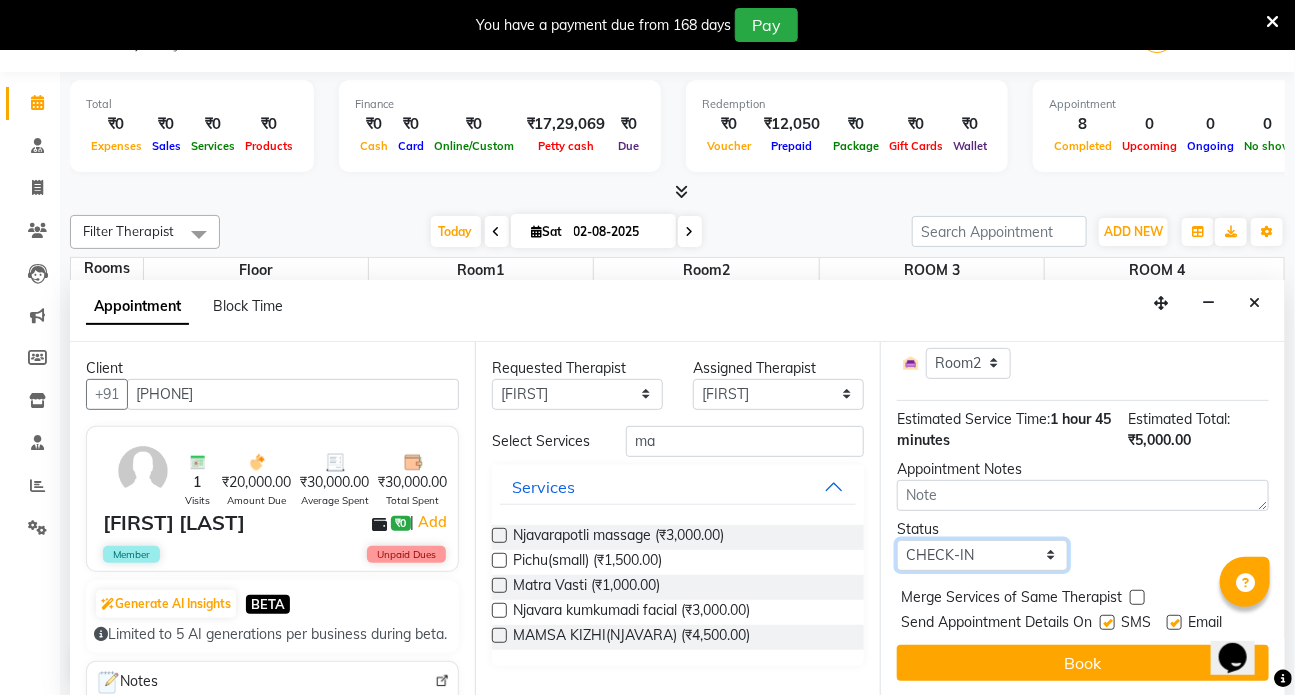 click on "Select TENTATIVE CONFIRM CHECK-IN UPCOMING" at bounding box center [982, 555] 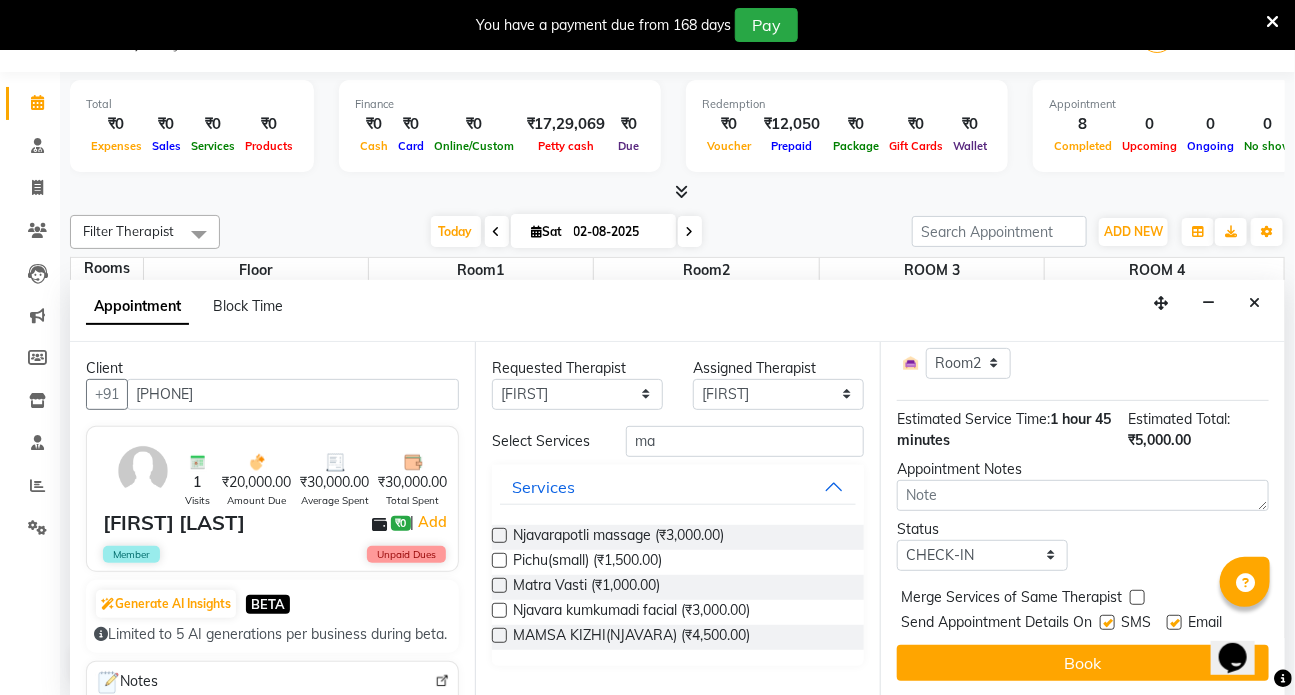 click at bounding box center (1107, 622) 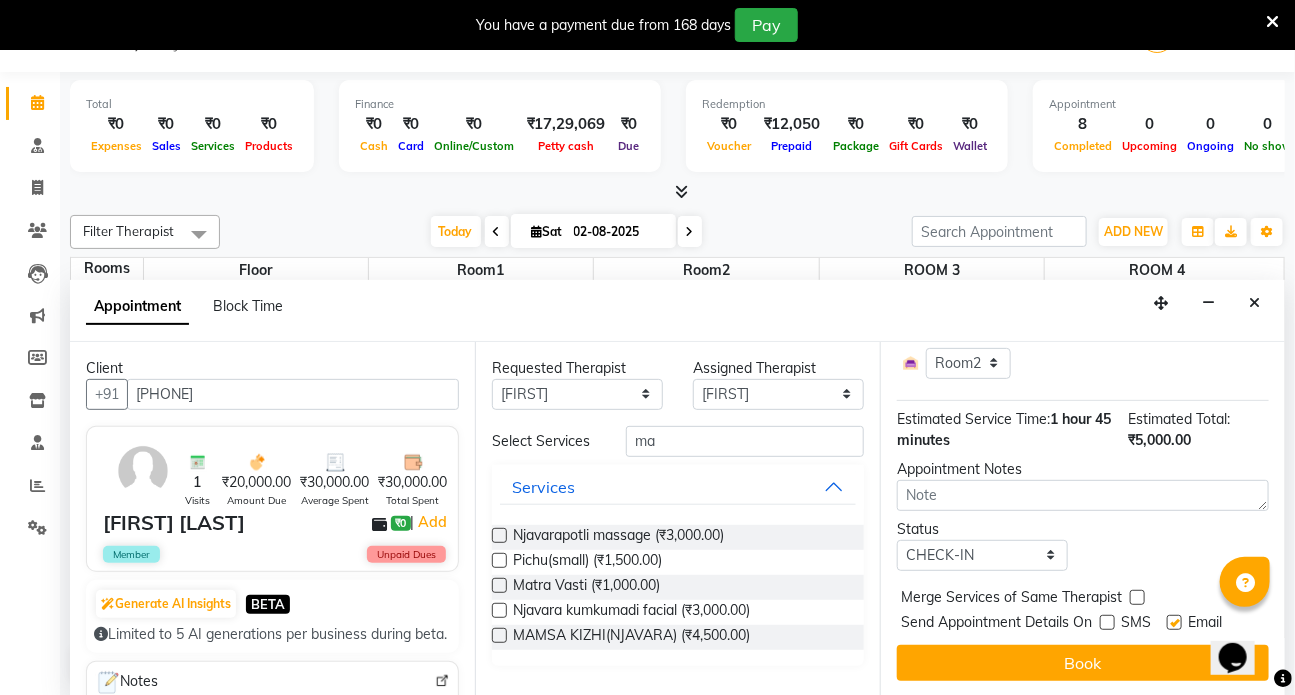 click at bounding box center [1174, 622] 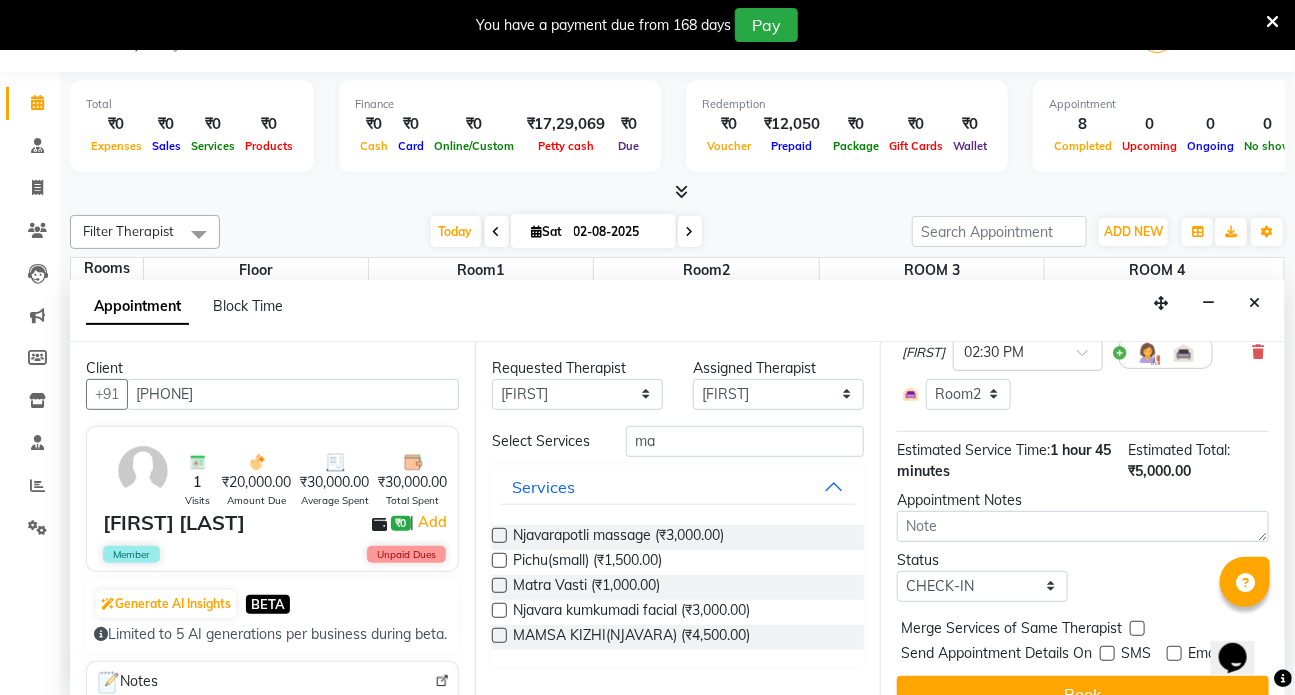 scroll, scrollTop: 480, scrollLeft: 0, axis: vertical 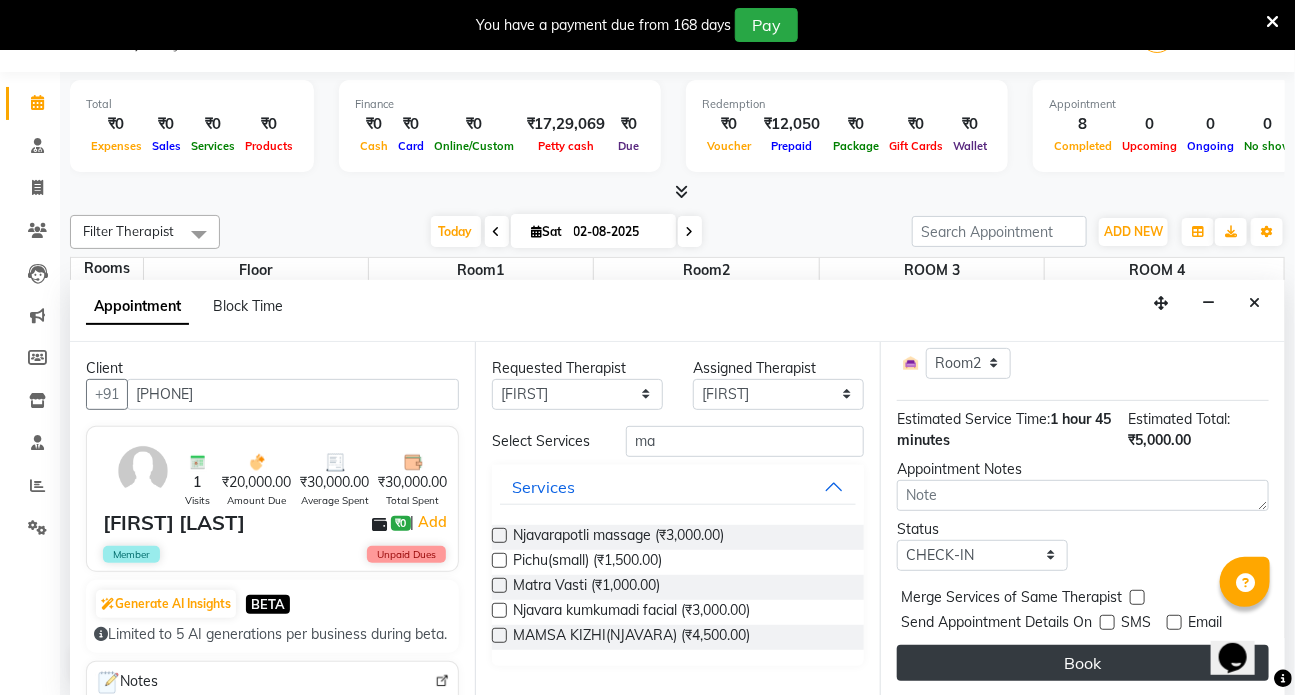 click on "Book" at bounding box center [1083, 663] 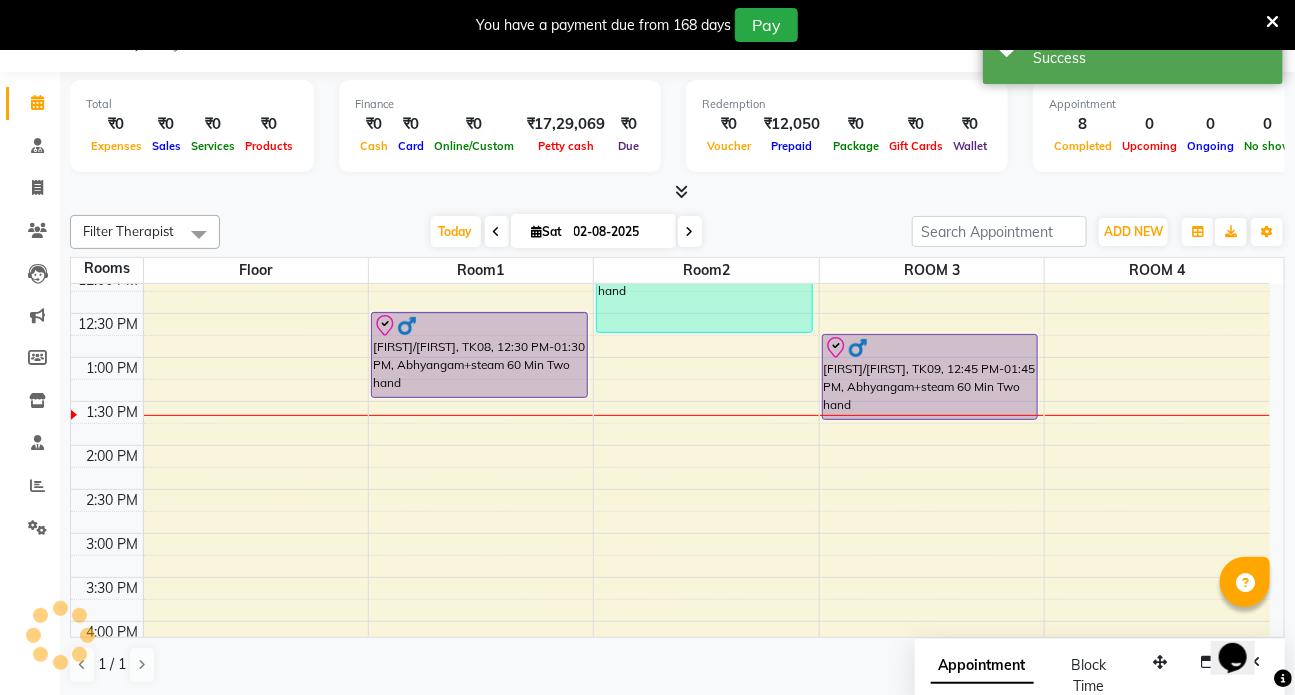 scroll, scrollTop: 0, scrollLeft: 0, axis: both 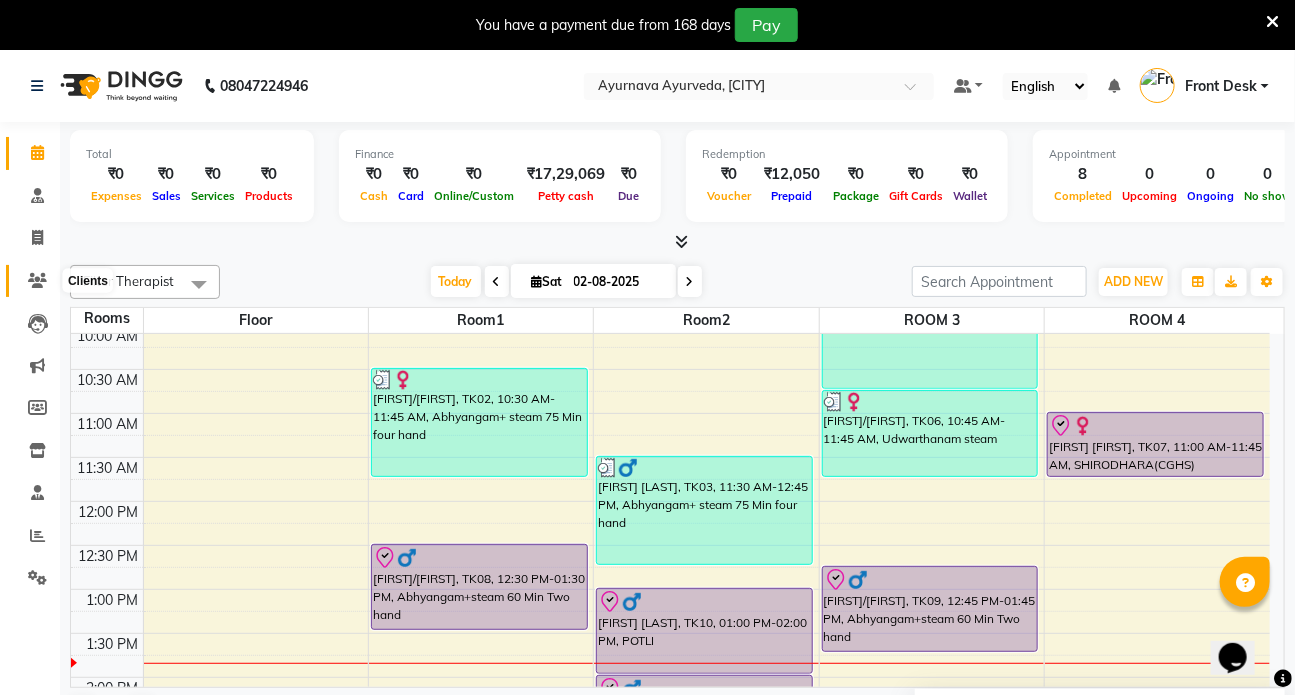 click 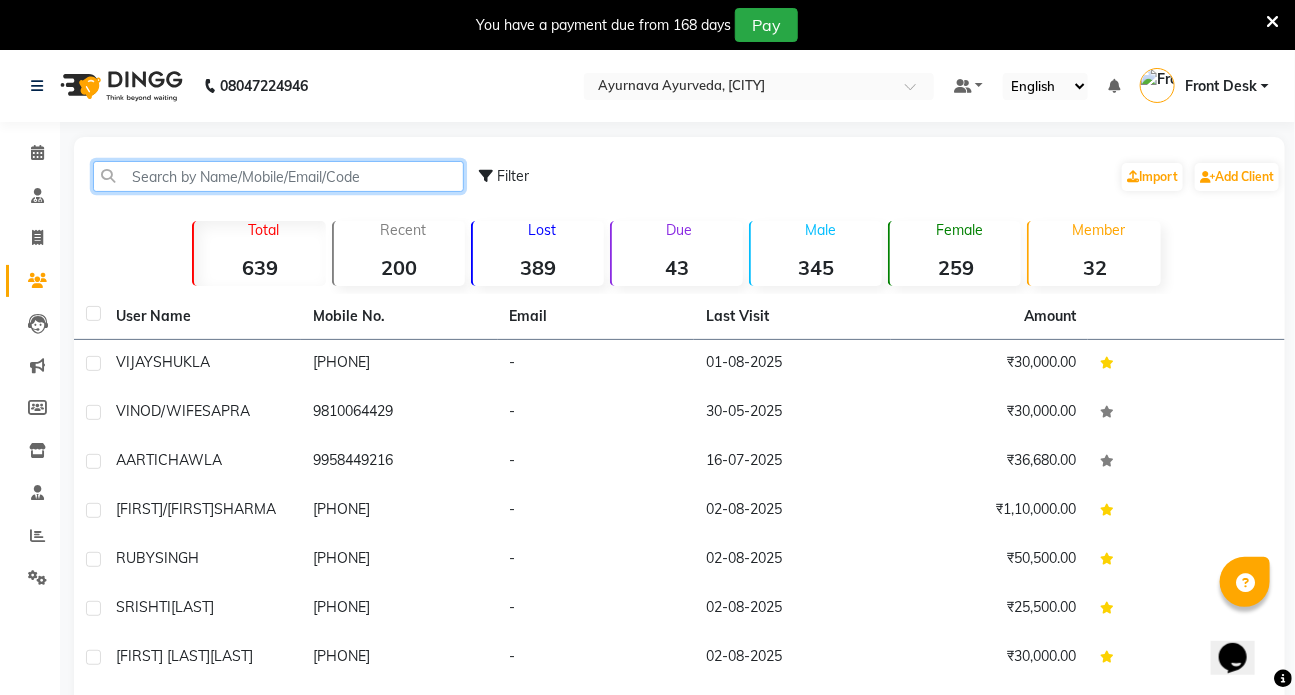 click 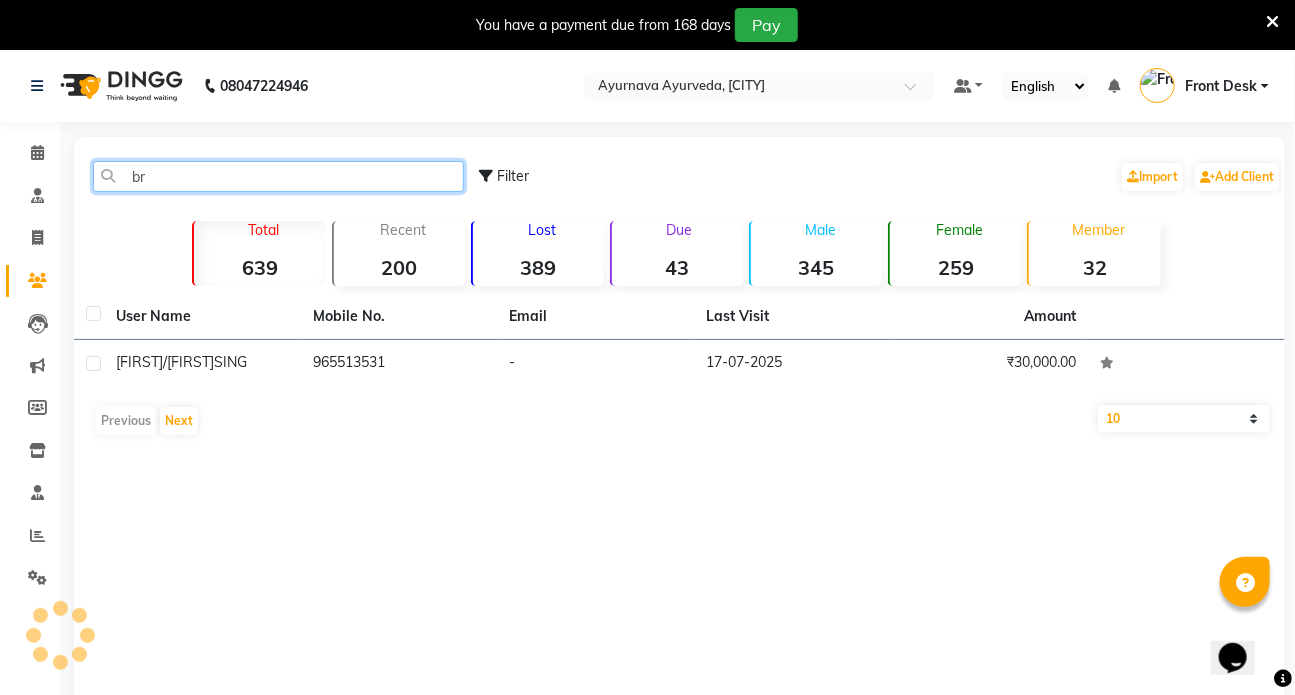 type on "b" 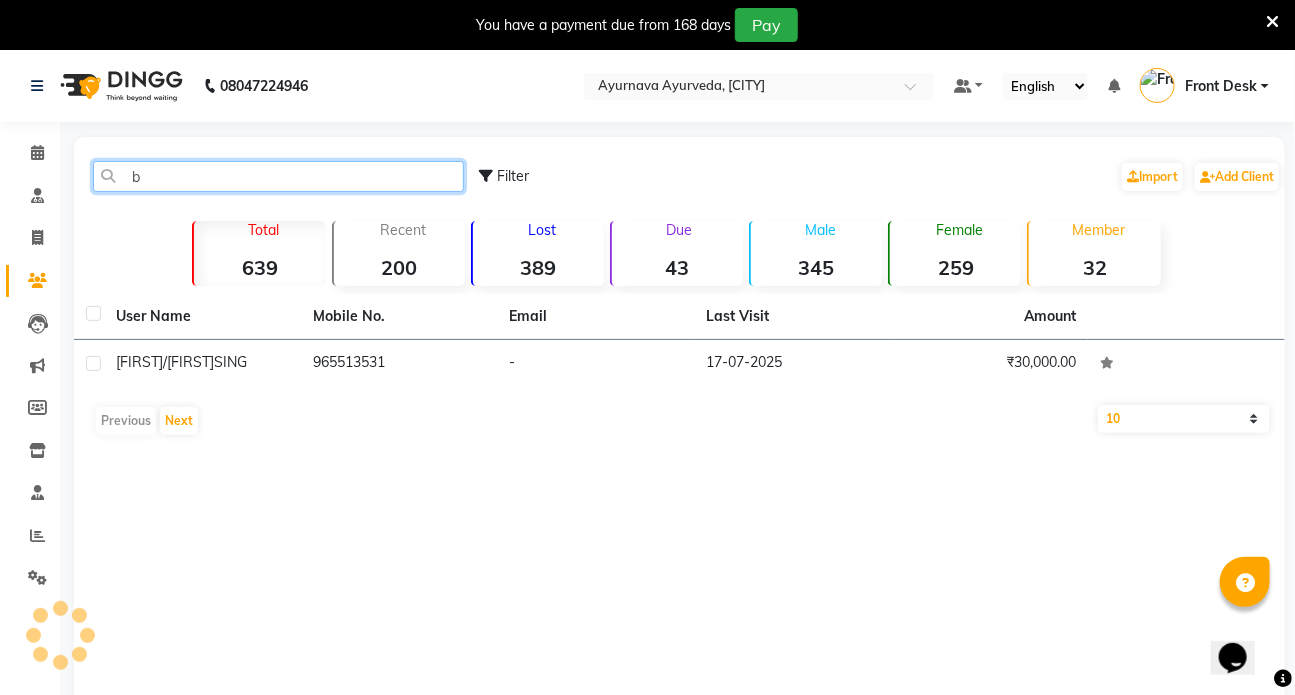 type 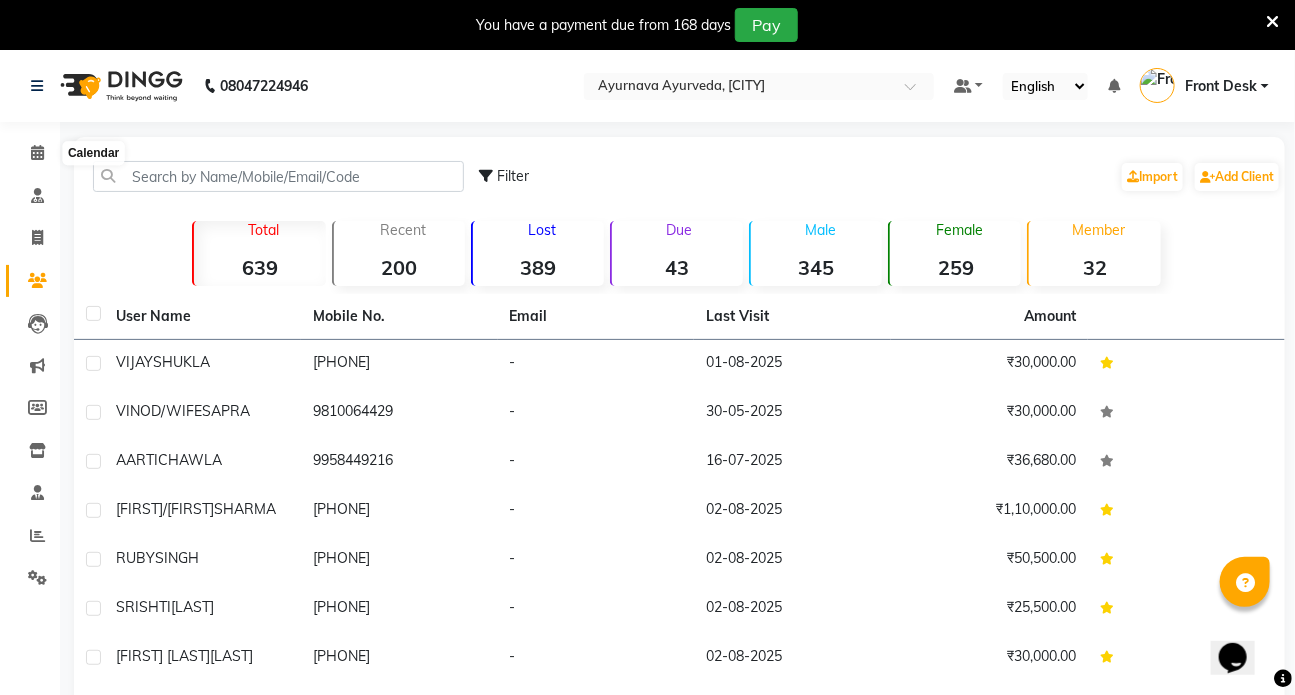 click on "Calendar  Consultation  Invoice  Clients  Leads   Marketing  Members  Inventory  Staff  Reports  Settings Completed InProgress Upcoming Dropped Tentative Check-In Confirm Bookings Generate Report Segments Page Builder" 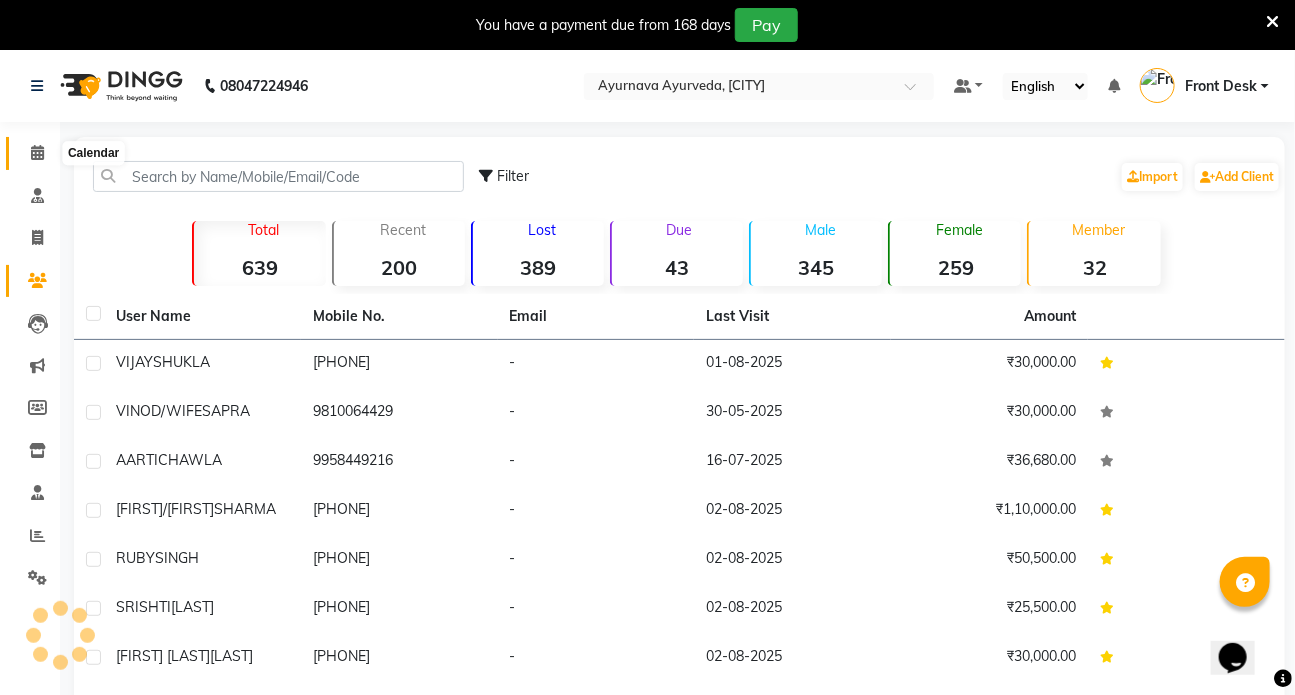 click 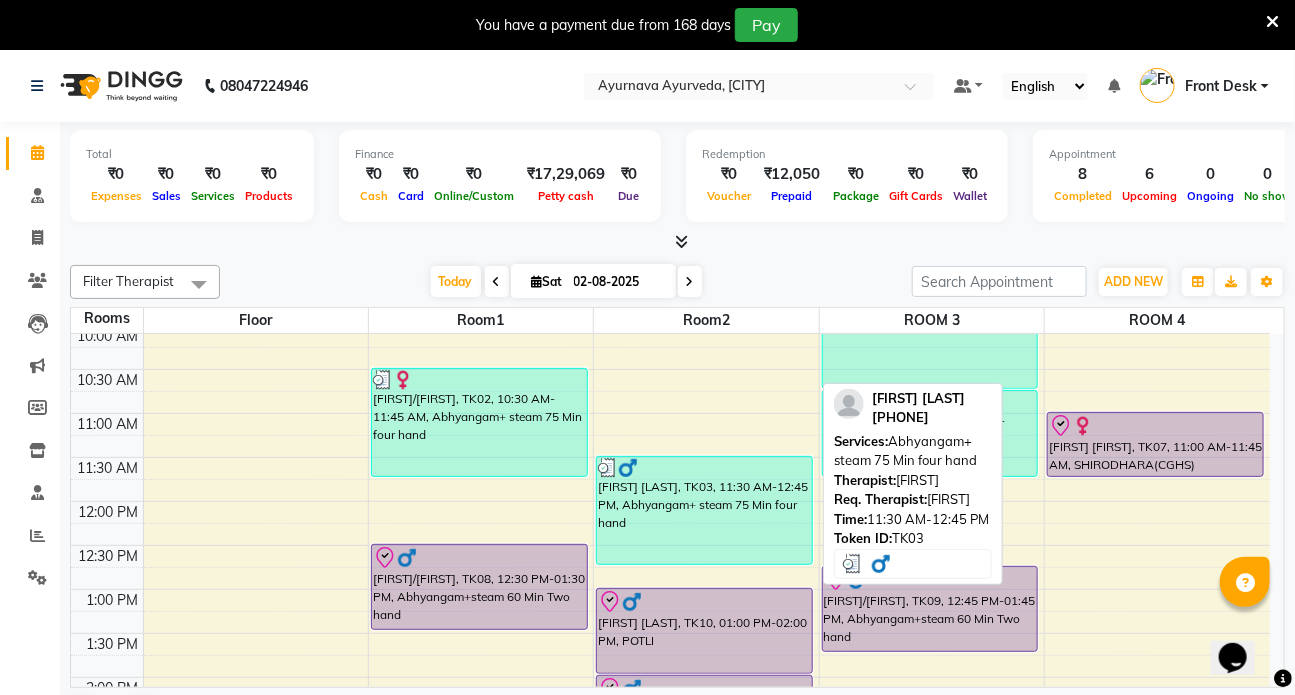 scroll, scrollTop: 363, scrollLeft: 0, axis: vertical 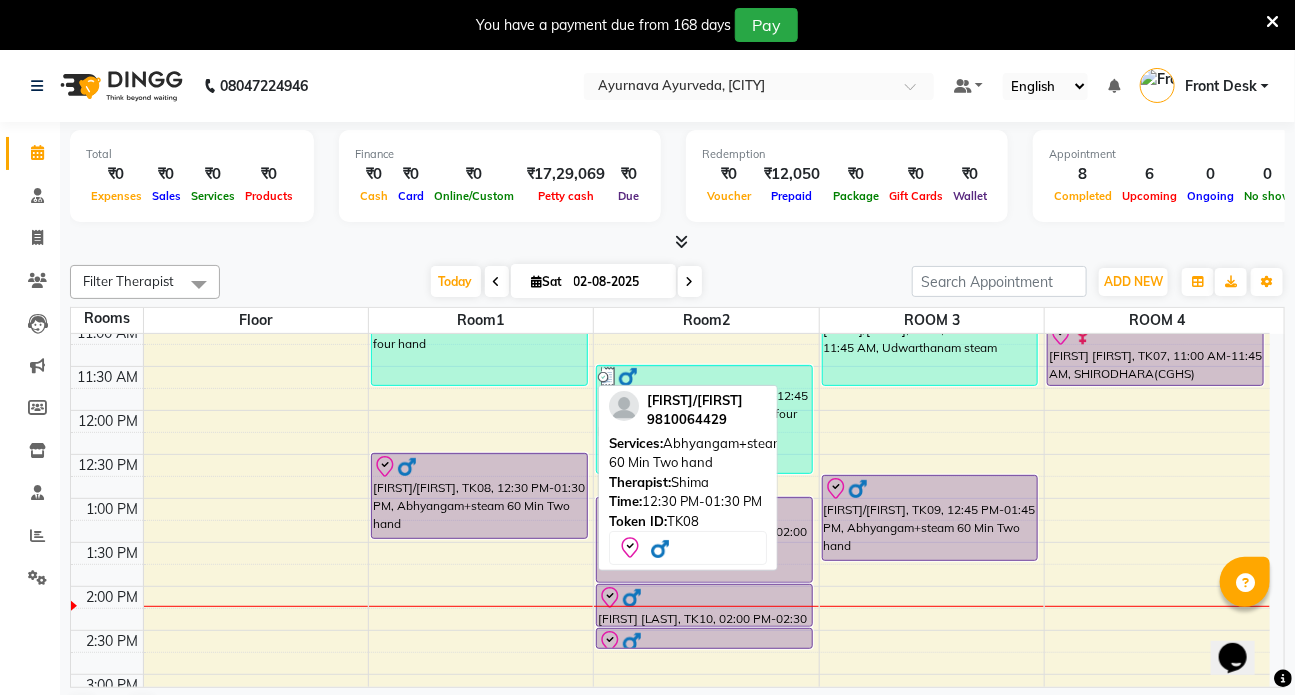 click on "[FIRST]/[FIRST], TK08, 12:30 PM-01:30 PM, Abhyangam+steam 60 Min Two hand" at bounding box center (479, 496) 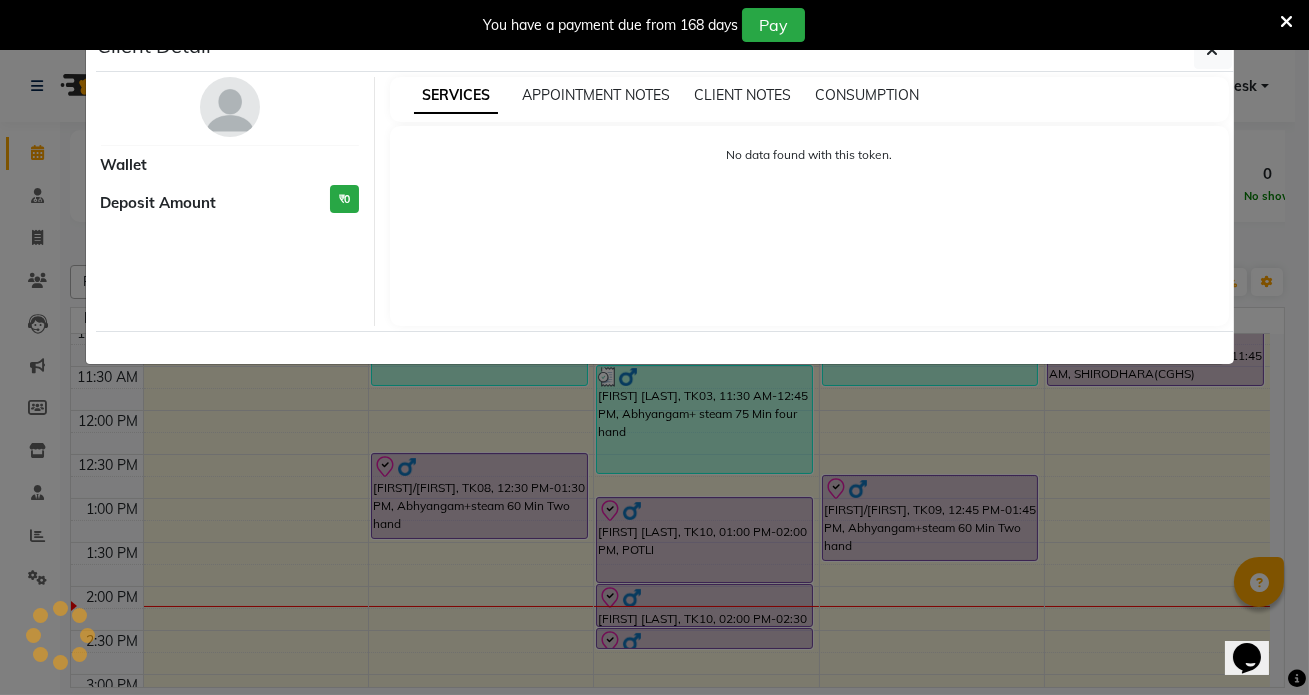 select on "8" 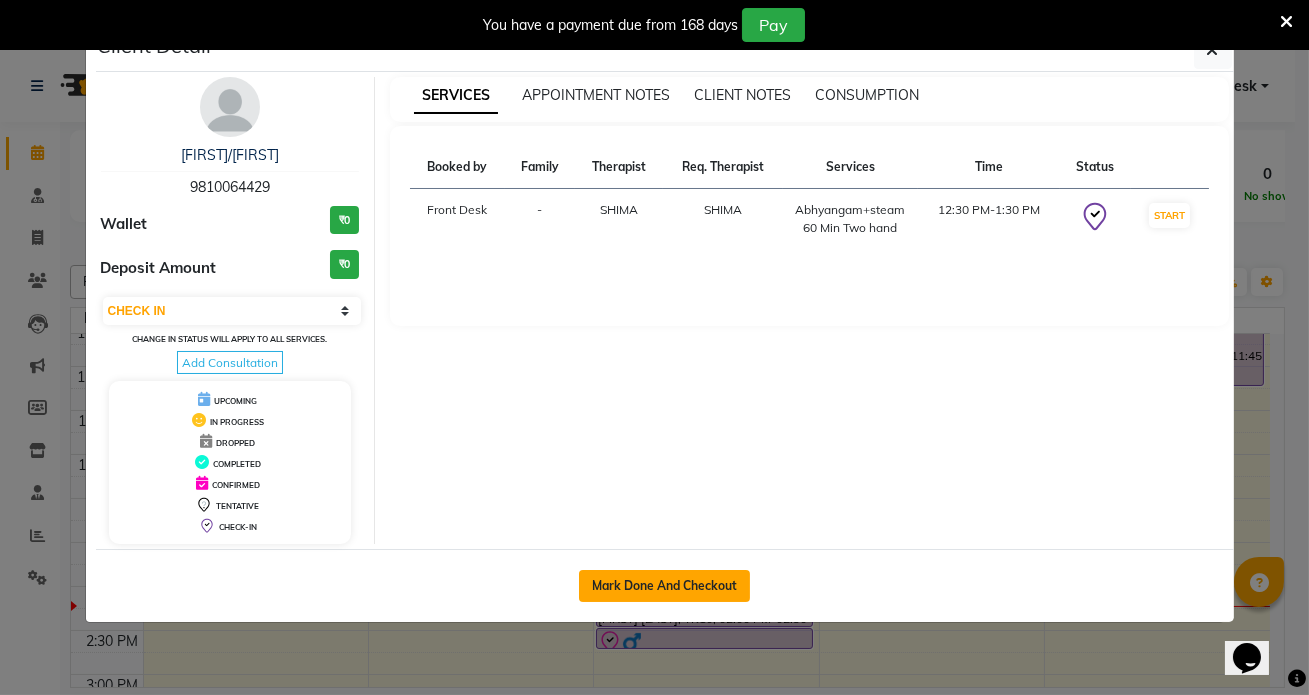 click on "Mark Done And Checkout" 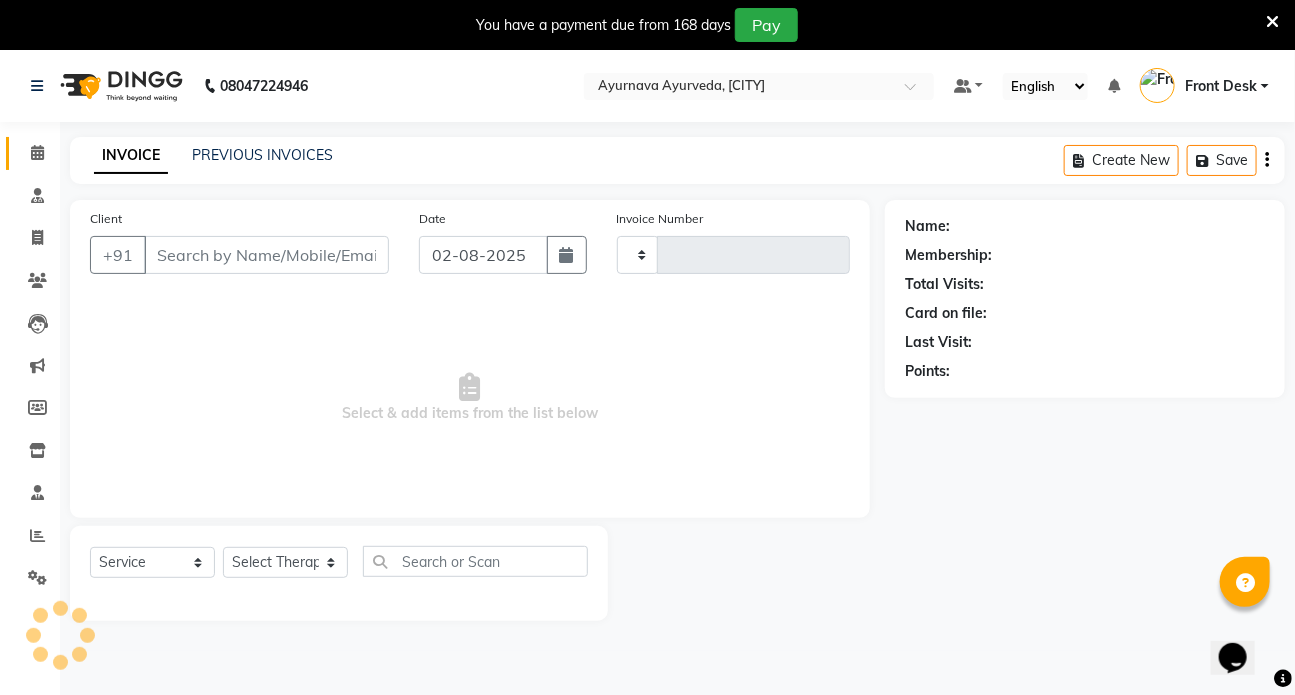 type on "1029" 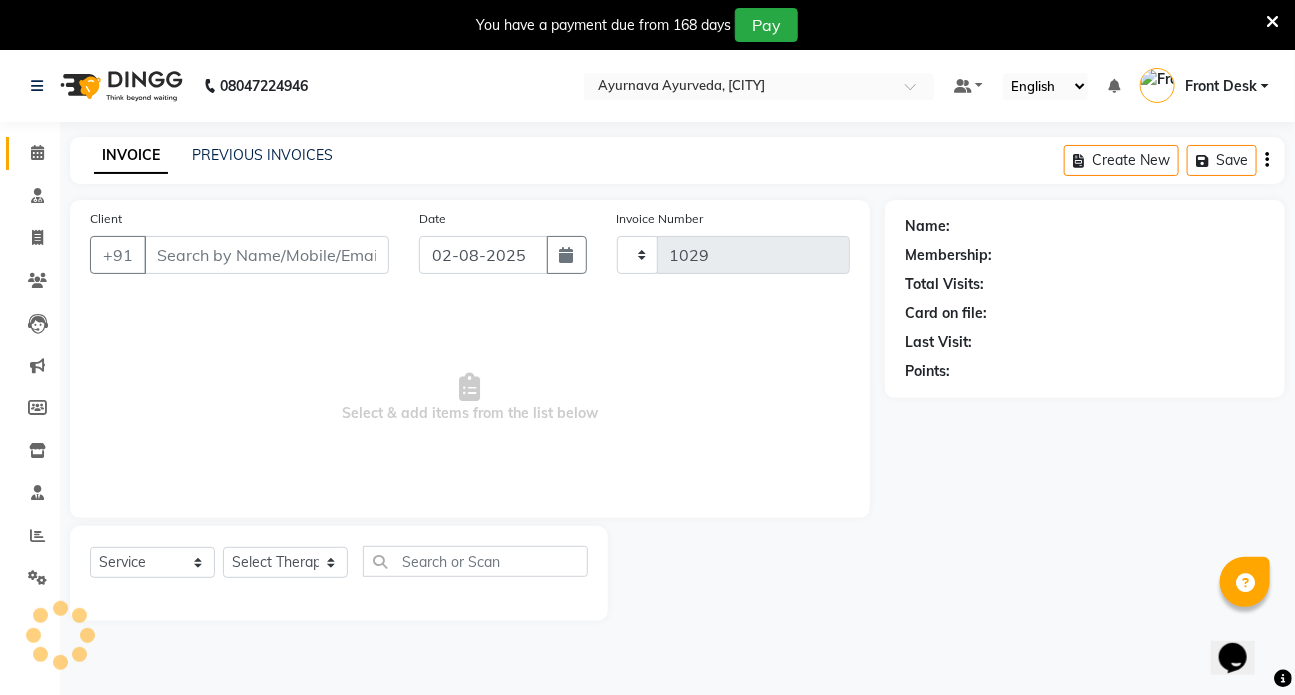 select on "5585" 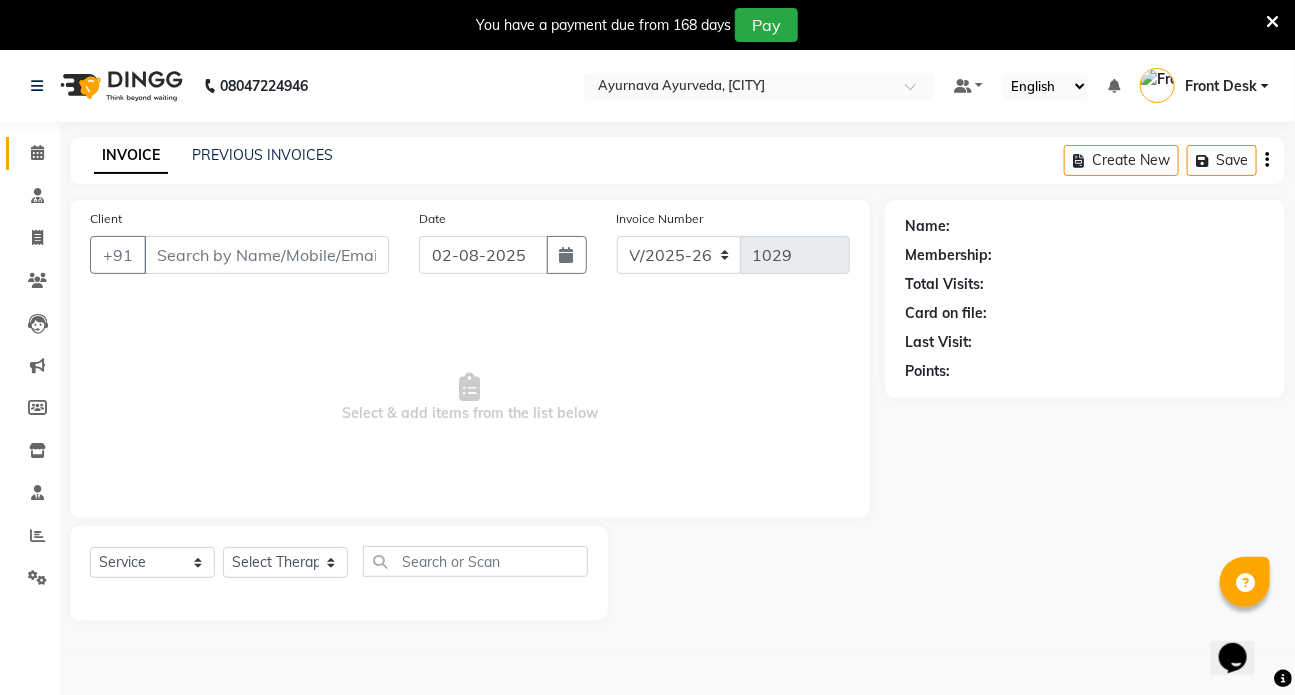 type on "9810064429" 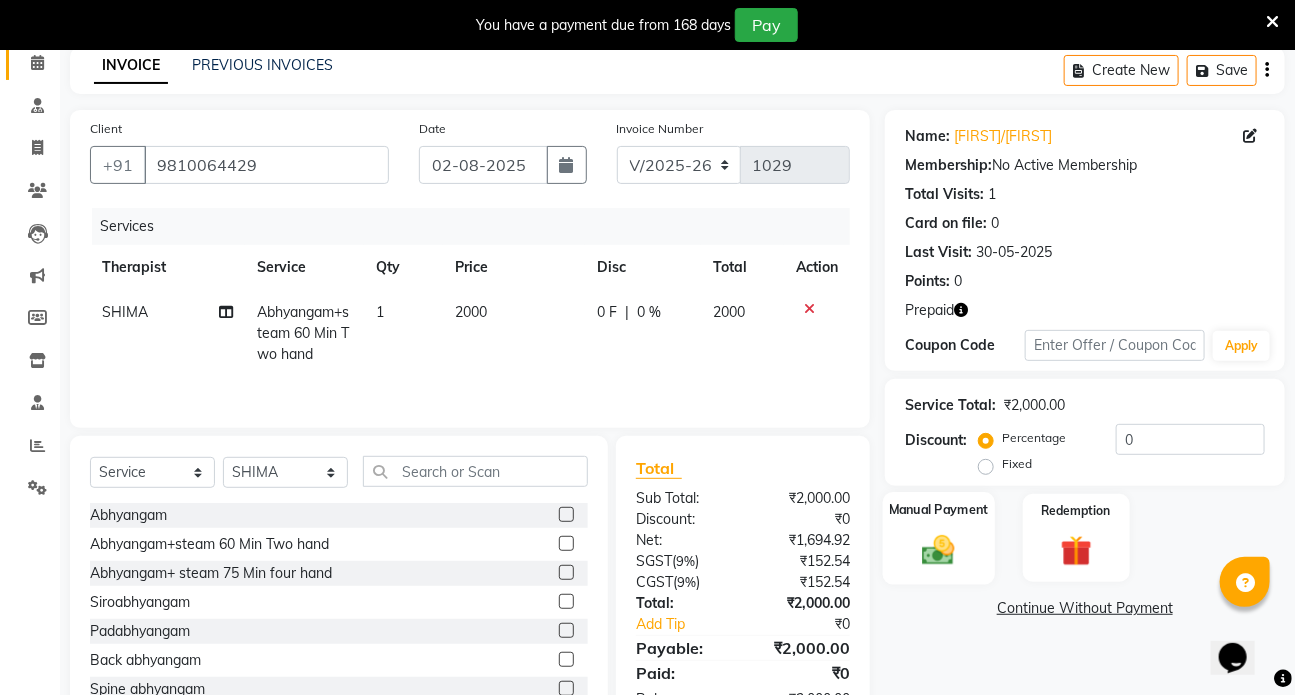 scroll, scrollTop: 156, scrollLeft: 0, axis: vertical 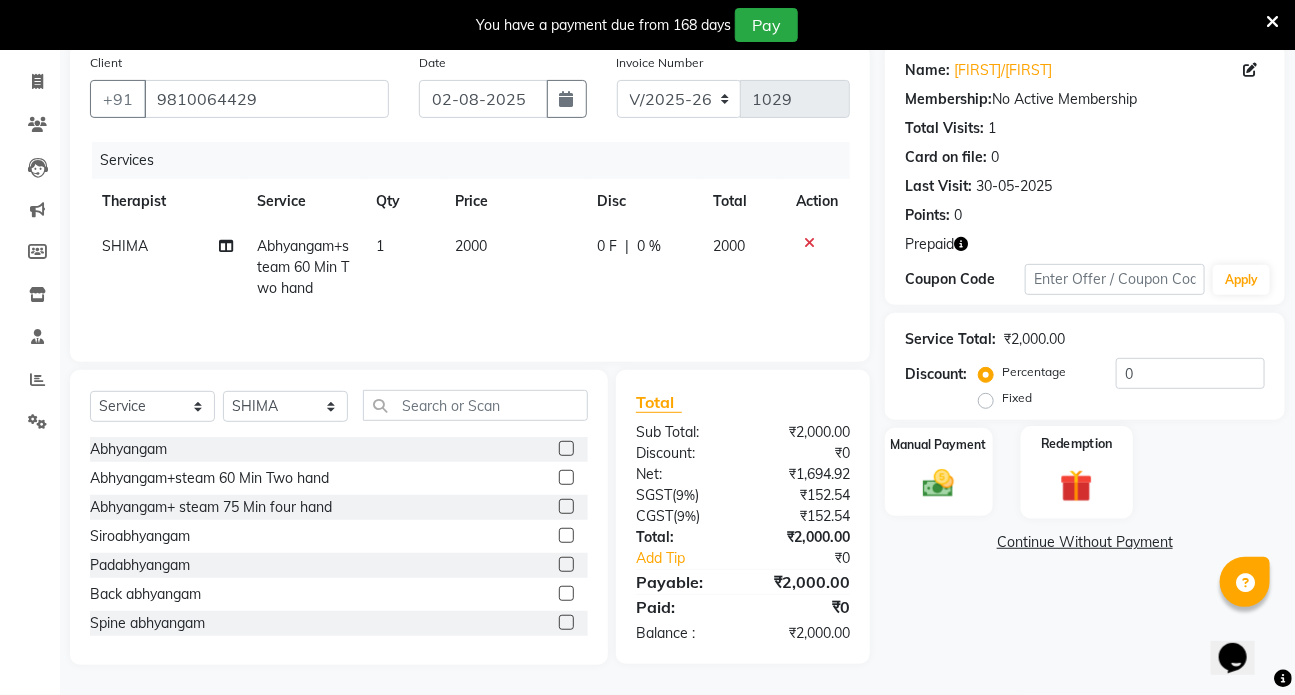 click on "Redemption" 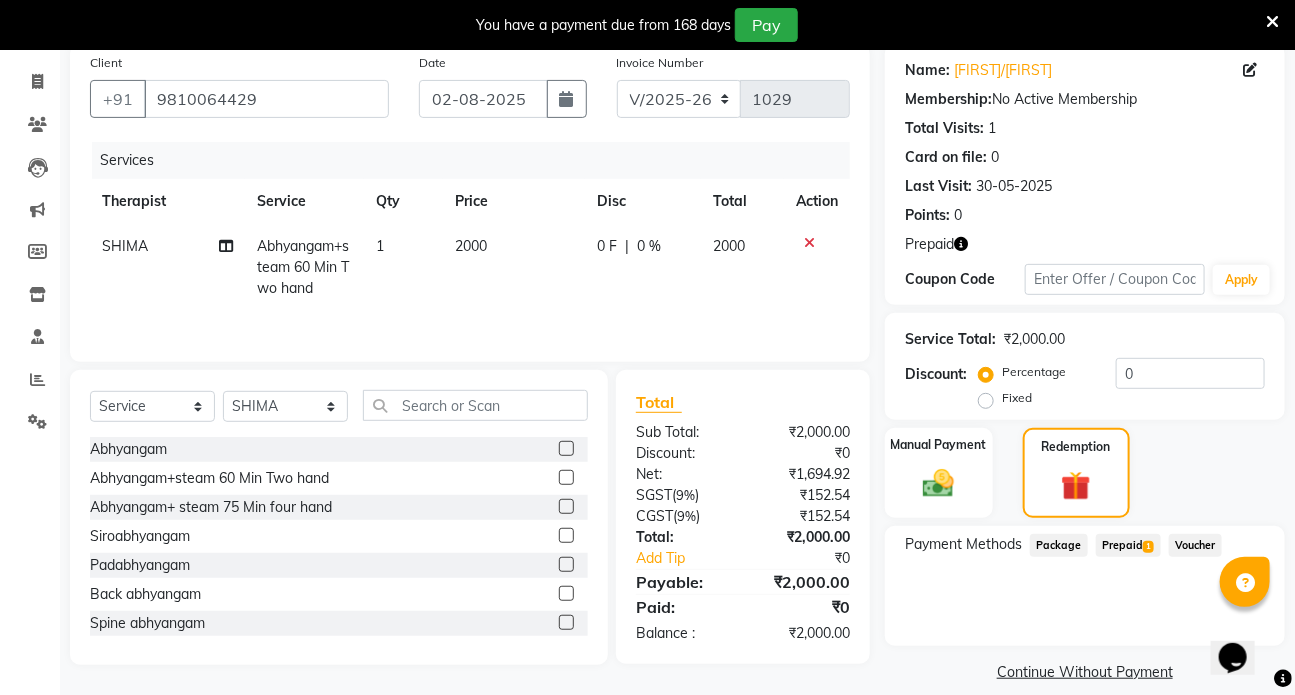 scroll, scrollTop: 177, scrollLeft: 0, axis: vertical 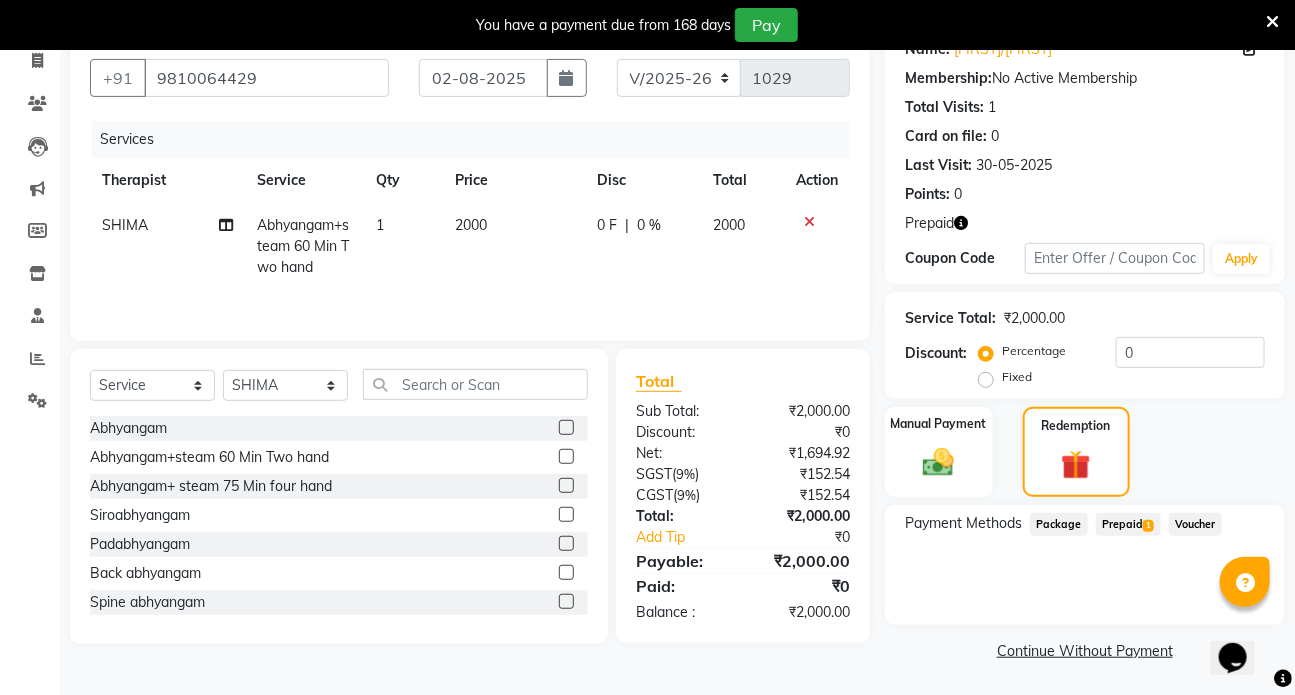 click on "Prepaid  1" 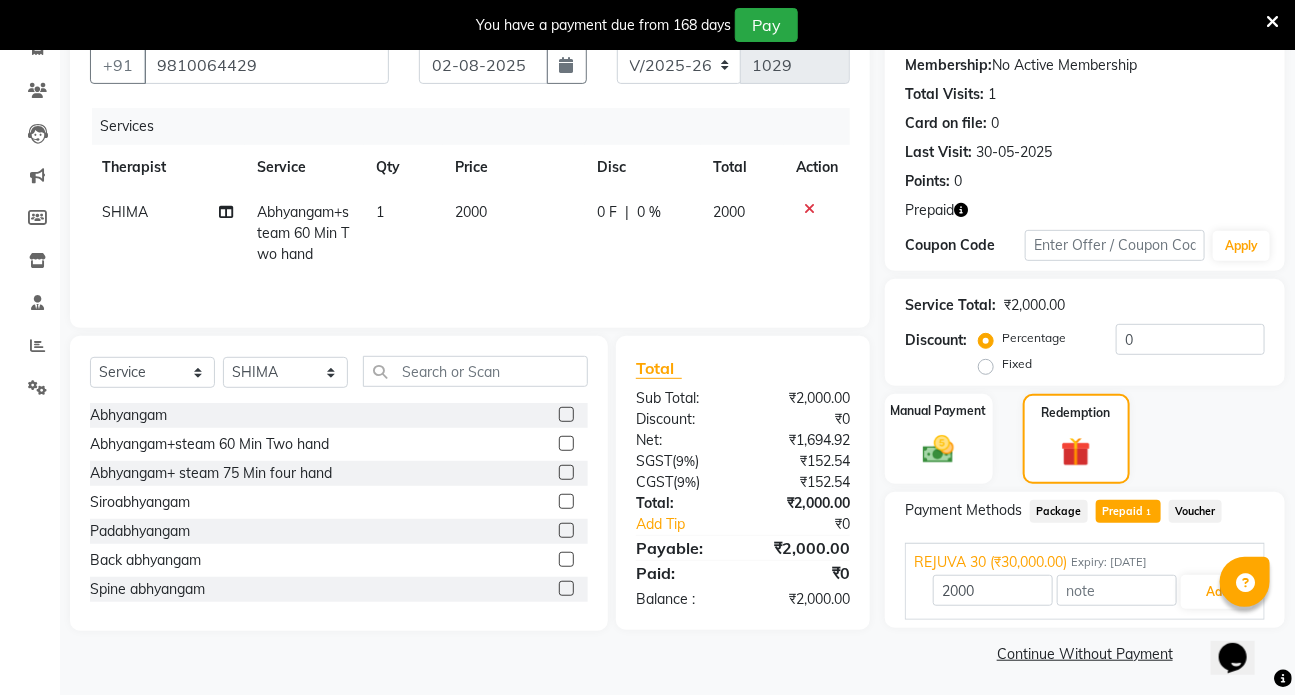 scroll, scrollTop: 192, scrollLeft: 0, axis: vertical 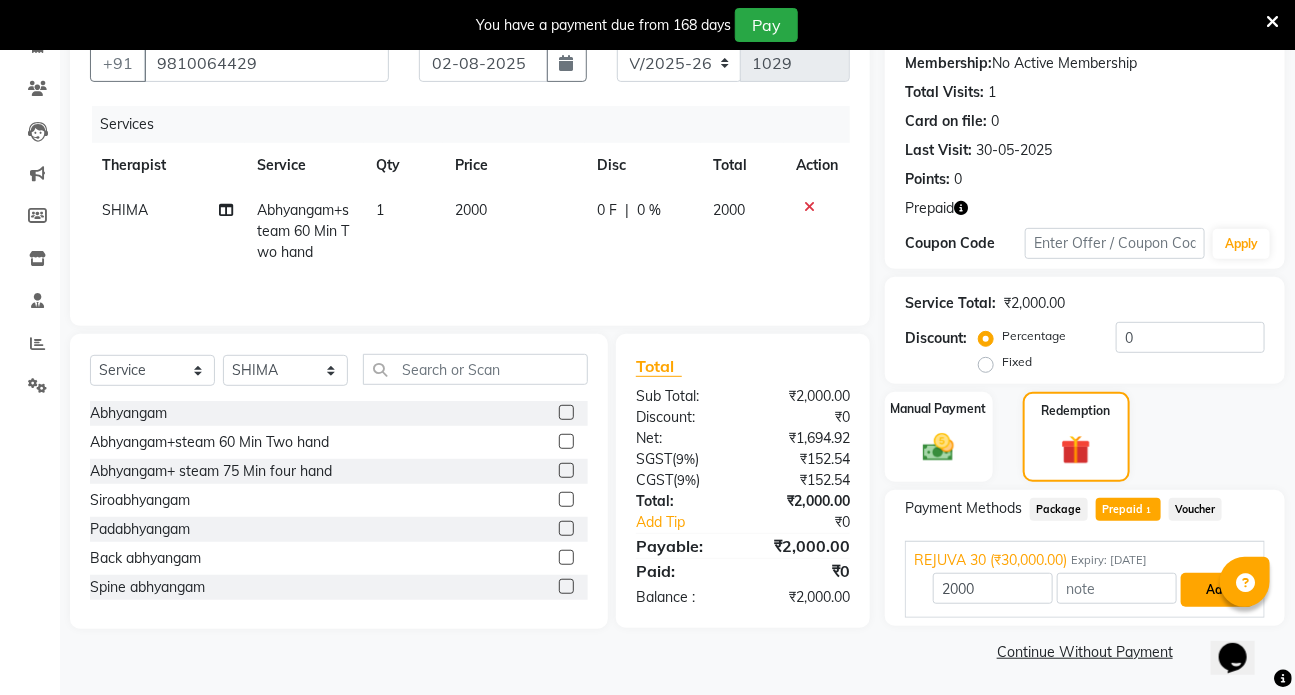 click on "Add" at bounding box center (1217, 590) 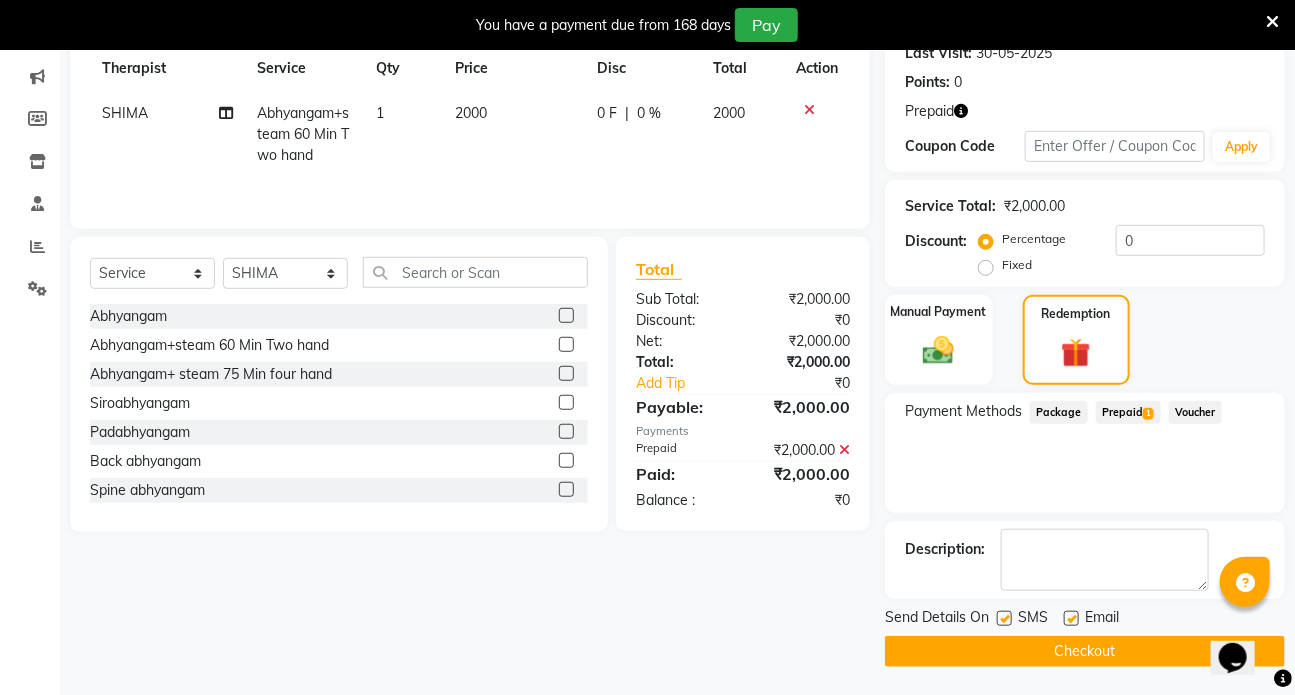 scroll, scrollTop: 290, scrollLeft: 0, axis: vertical 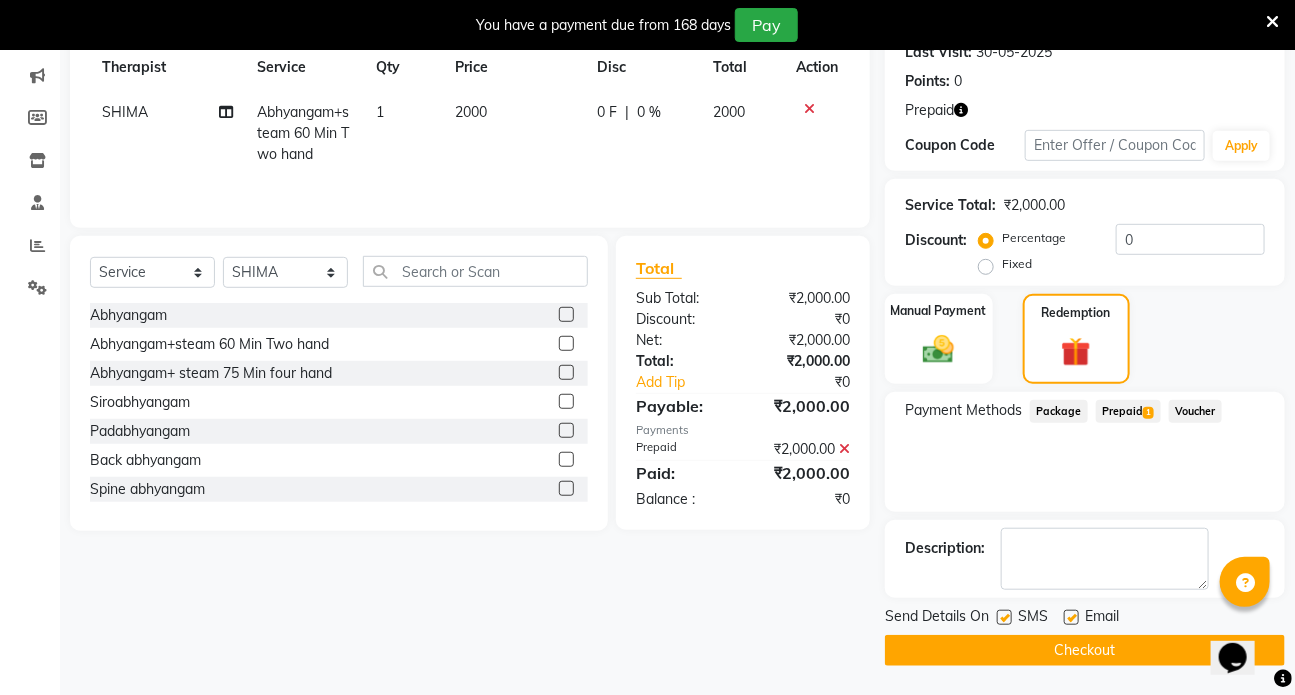 click on "Checkout" 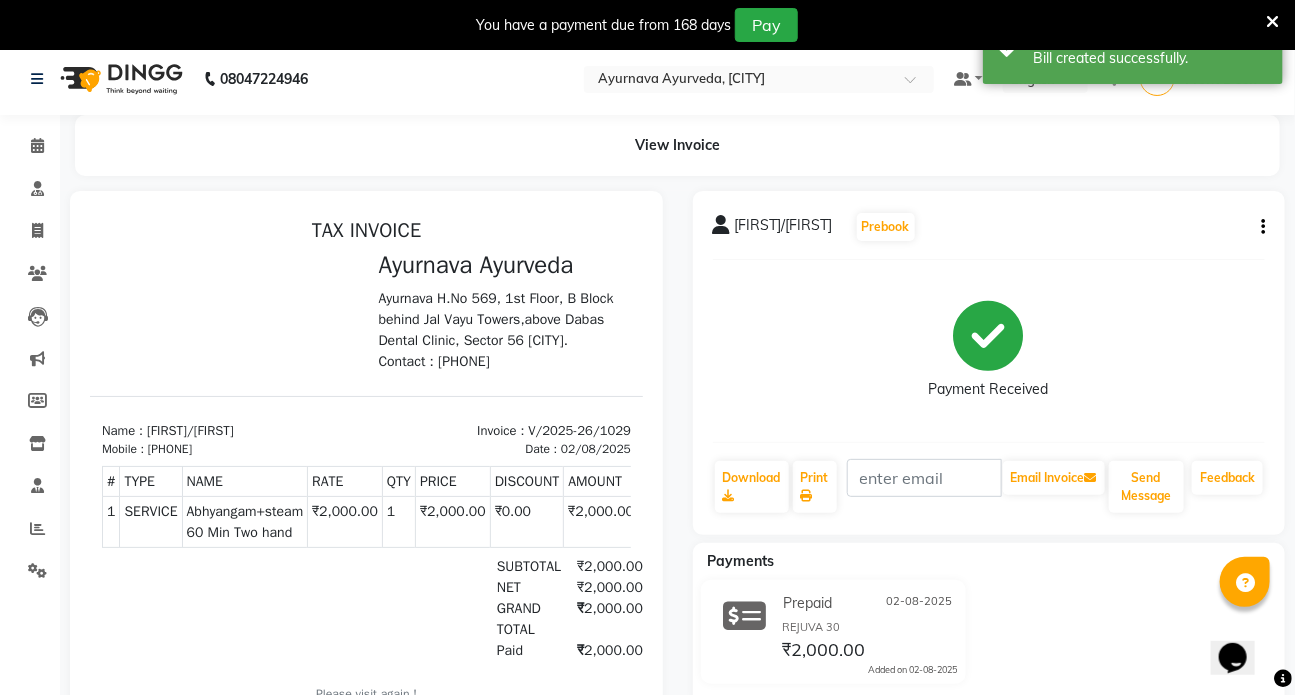scroll, scrollTop: 0, scrollLeft: 0, axis: both 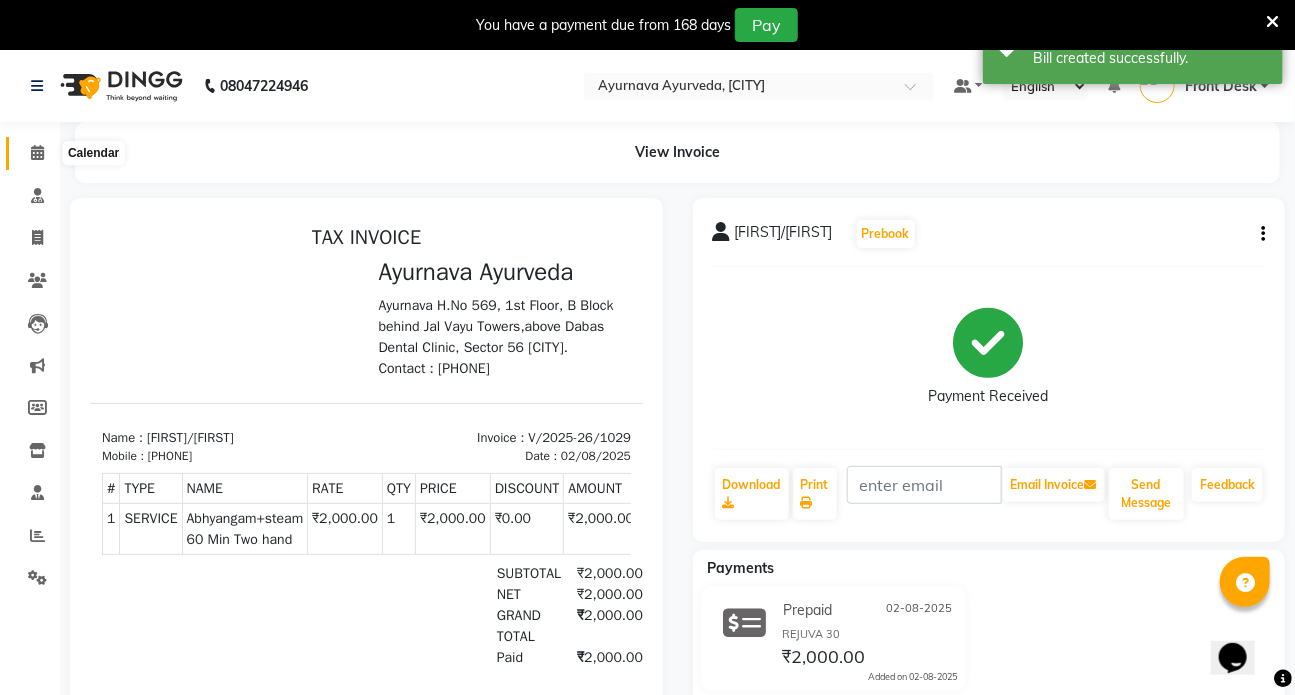 click 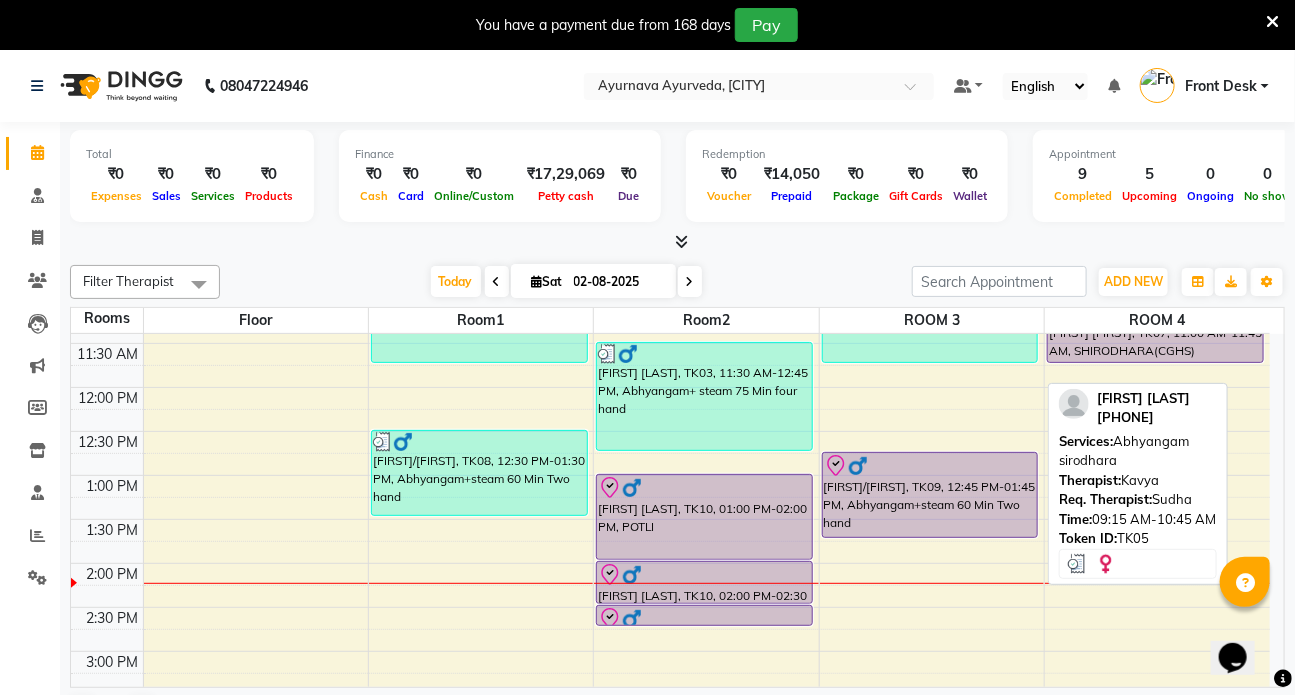 scroll, scrollTop: 454, scrollLeft: 0, axis: vertical 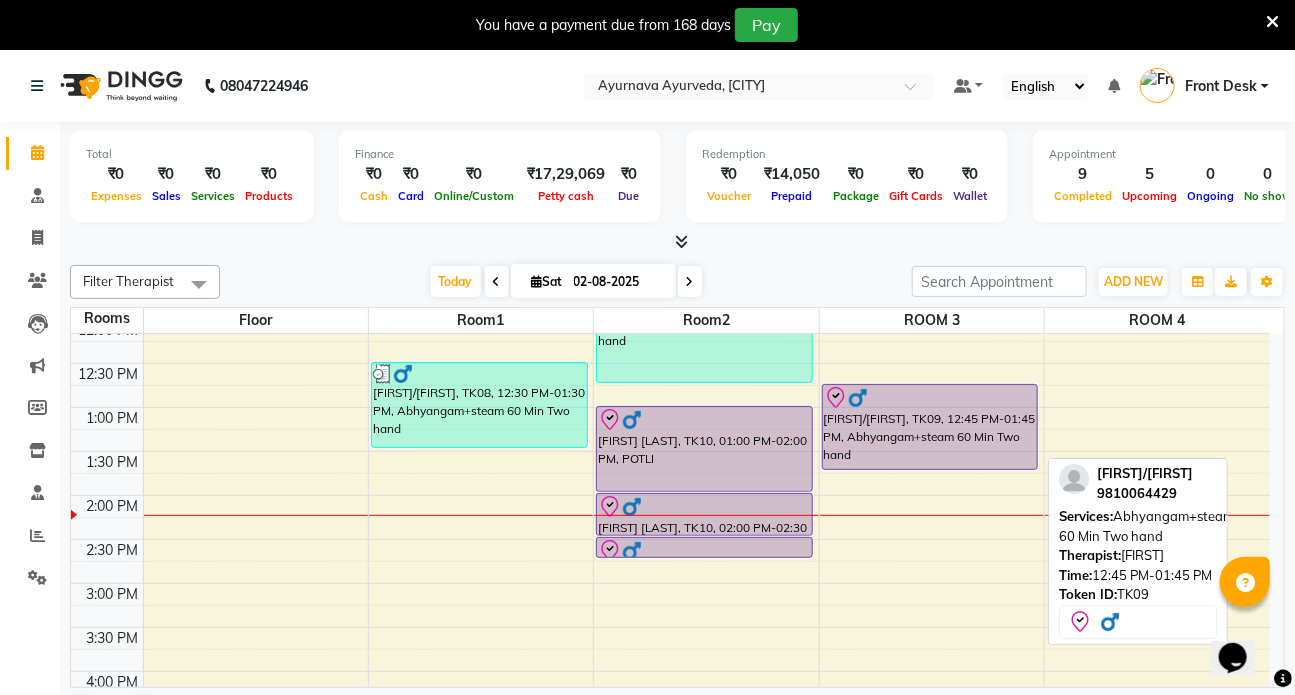 click on "[FIRST]/[FIRST], TK09, 12:45 PM-01:45 PM, Abhyangam+steam 60 Min Two hand" at bounding box center (930, 427) 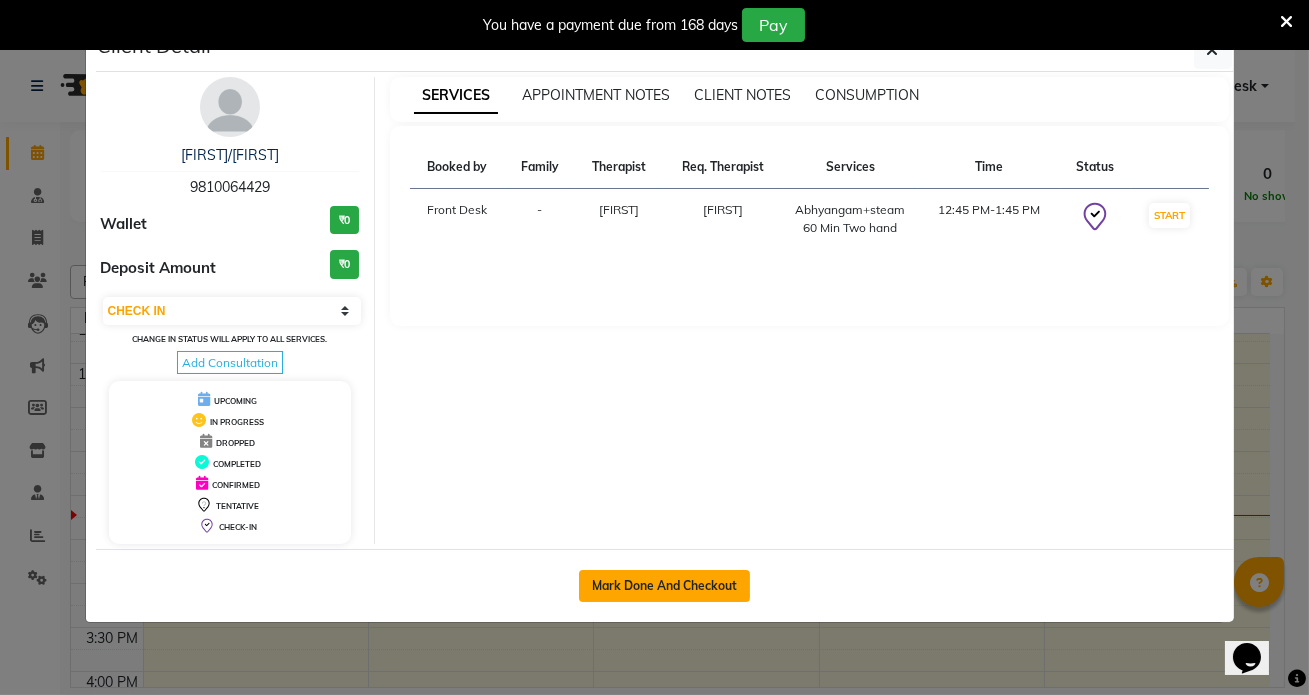click on "Mark Done And Checkout" 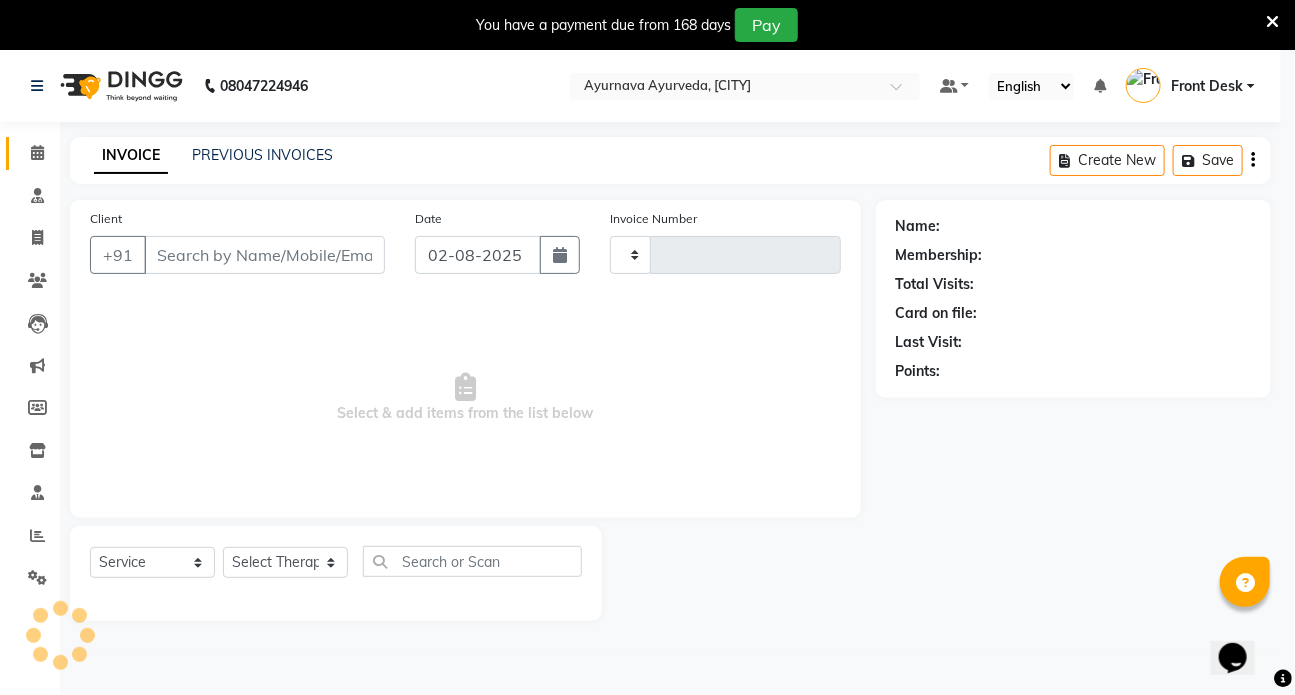 type on "1030" 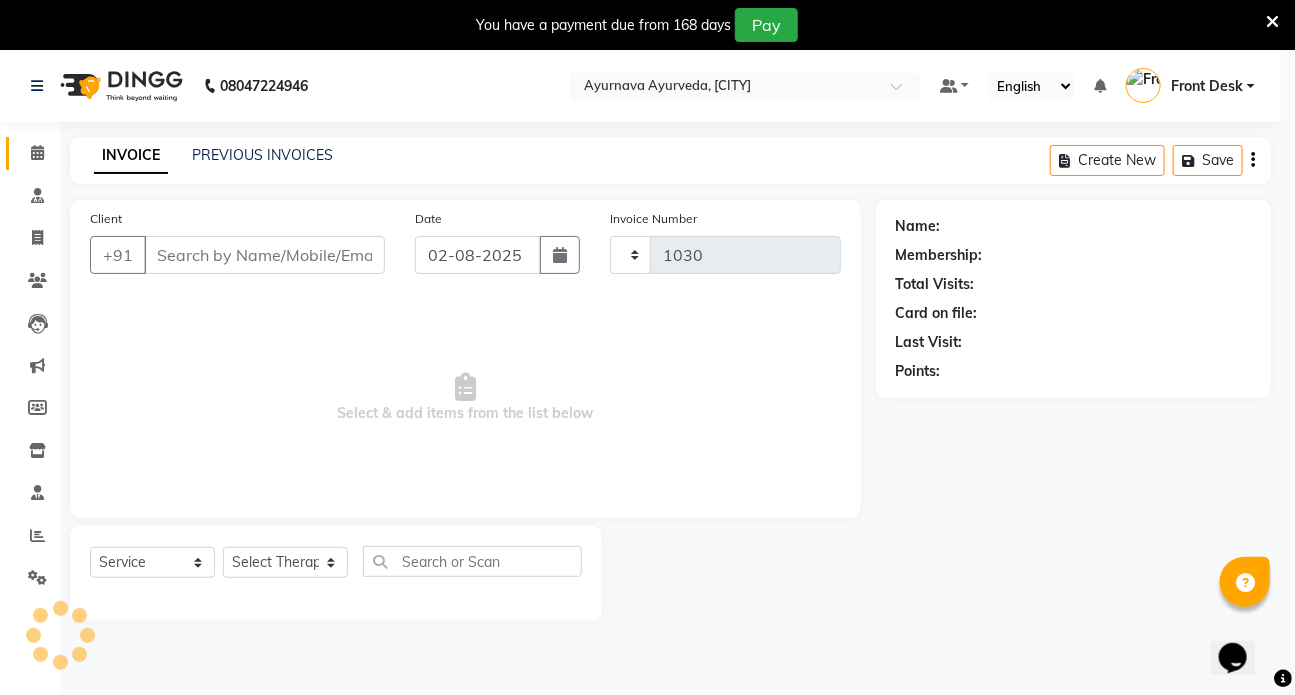 select on "5585" 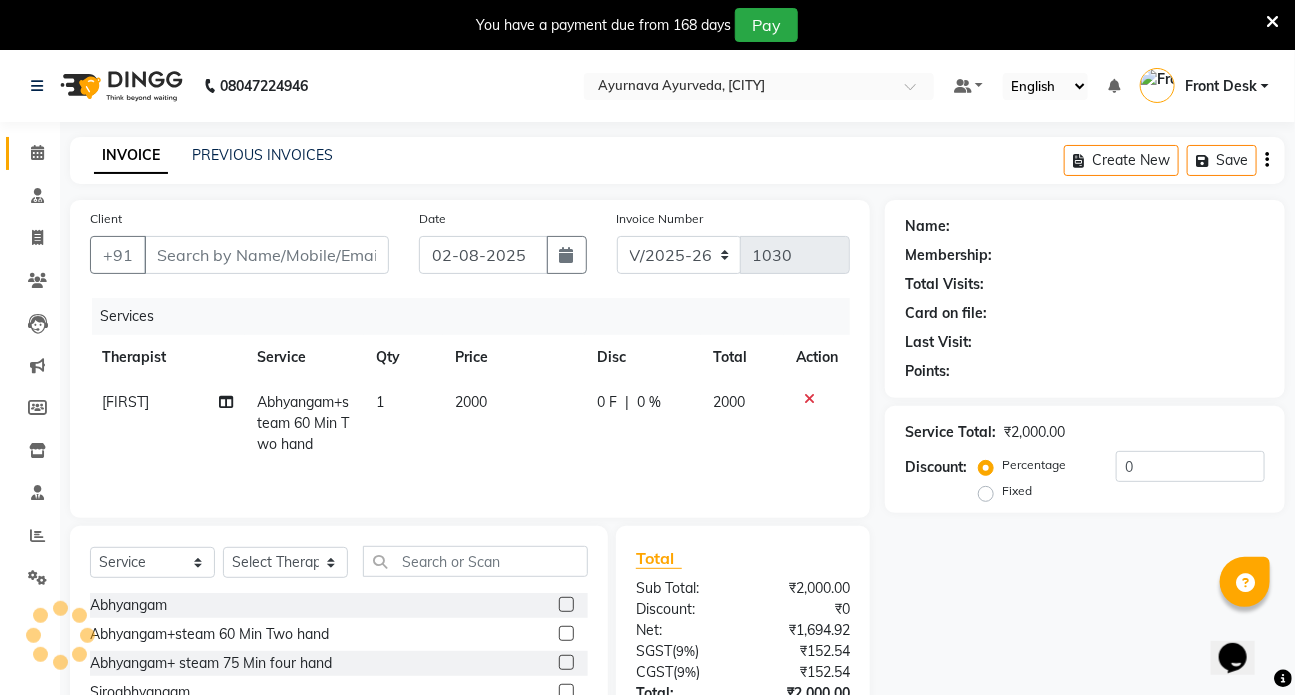 type on "9810064429" 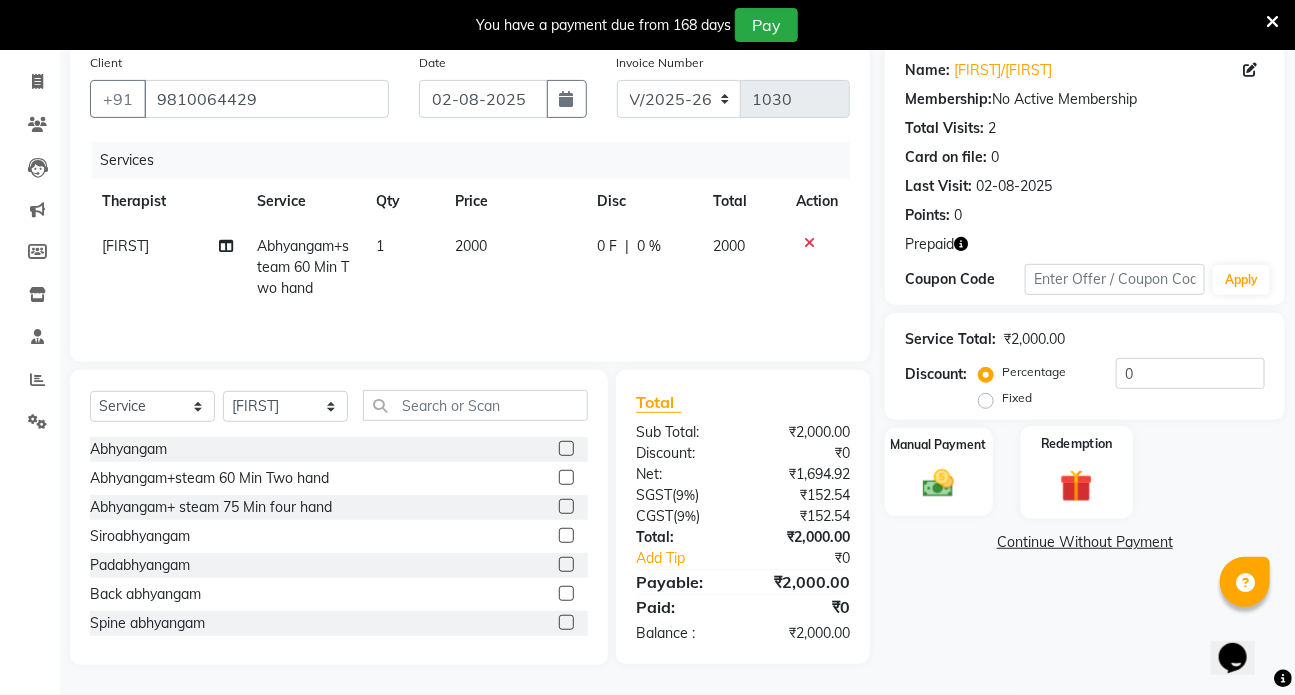 click 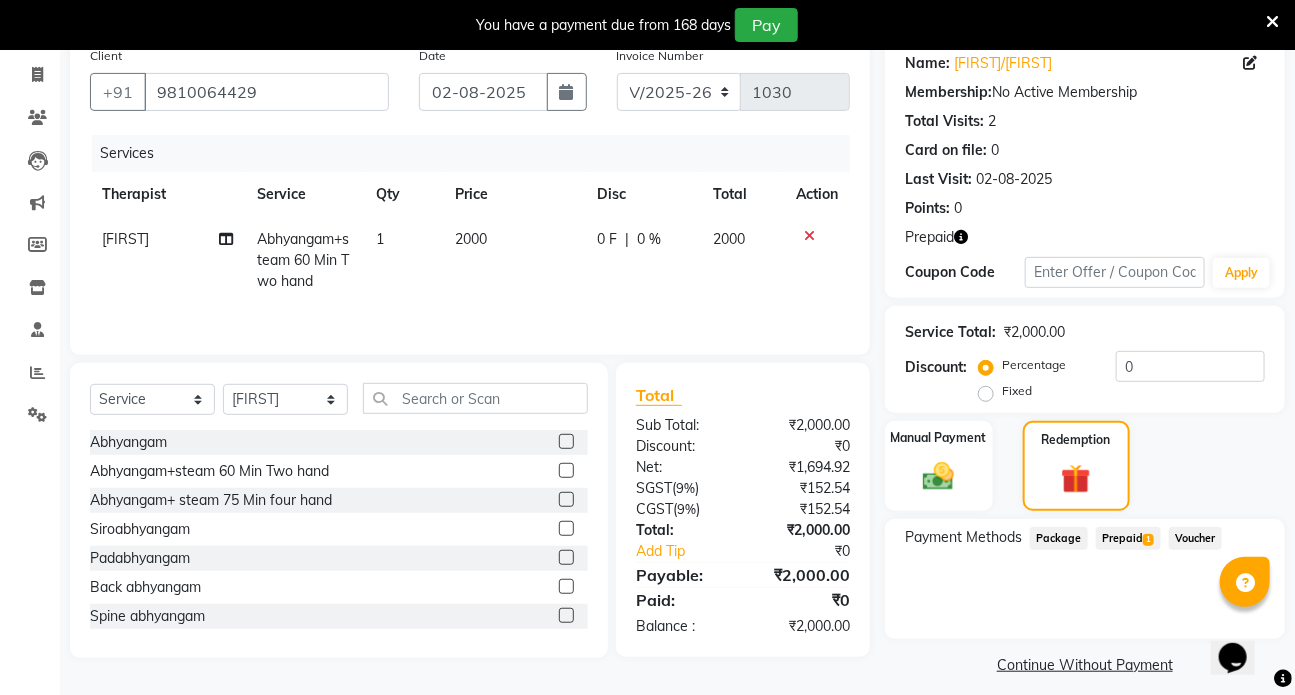scroll, scrollTop: 177, scrollLeft: 0, axis: vertical 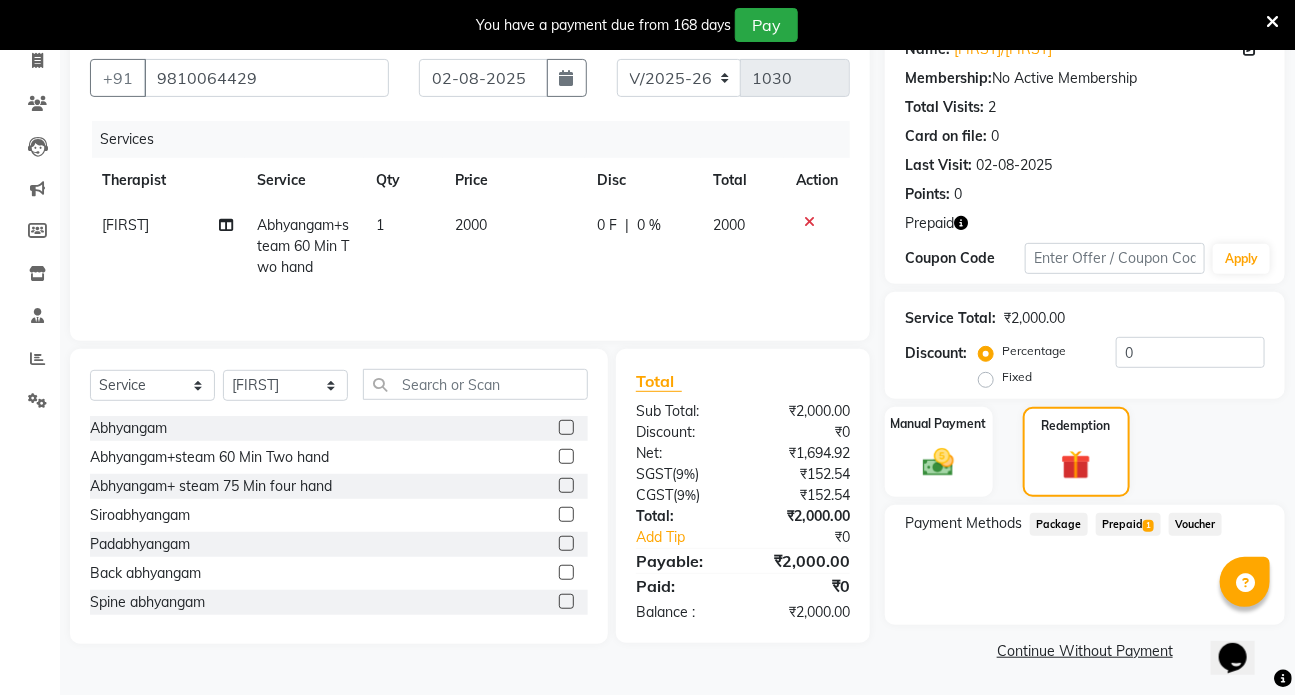 click on "Prepaid  1" 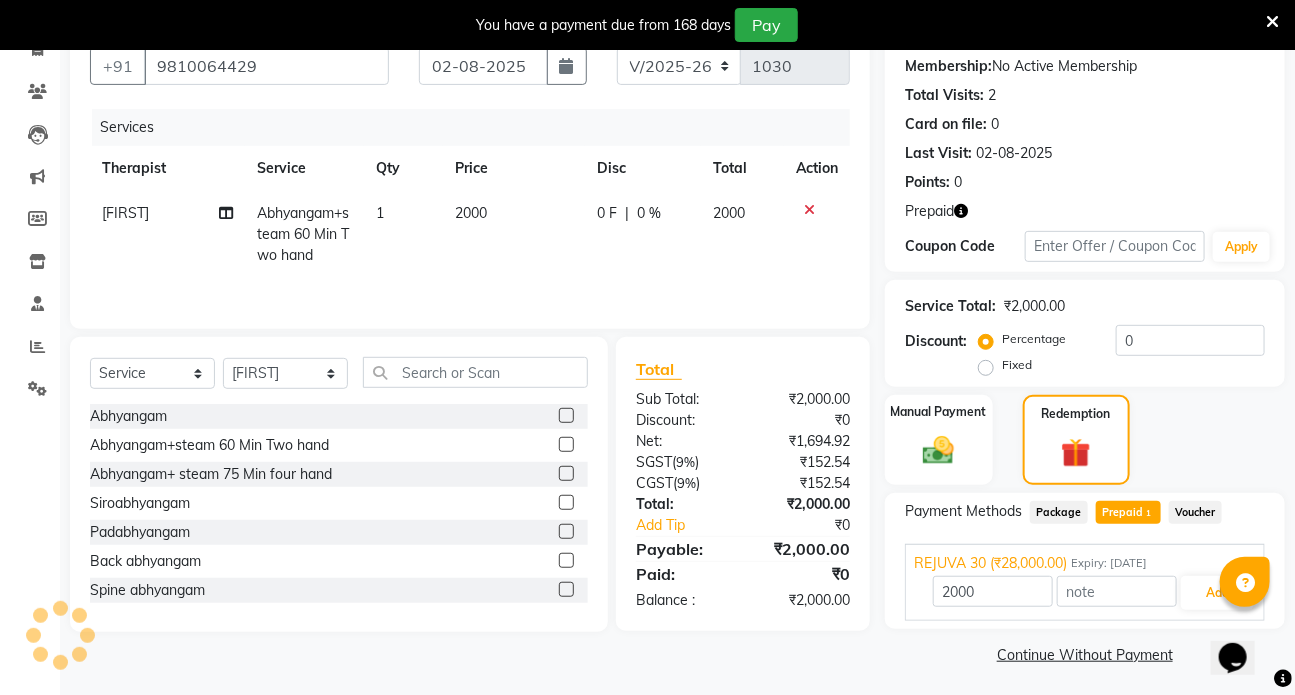 scroll, scrollTop: 192, scrollLeft: 0, axis: vertical 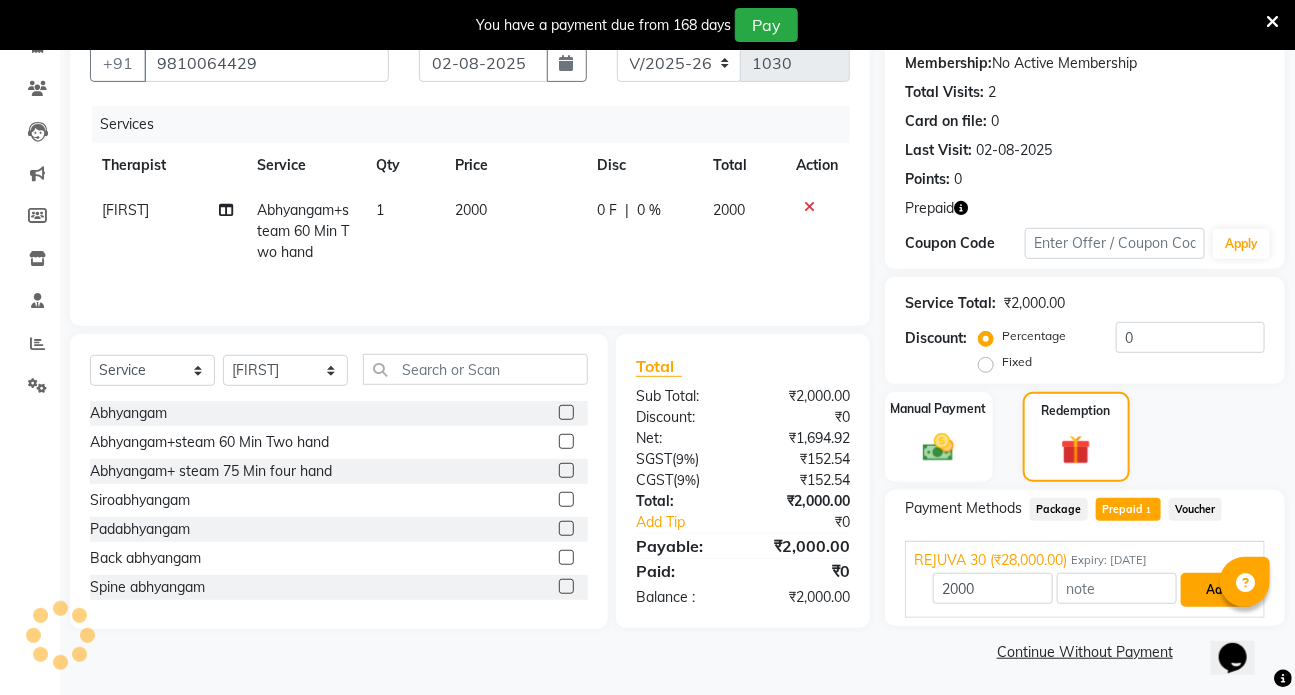 click on "Add" at bounding box center [1217, 590] 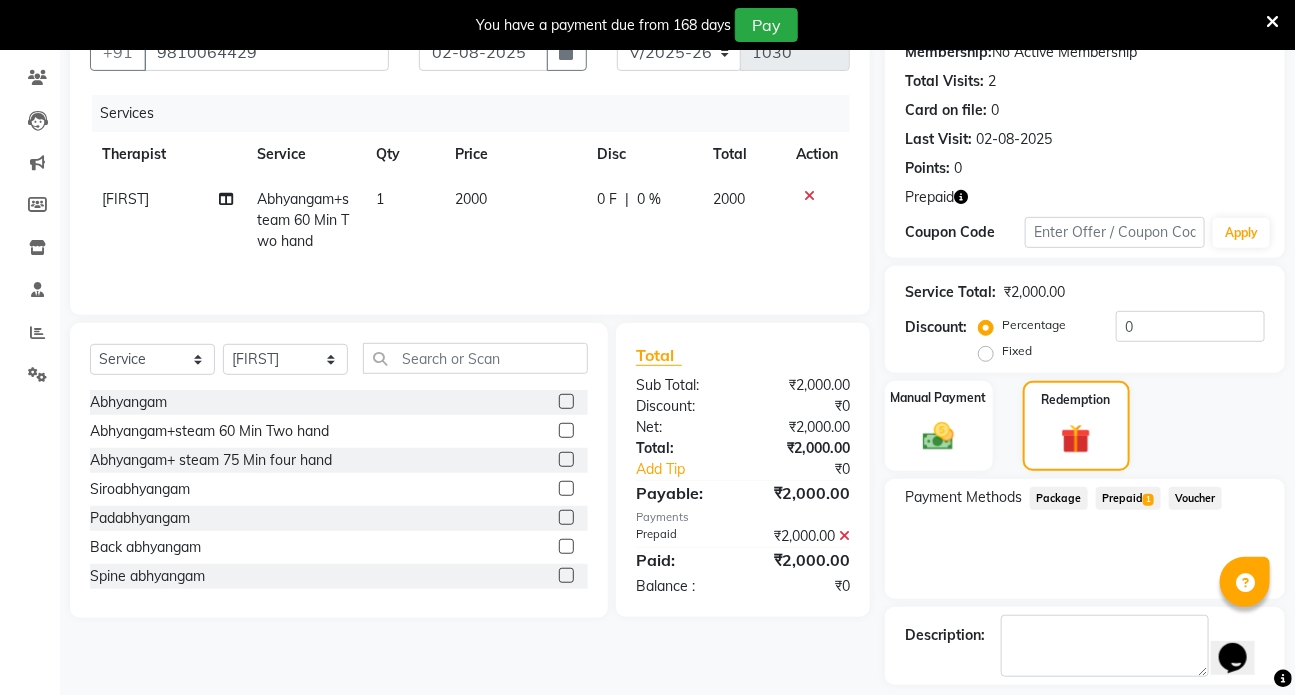 scroll, scrollTop: 290, scrollLeft: 0, axis: vertical 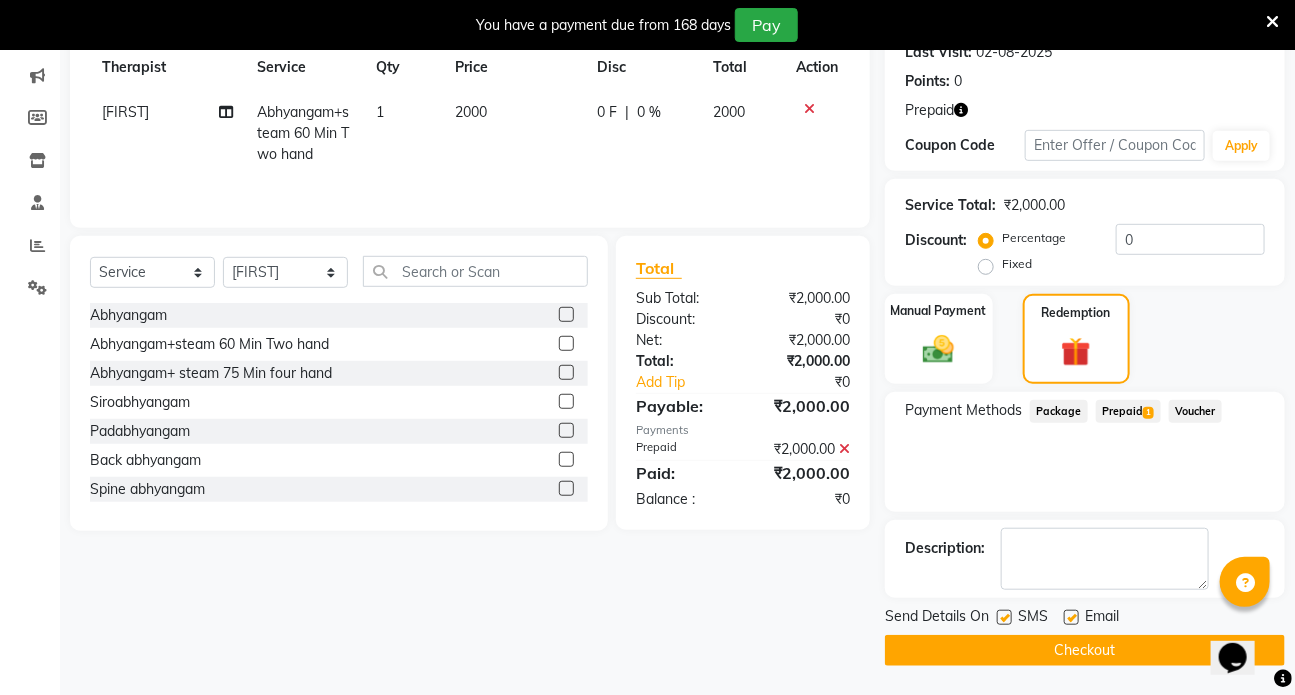 click 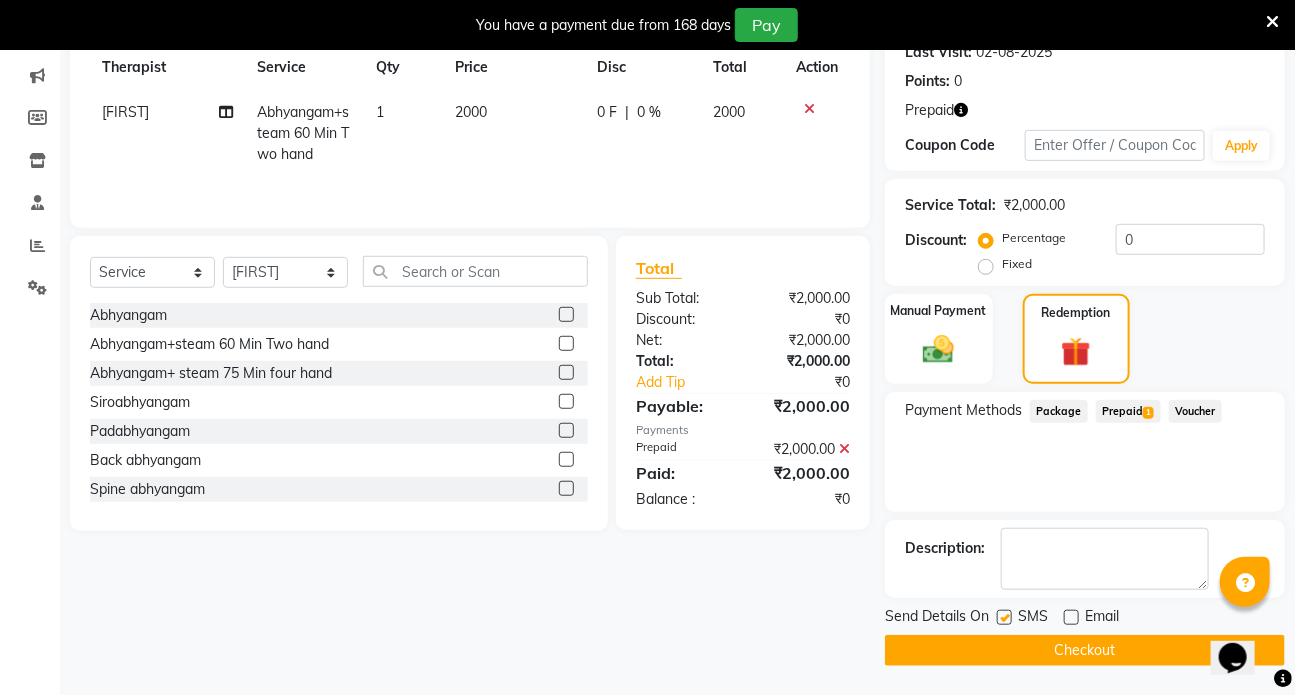 click 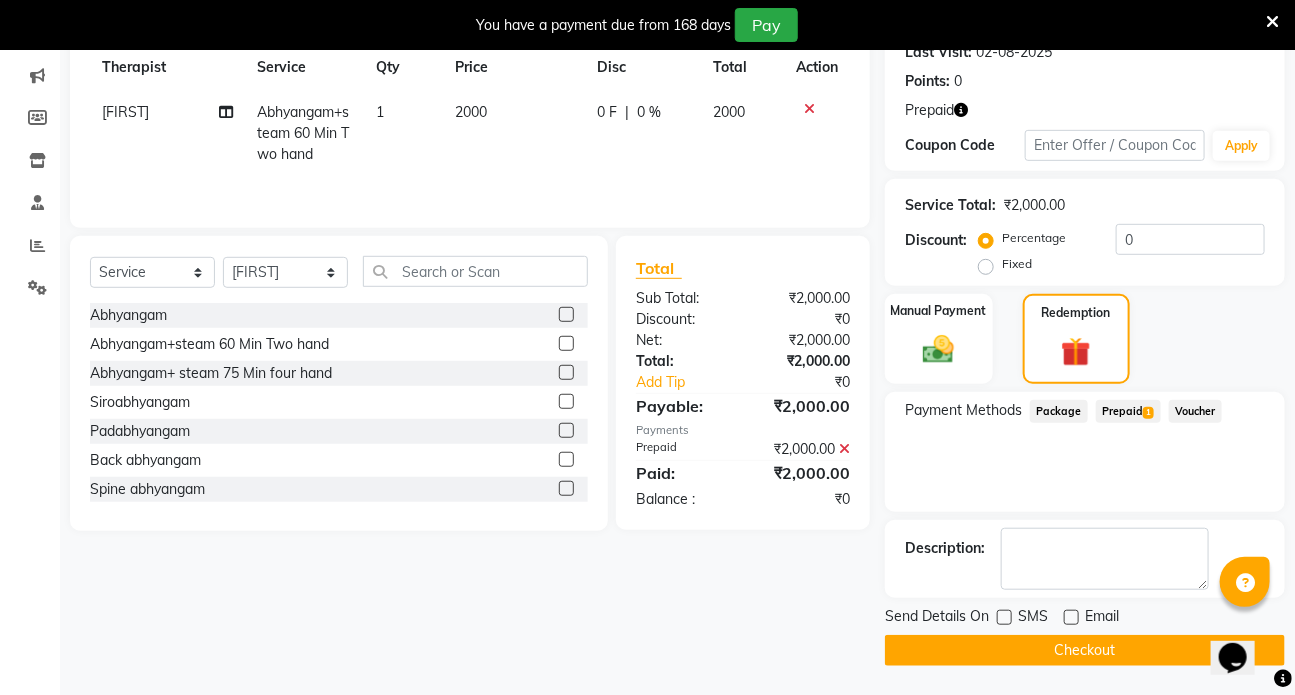 click on "Checkout" 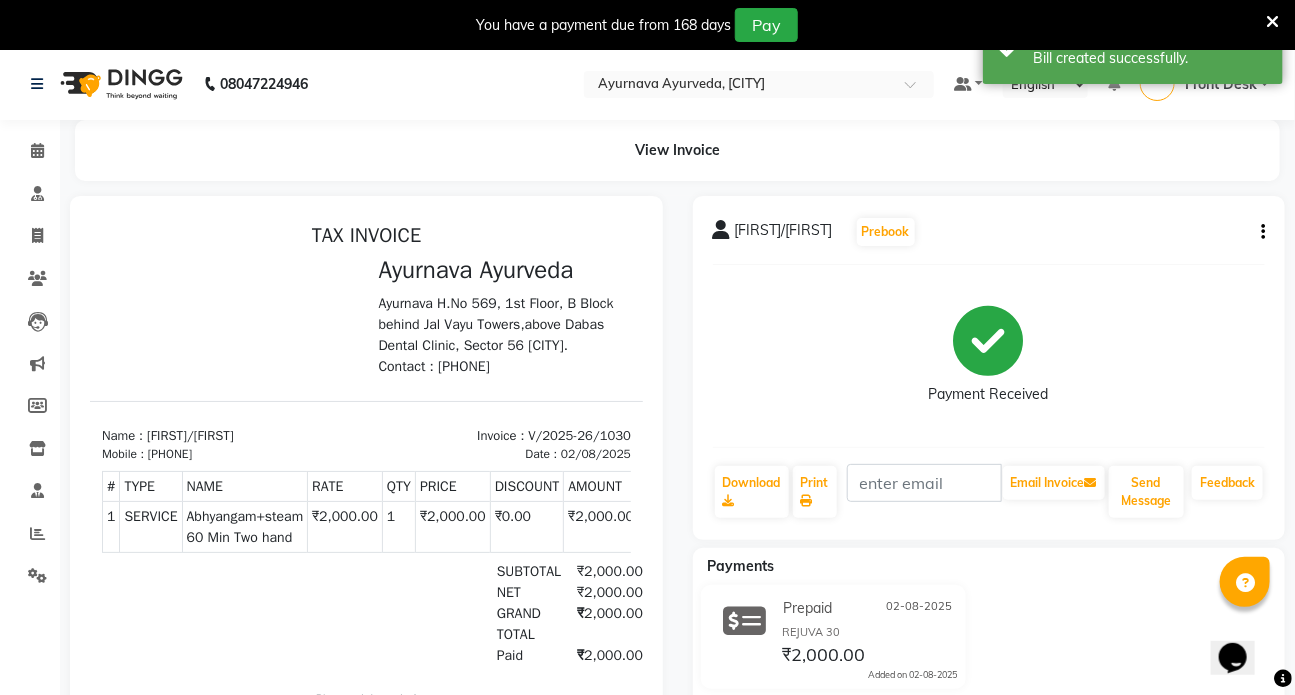scroll, scrollTop: 0, scrollLeft: 0, axis: both 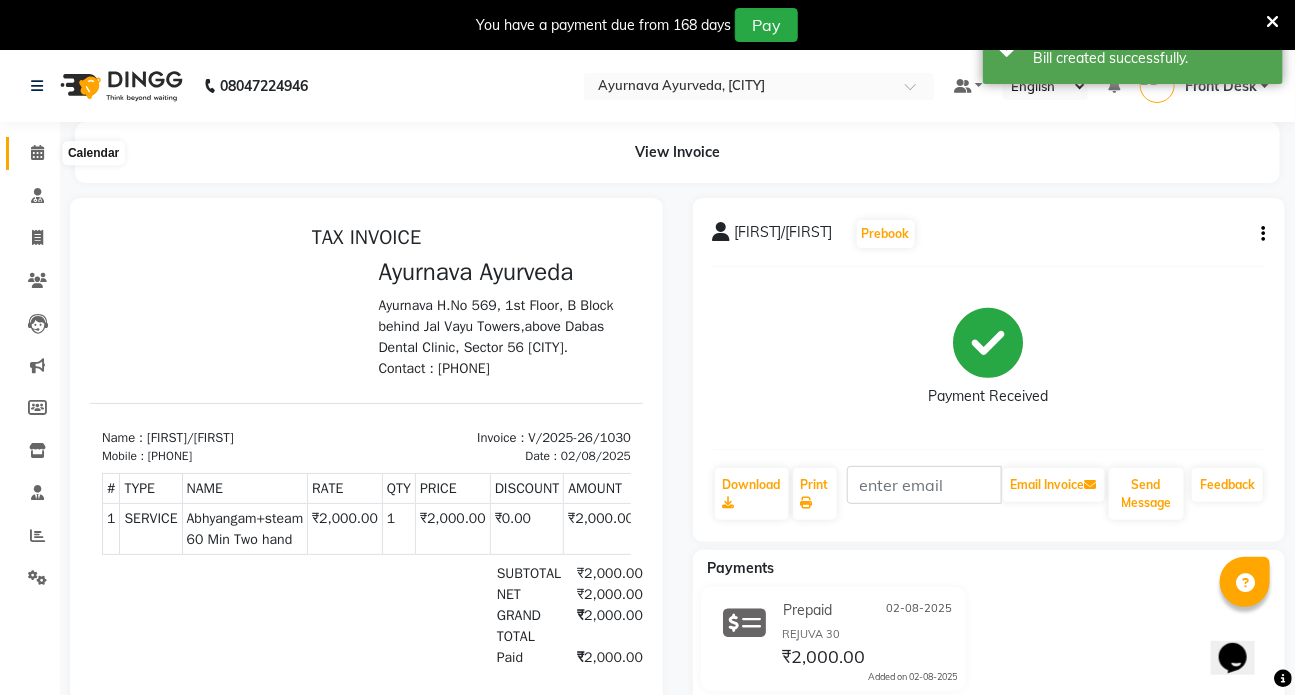 click 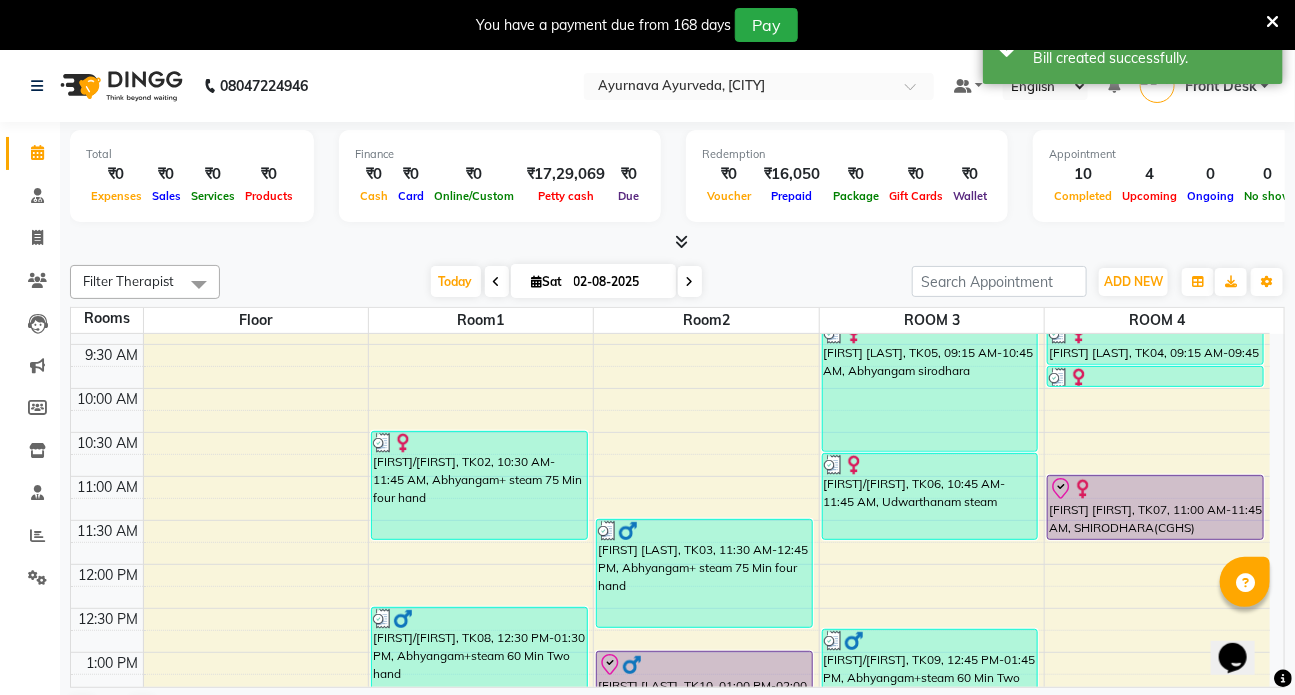 scroll, scrollTop: 251, scrollLeft: 0, axis: vertical 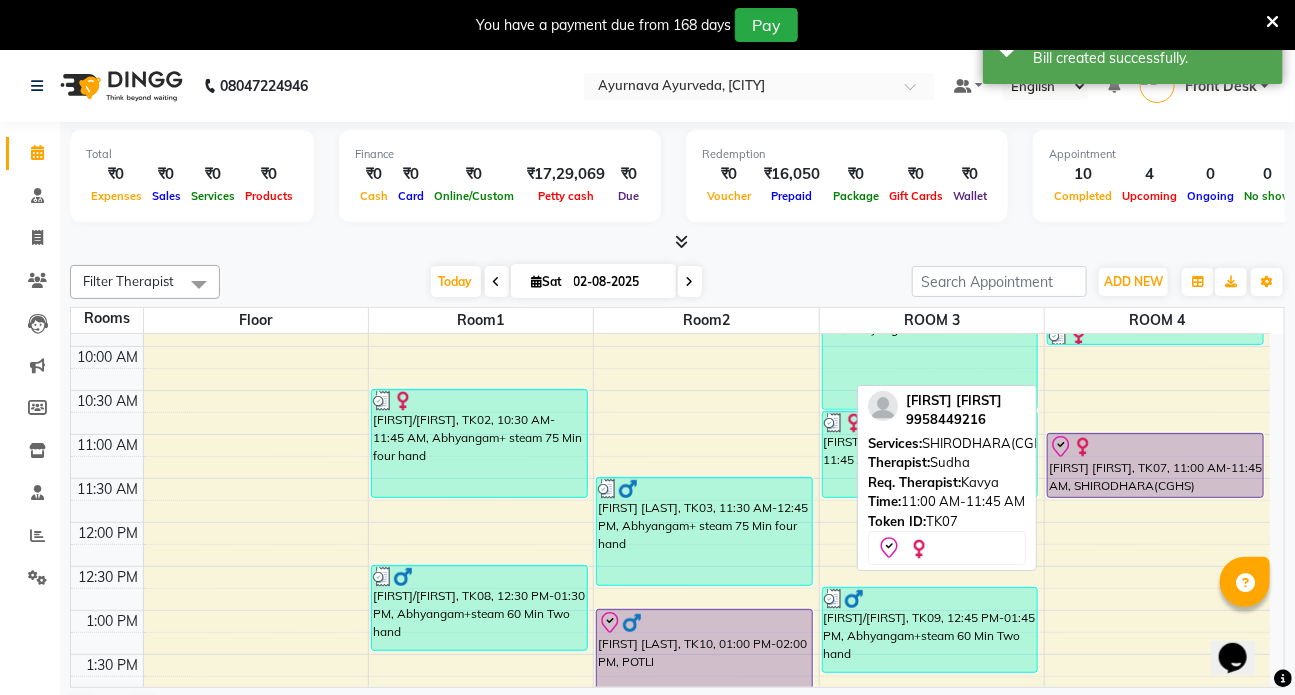 click on "[FIRST] [FIRST], TK07, 11:00 AM-11:45 AM, SHIRODHARA(CGHS)" at bounding box center (1155, 465) 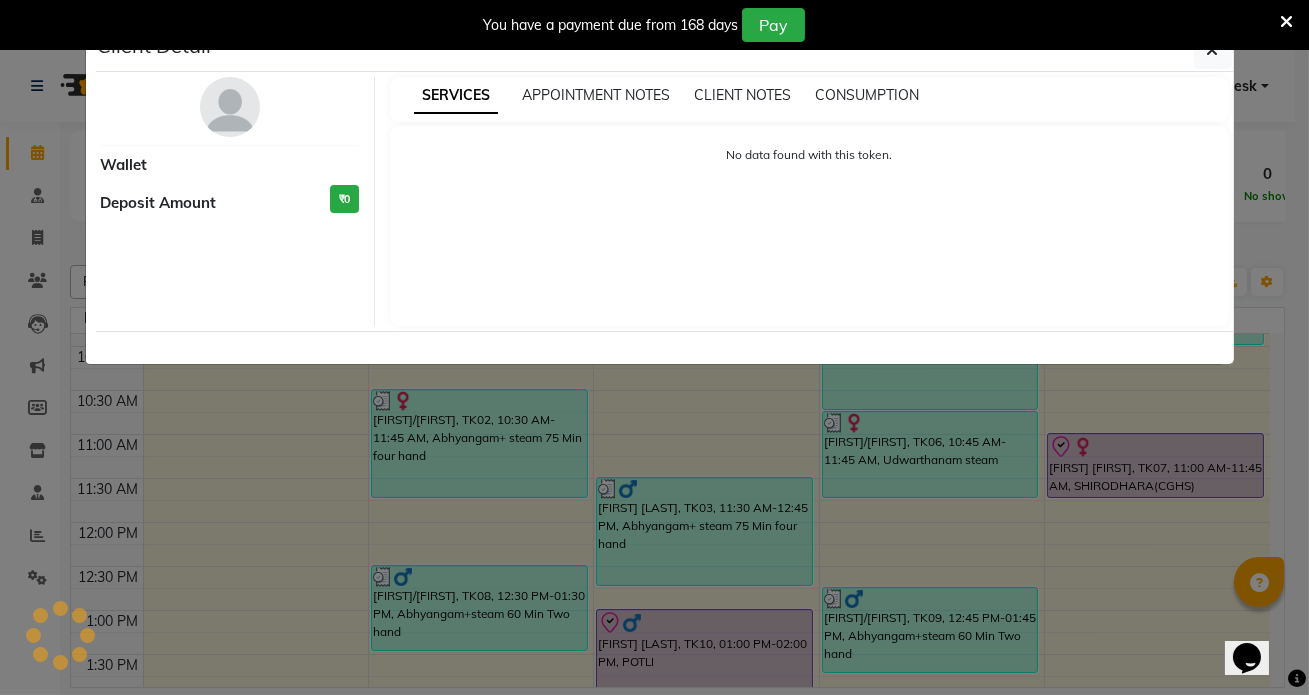 select on "8" 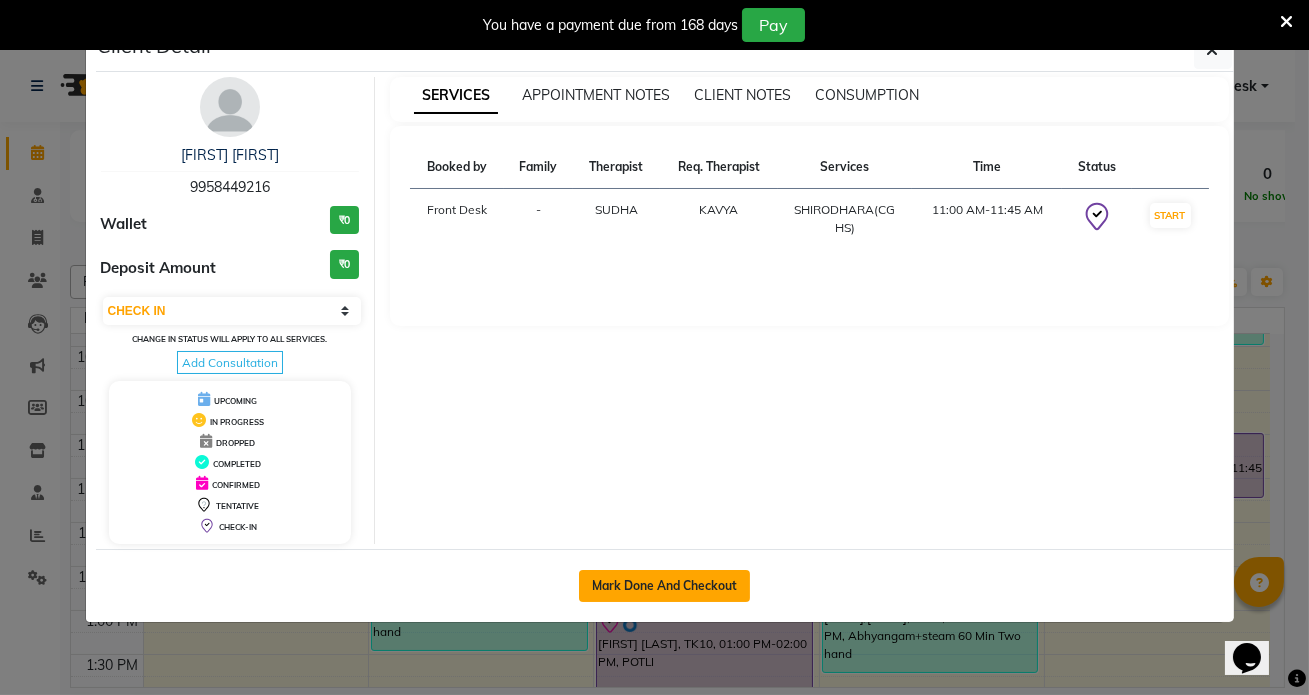 click on "Mark Done And Checkout" 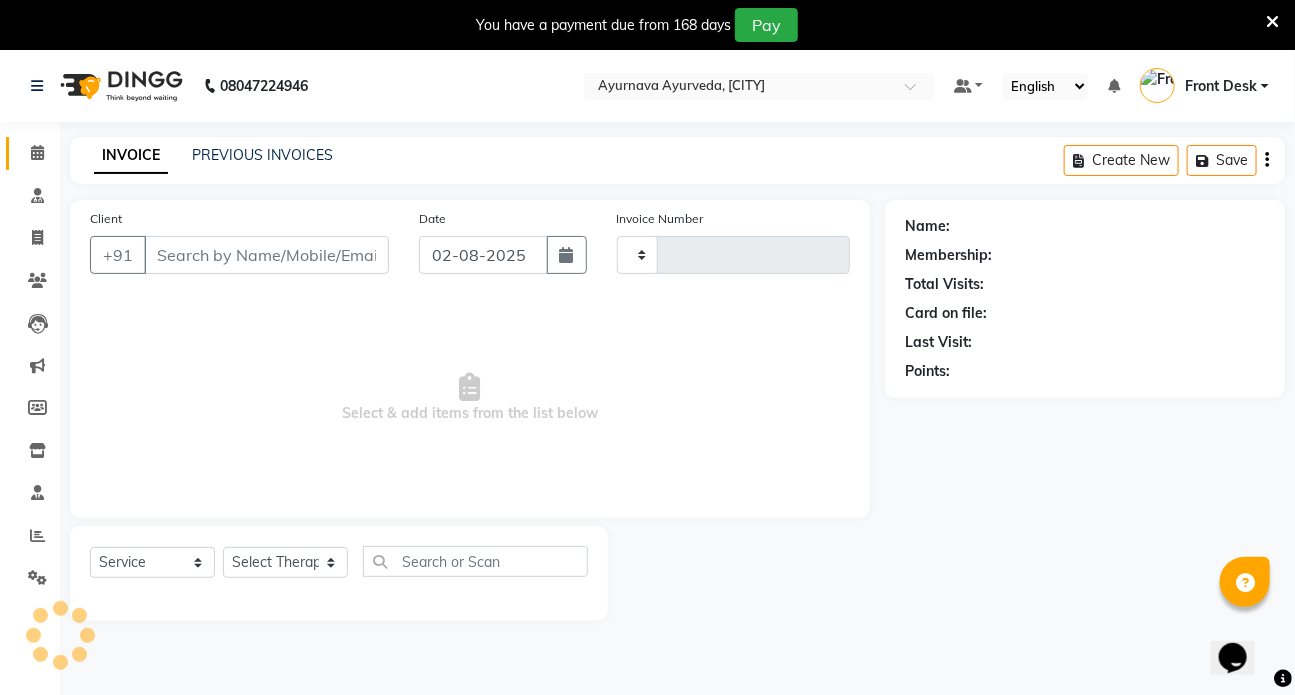 type on "1031" 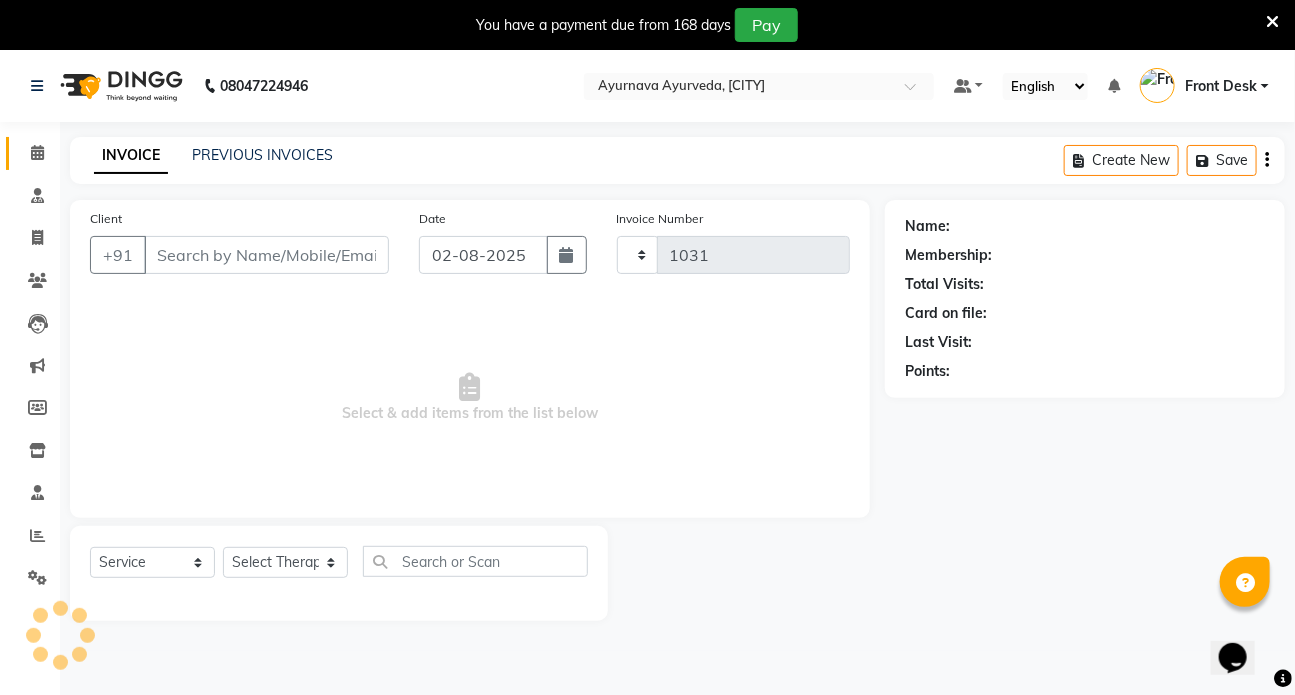 select on "5585" 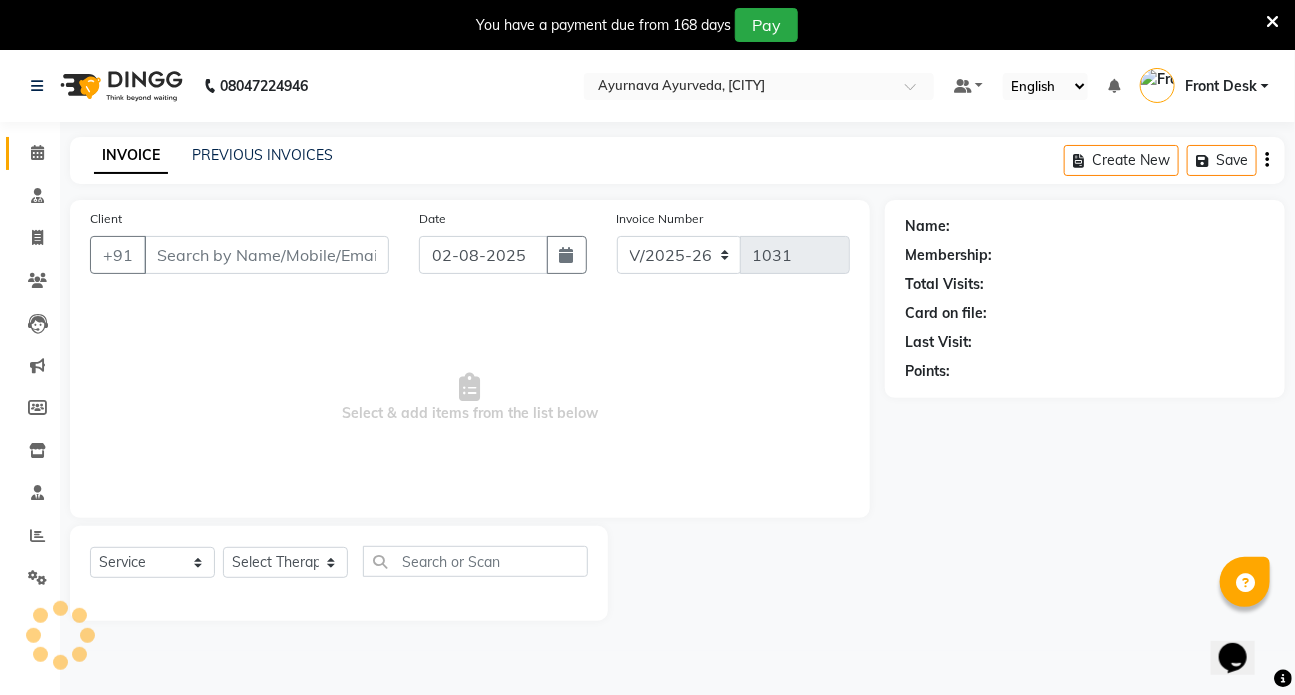 type on "9958449216" 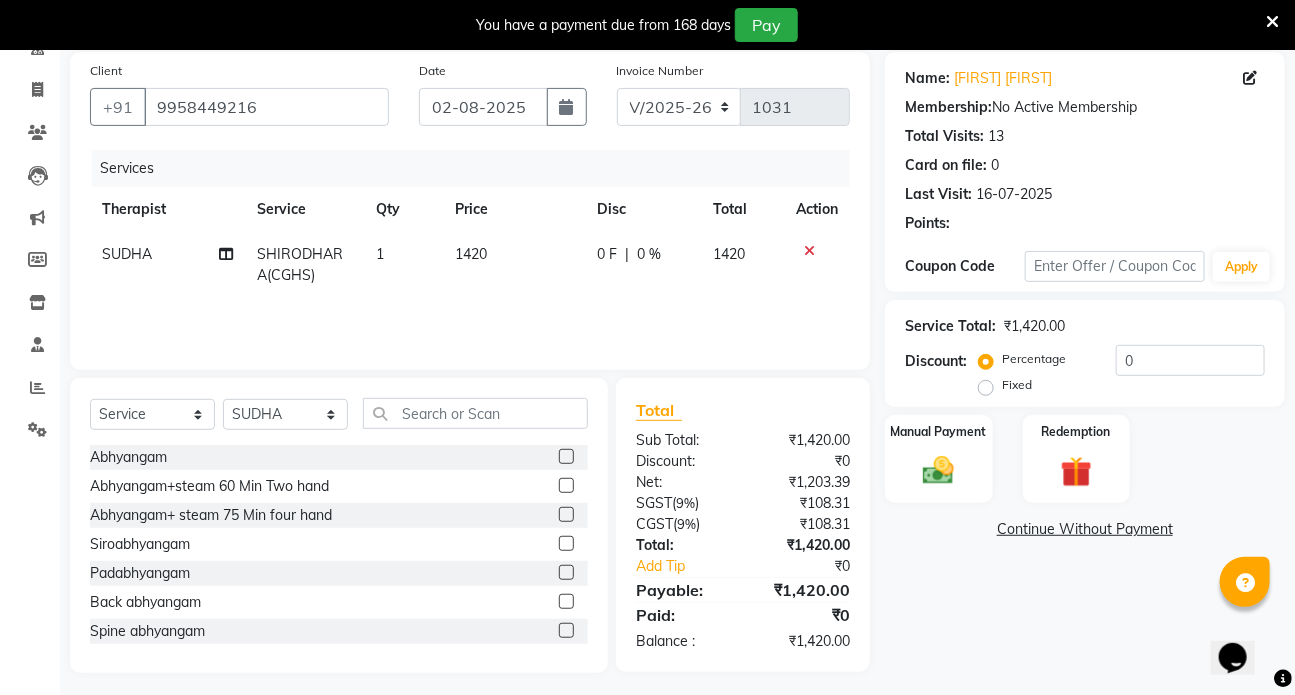 scroll, scrollTop: 156, scrollLeft: 0, axis: vertical 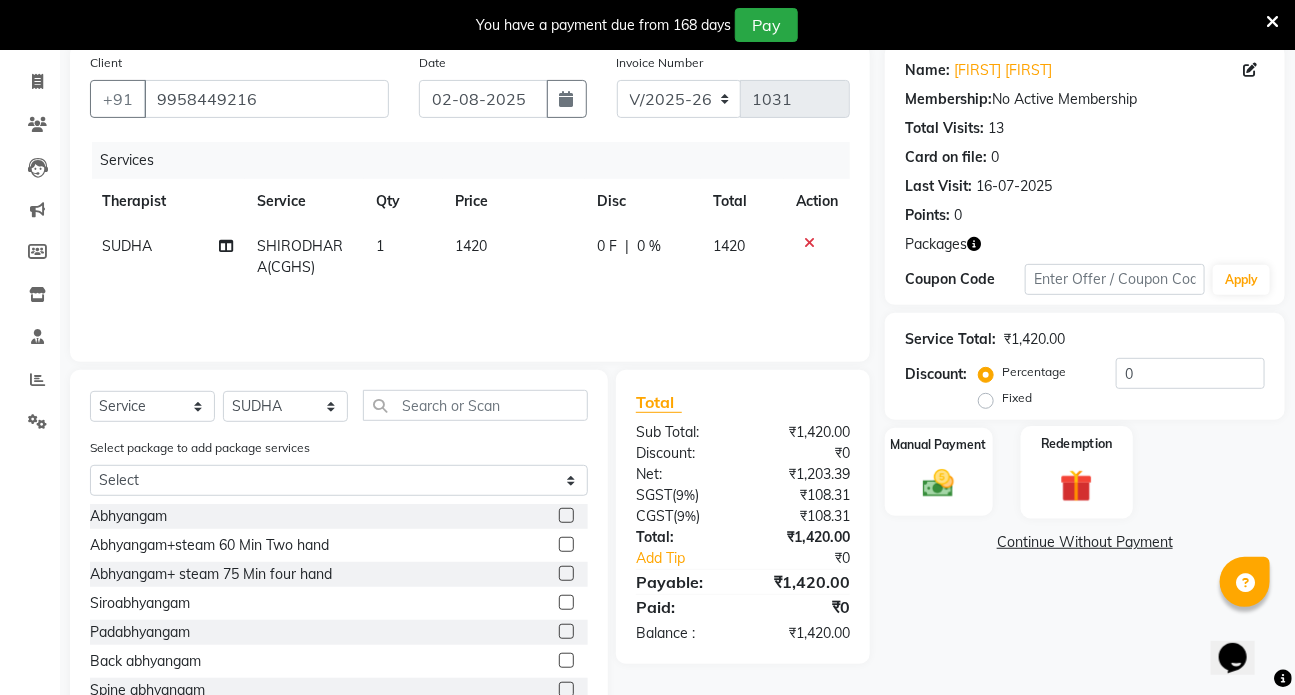 click on "Redemption" 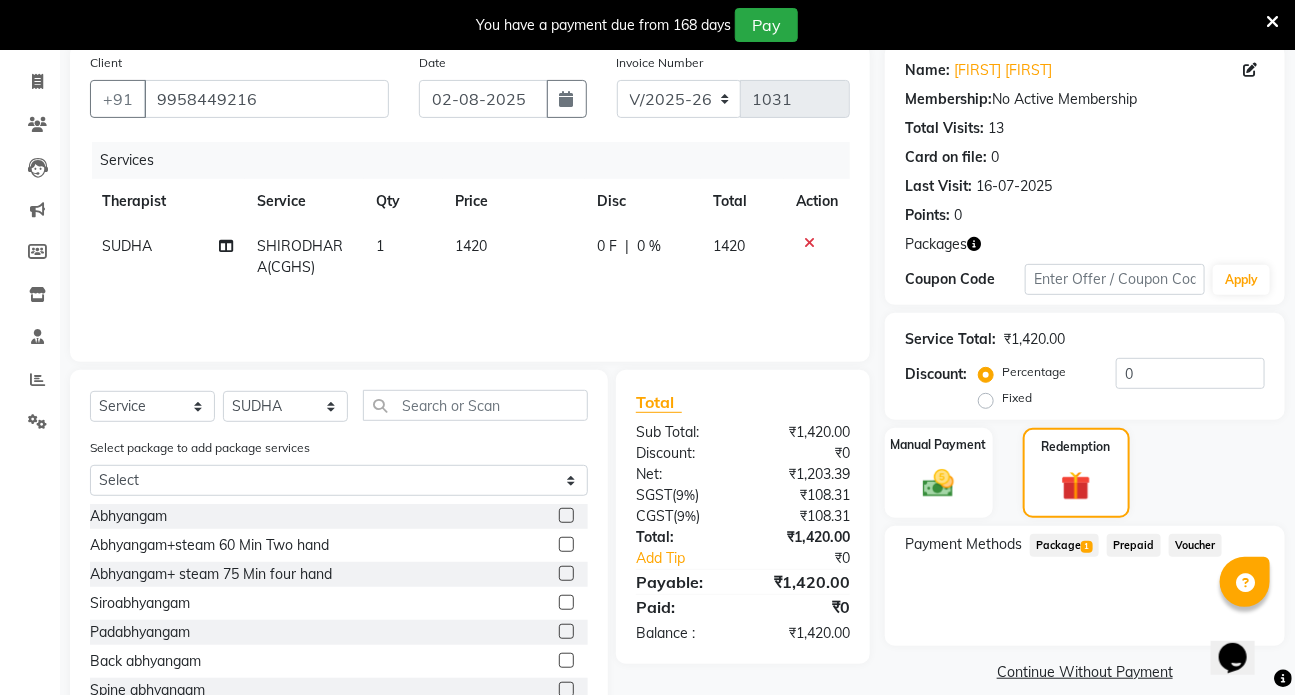 click on "Package  1" 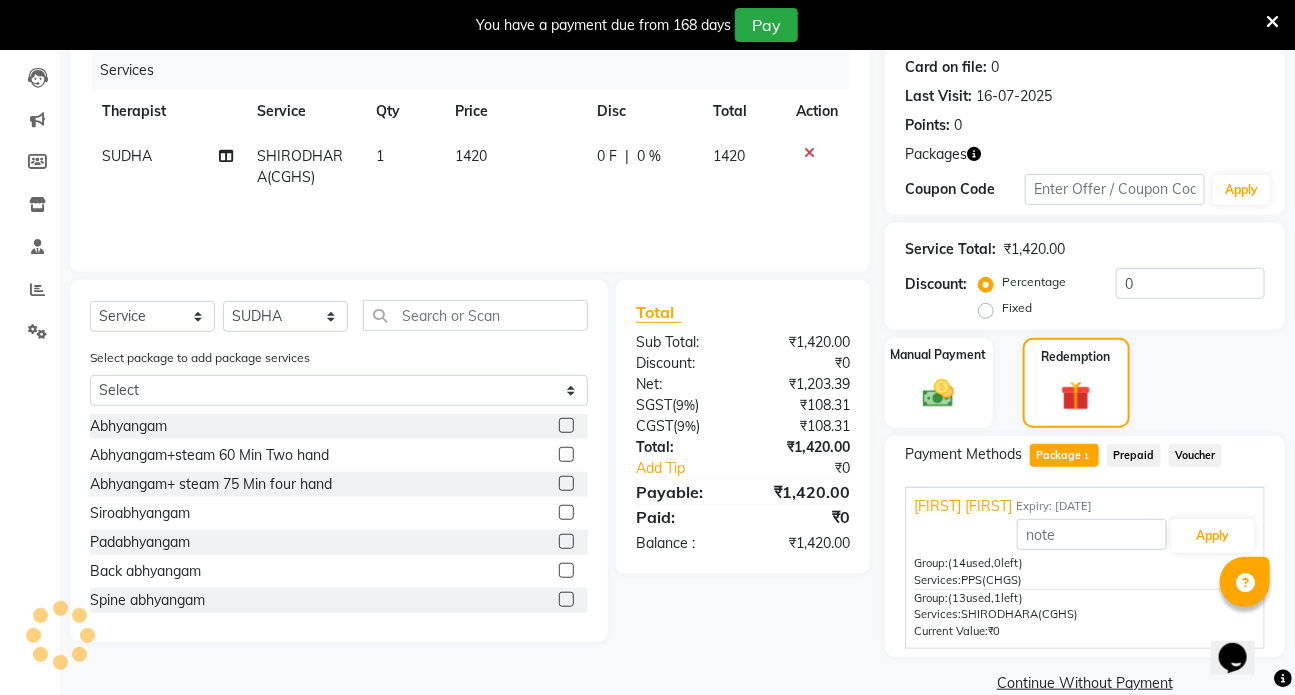 scroll, scrollTop: 247, scrollLeft: 0, axis: vertical 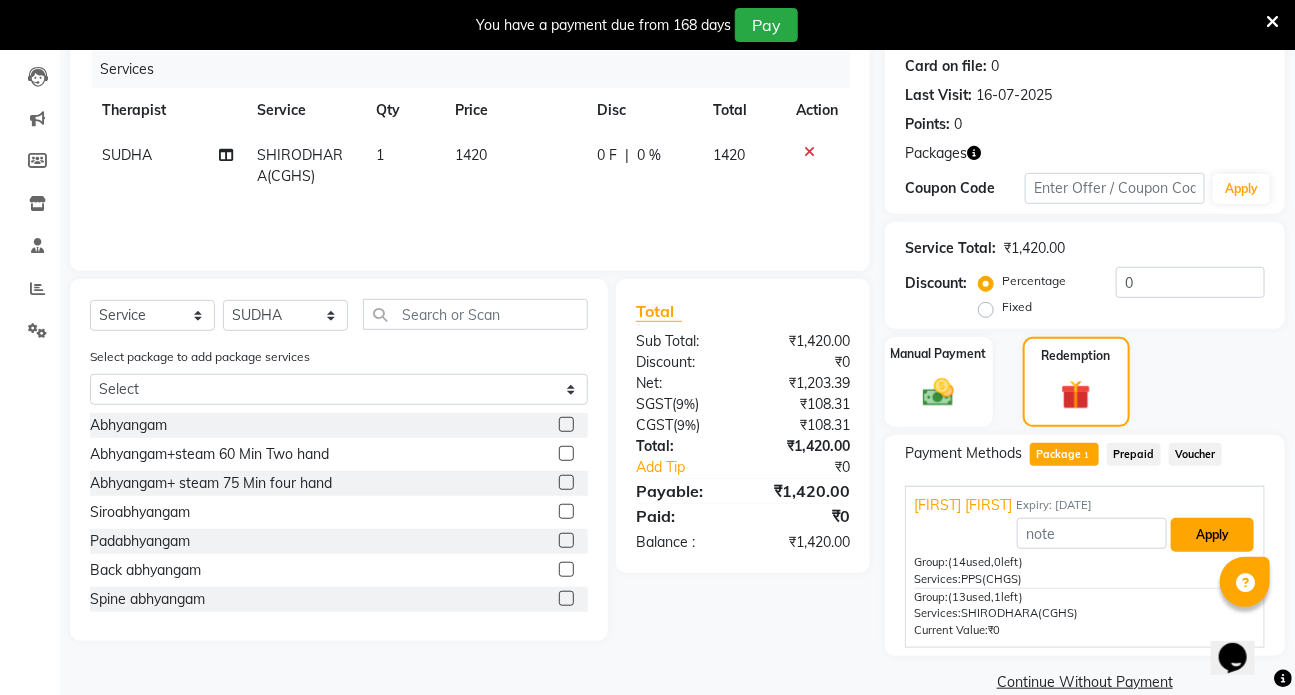 click on "Apply" at bounding box center [1212, 535] 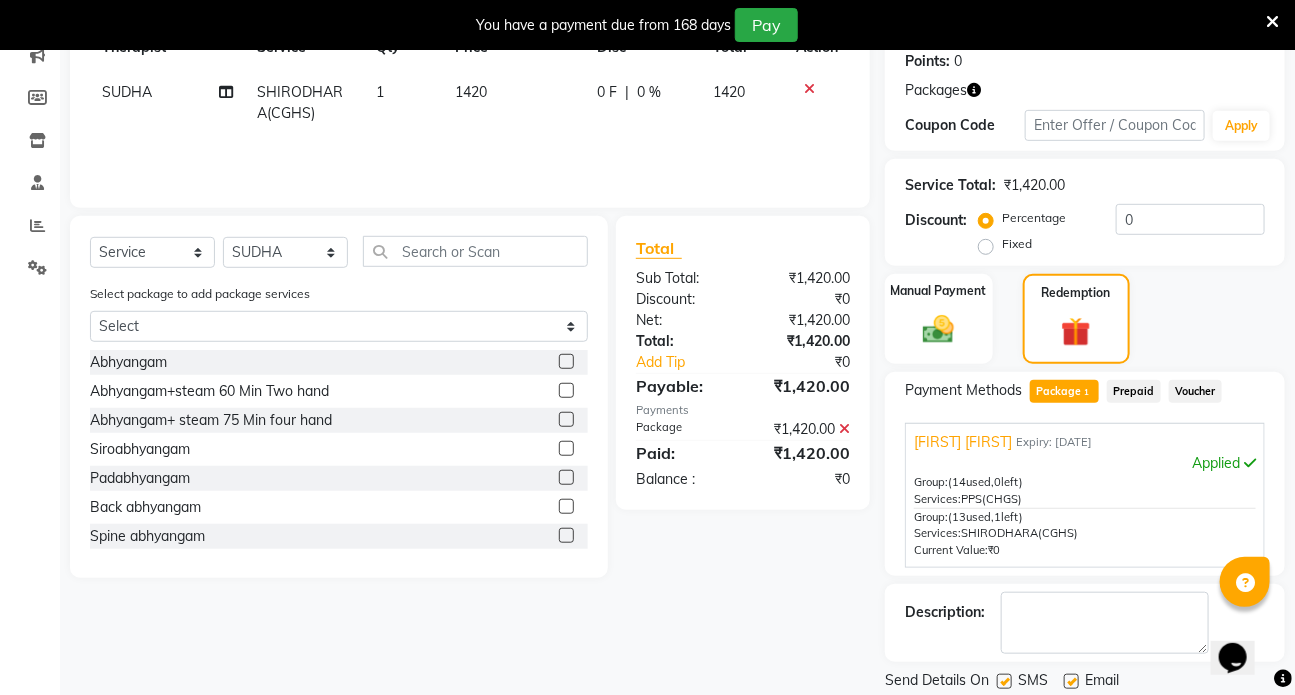 scroll, scrollTop: 373, scrollLeft: 0, axis: vertical 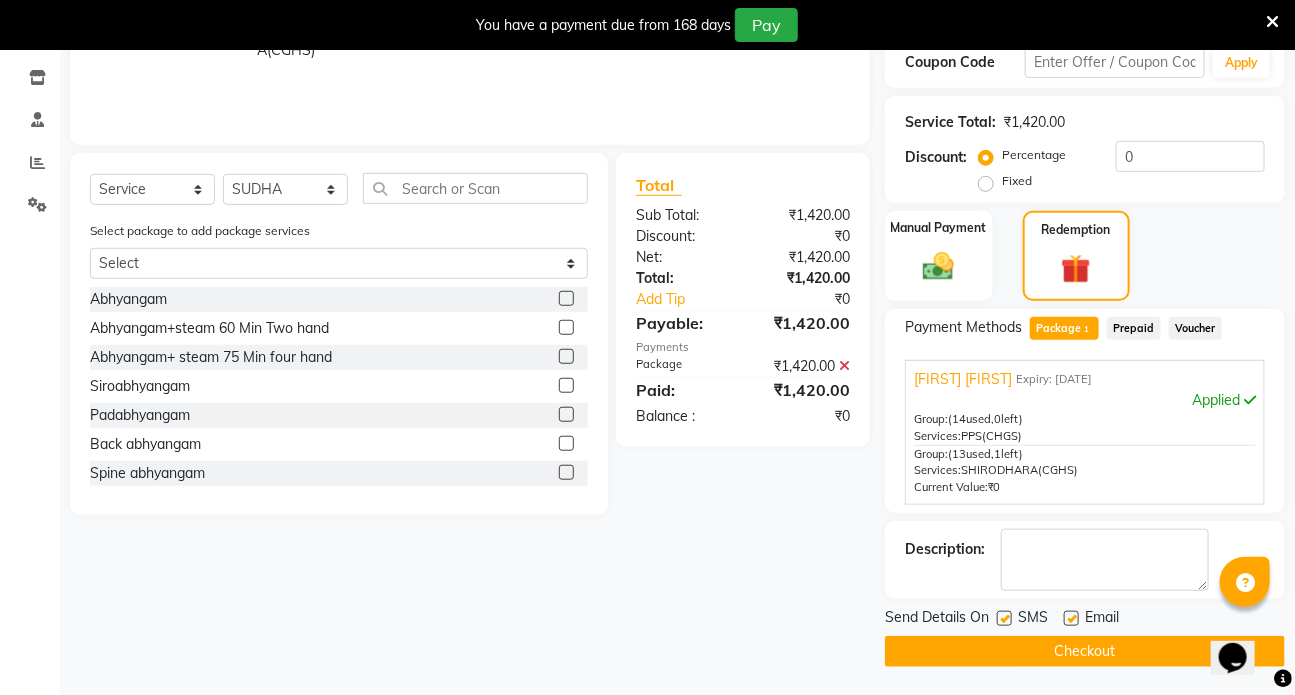 click 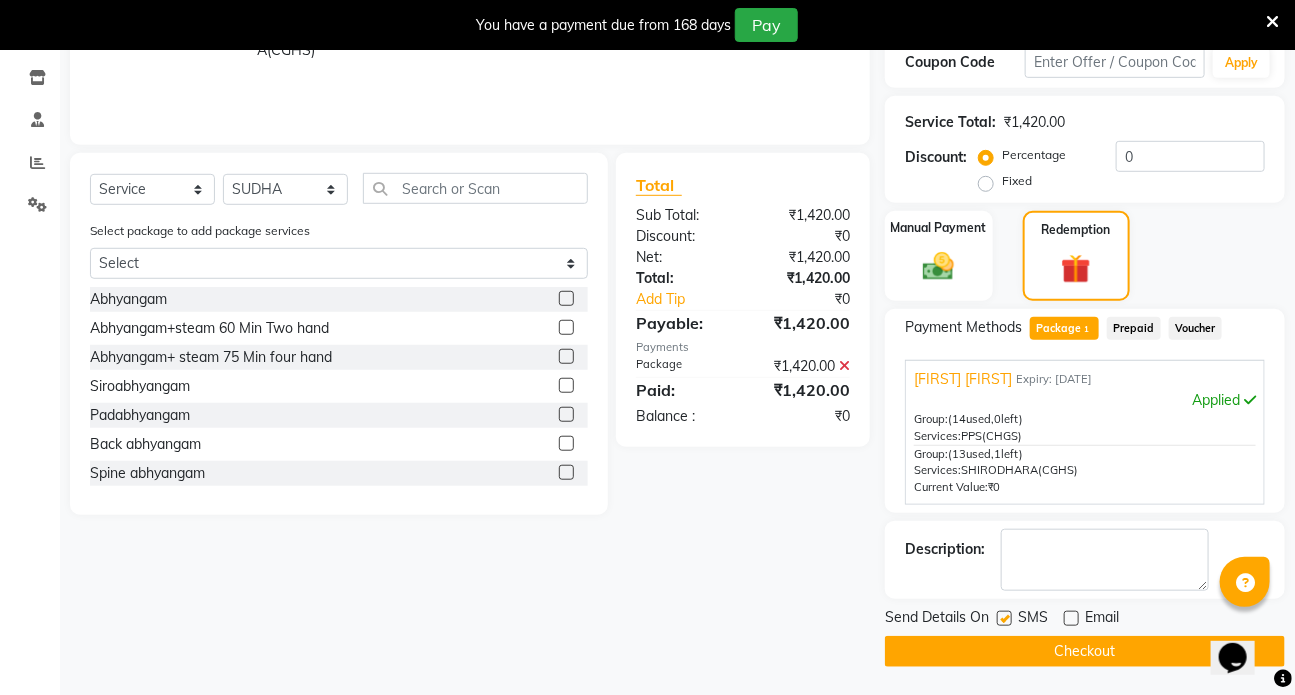 click 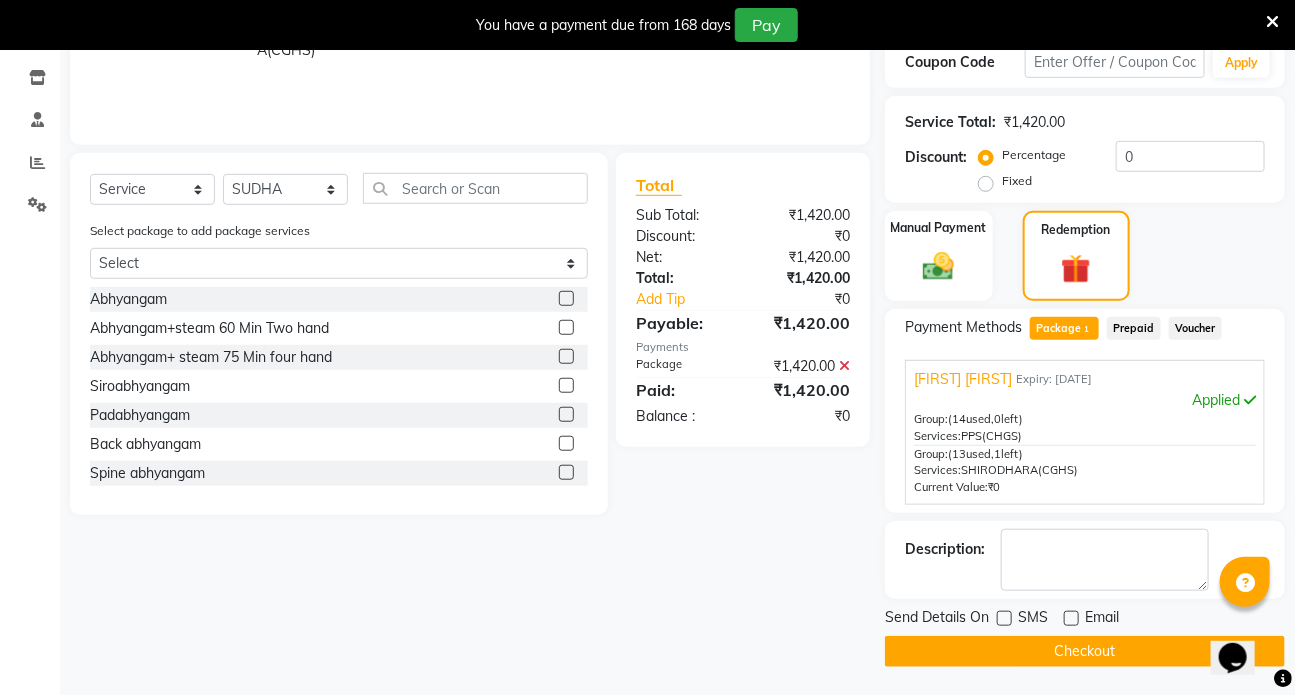 click on "Checkout" 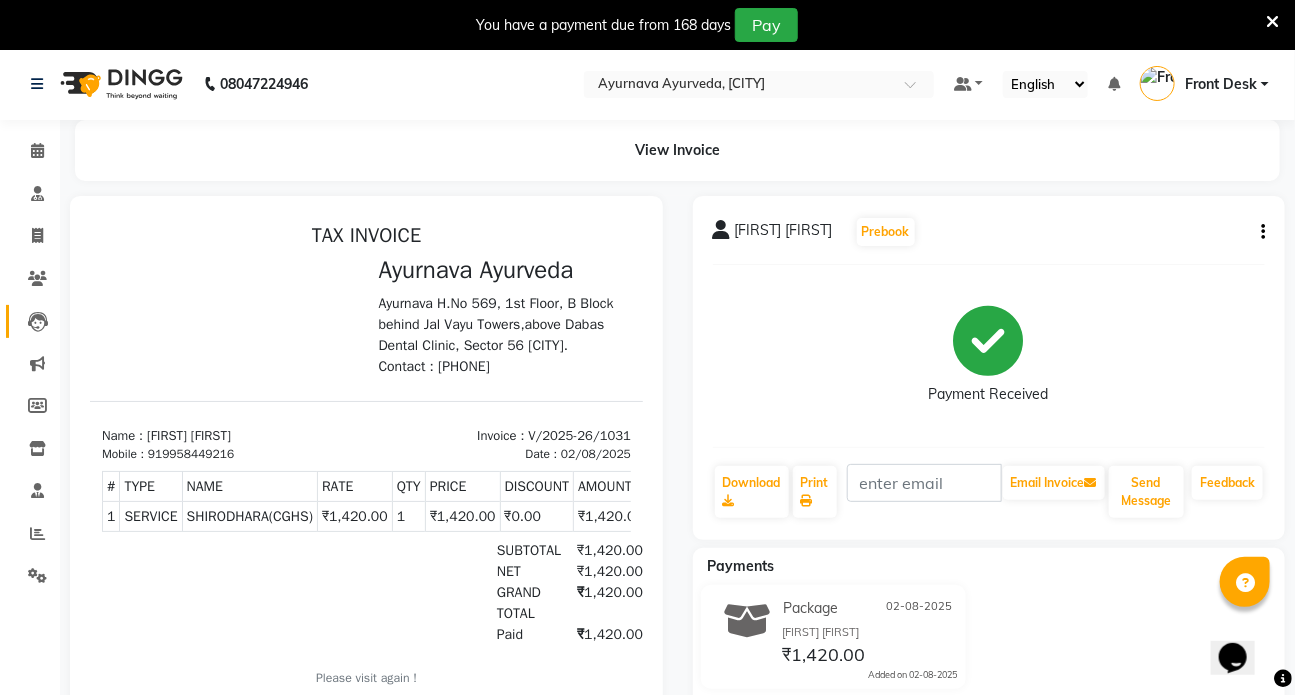 scroll, scrollTop: 0, scrollLeft: 0, axis: both 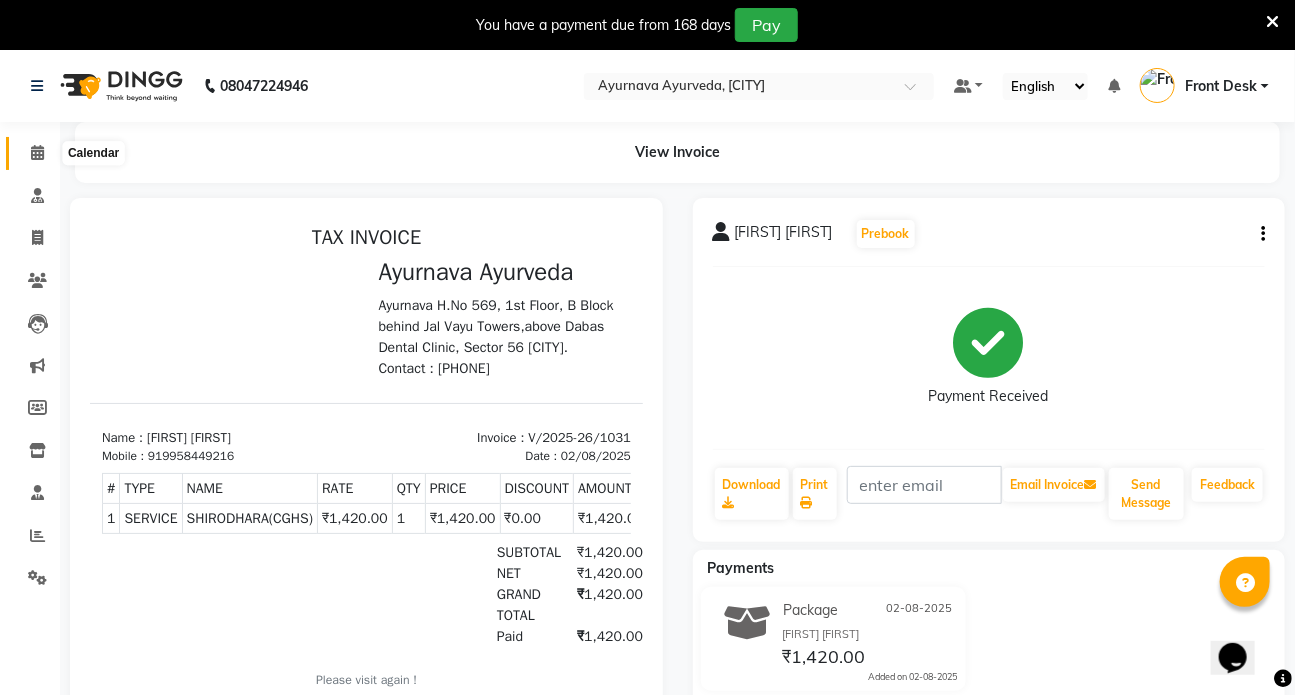click 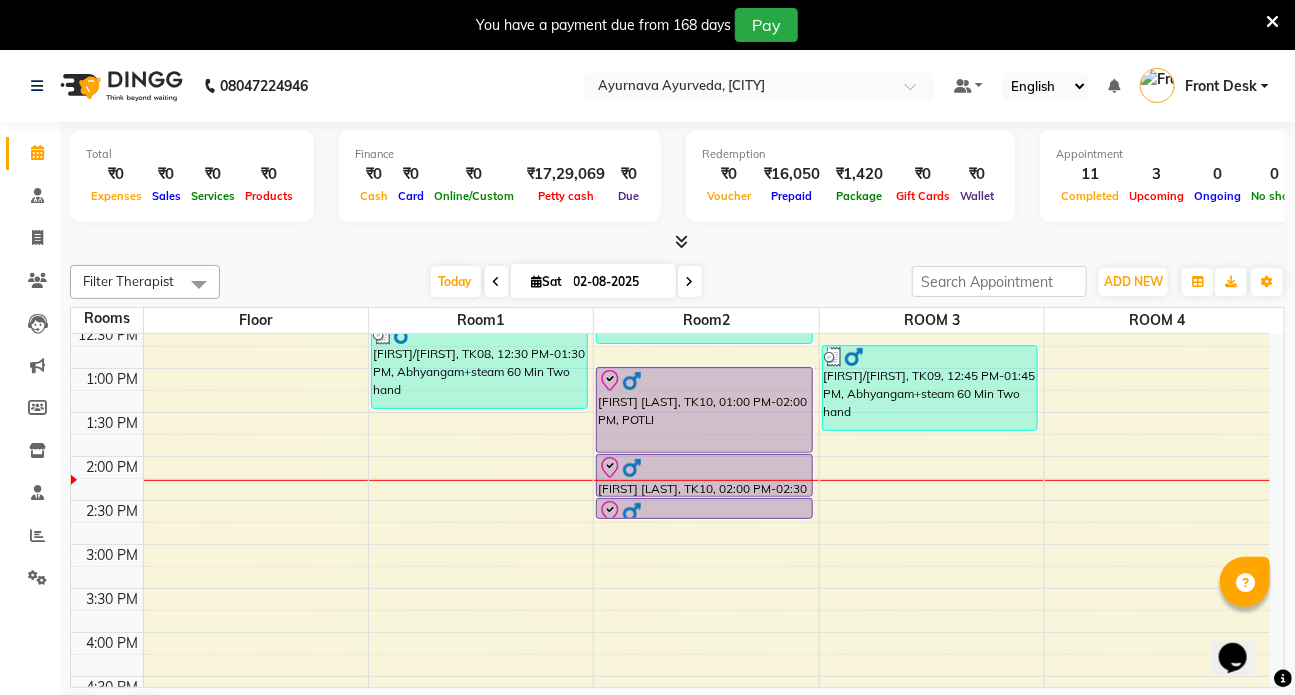 scroll, scrollTop: 509, scrollLeft: 0, axis: vertical 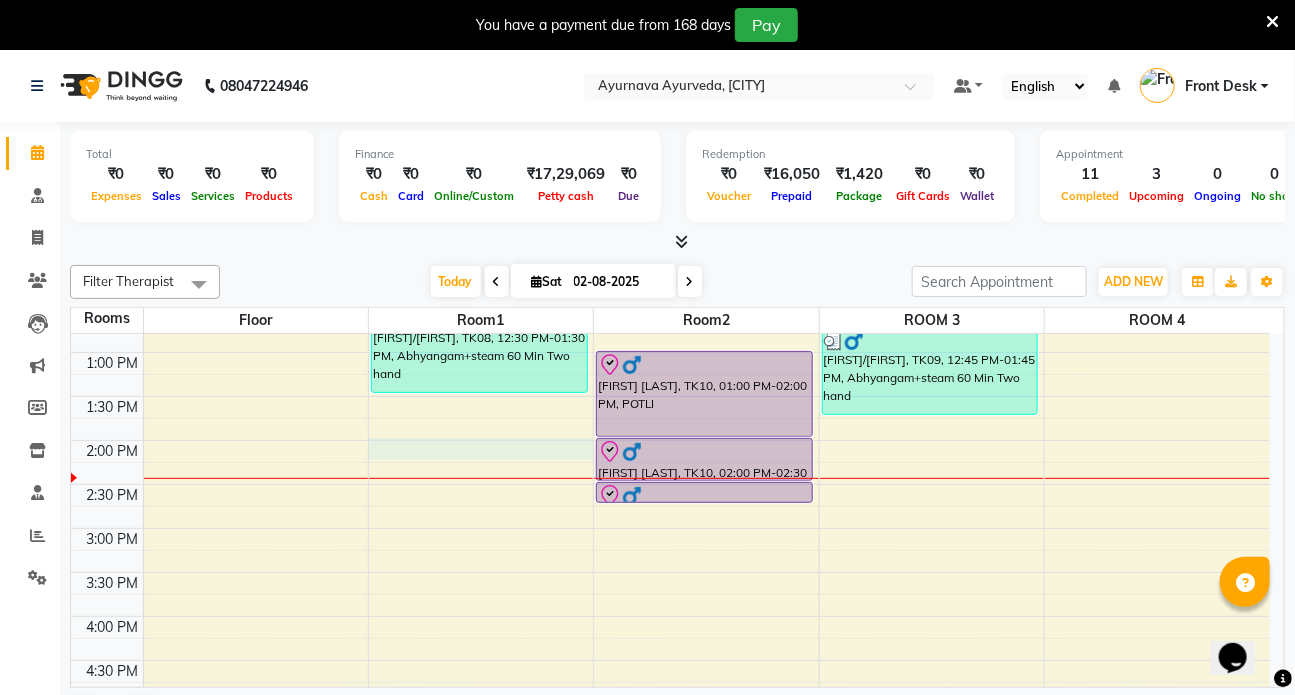 click on "[FIRST]/[FIRST], TK01, 08:00 AM-09:00 AM, Patrapotliswedam     [FIRST]/[FIRST], TK02, 10:30 AM-11:45 AM, Abhyangam+ steam 75 Min four hand      [FIRST]/[FIRST], TK08, 12:30 PM-01:30 PM, Abhyangam+steam 60 Min Two hand      [FIRST] [LAST], TK03, 11:30 AM-12:45 PM, Abhyangam+ steam 75 Min four hand
[FIRST] [LAST], TK10, 01:00 PM-02:00 PM, POTLI
[FIRST] [LAST], TK10, 02:00 PM-02:30 PM, Kati vasti
[FIRST] [LAST], TK10, 02:30 PM-02:45 PM, Matra Vasti     [FIRST] [LAST], TK05, 09:15 AM-10:45 AM, Abhyangam sirodhara     [FIRST]/[FIRST], TK06, 10:45 AM-11:45 AM, Udwarthanam steam     [FIRST]/[FIRST], TK09, 12:45 PM-01:45 PM, Abhyangam+steam 60 Min Two hand          [FIRST] [LAST], TK04, 09:15 AM-09:45 AM, Prishta vasti" at bounding box center (670, 440) 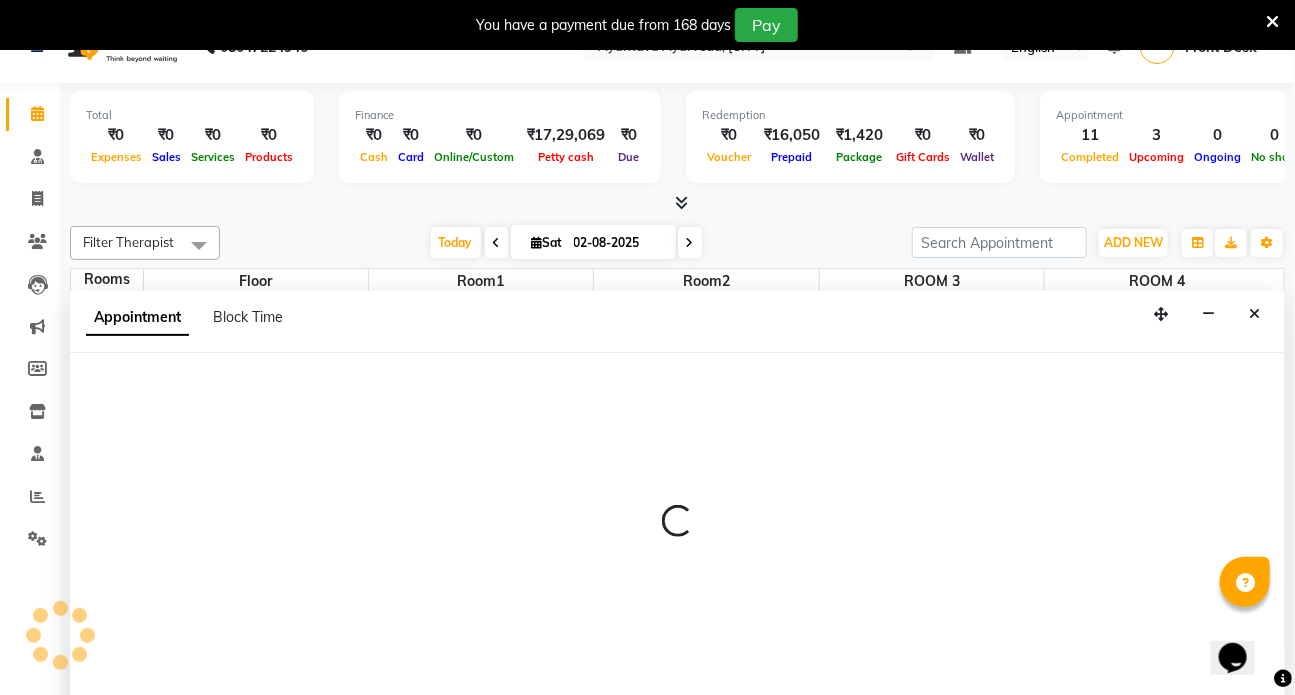 scroll, scrollTop: 50, scrollLeft: 0, axis: vertical 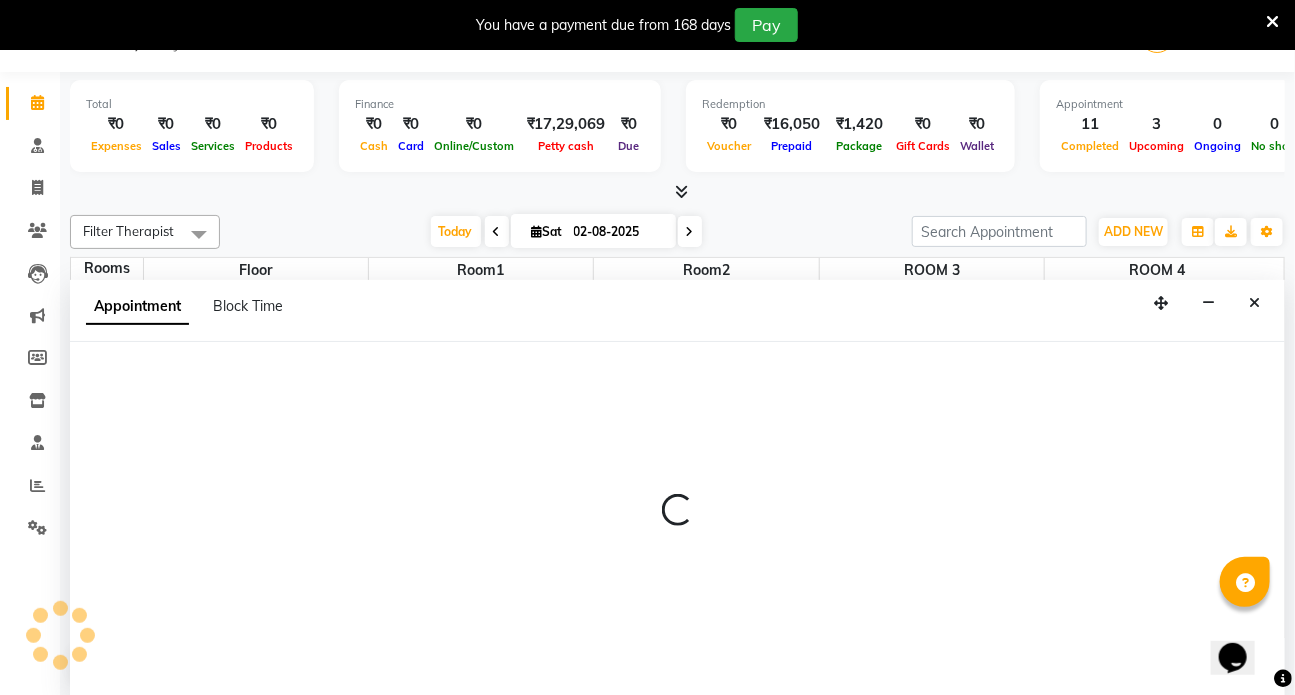 select on "840" 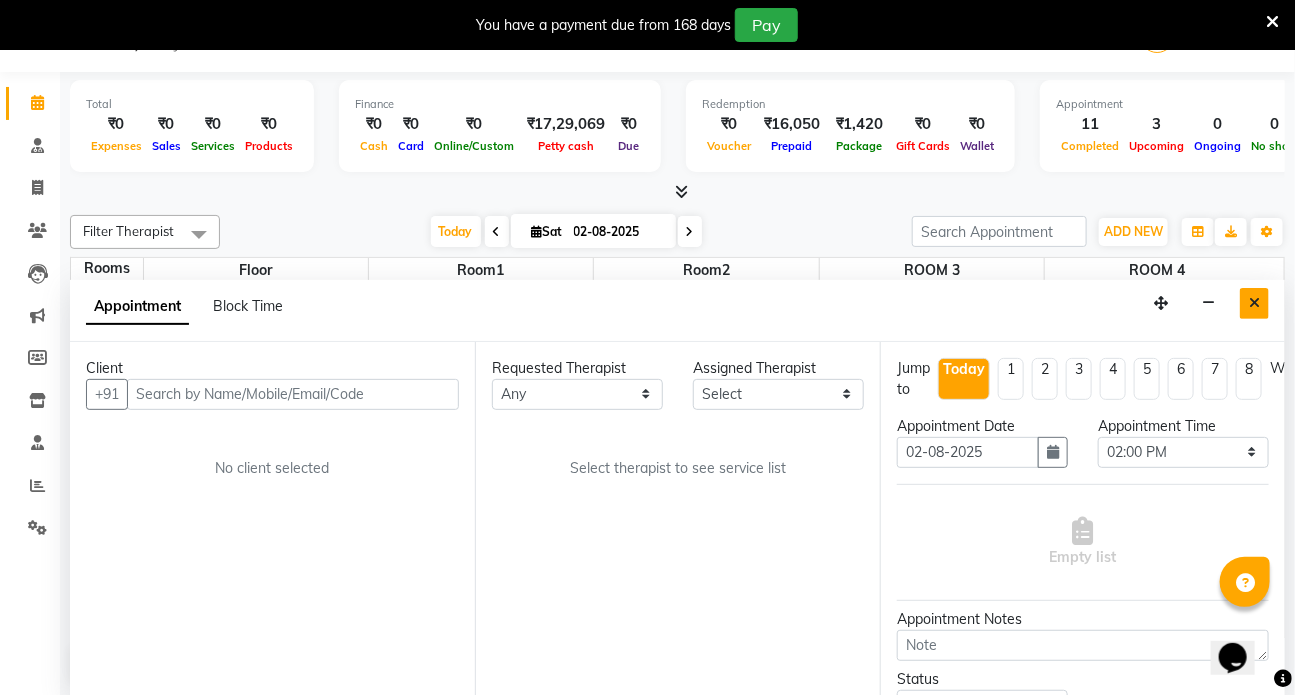 click at bounding box center (1254, 303) 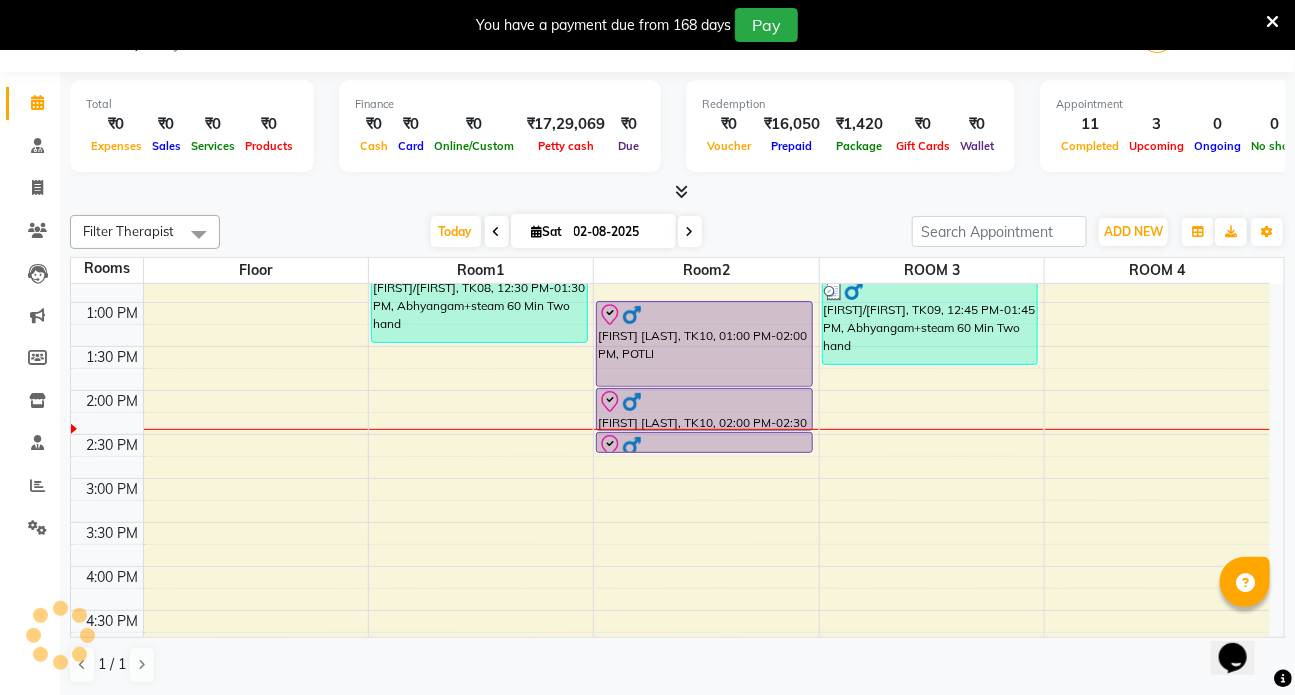 click on "[FIRST]/[FIRST], TK01, 08:00 AM-09:00 AM, Patrapotliswedam     [FIRST]/[FIRST], TK02, 10:30 AM-11:45 AM, Abhyangam+ steam 75 Min four hand      [FIRST]/[FIRST], TK08, 12:30 PM-01:30 PM, Abhyangam+steam 60 Min Two hand      [FIRST] [LAST], TK03, 11:30 AM-12:45 PM, Abhyangam+ steam 75 Min four hand
[FIRST] [LAST], TK10, 01:00 PM-02:00 PM, POTLI
[FIRST] [LAST], TK10, 02:00 PM-02:30 PM, Kati vasti
[FIRST] [LAST], TK10, 02:30 PM-02:45 PM, Matra Vasti     [FIRST] [LAST], TK05, 09:15 AM-10:45 AM, Abhyangam sirodhara     [FIRST]/[FIRST], TK06, 10:45 AM-11:45 AM, Udwarthanam steam     [FIRST]/[FIRST], TK09, 12:45 PM-01:45 PM, Abhyangam+steam 60 Min Two hand          [FIRST] [LAST], TK04, 09:15 AM-09:45 AM, Prishta vasti" at bounding box center [670, 390] 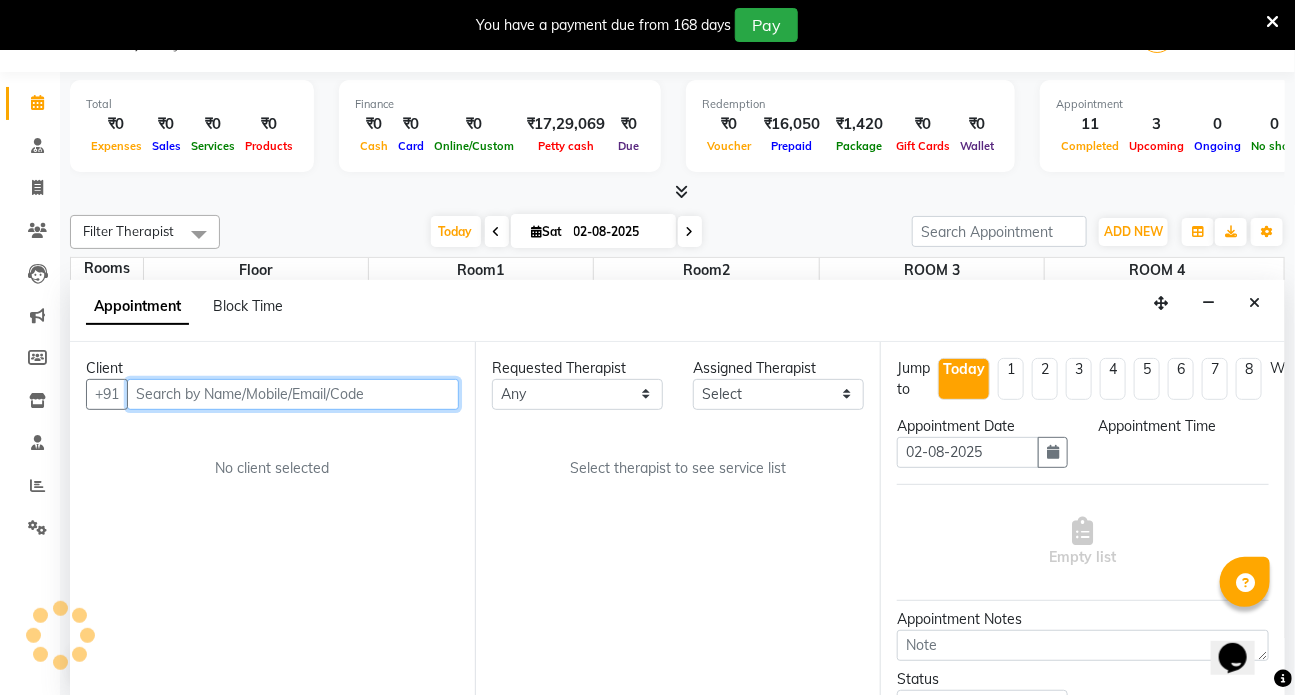 select on "825" 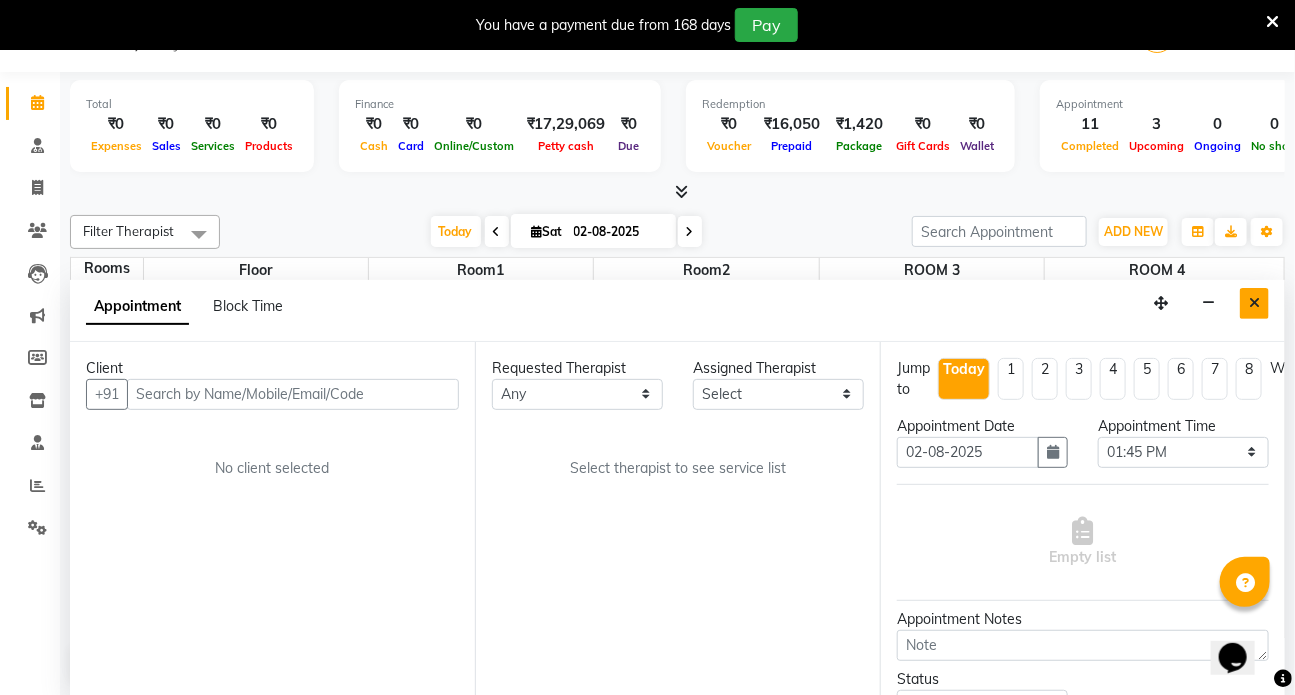 click at bounding box center [1254, 303] 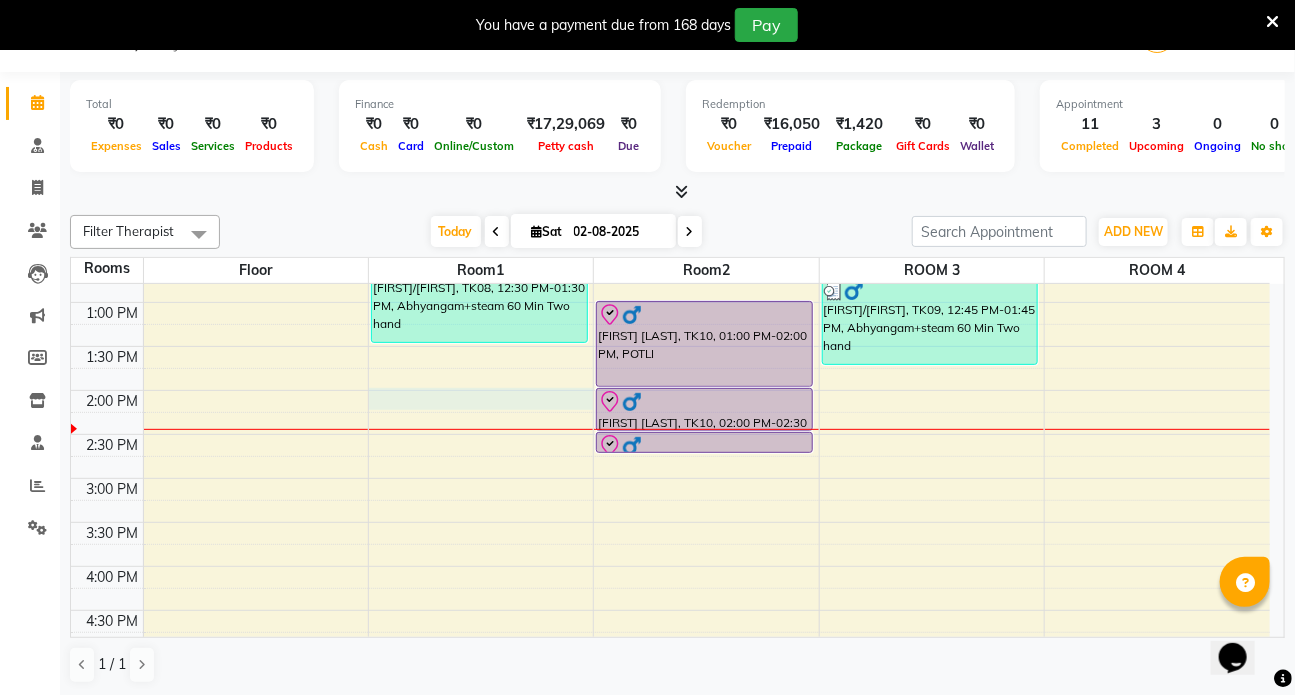 click on "[FIRST]/[FIRST], TK01, 08:00 AM-09:00 AM, Patrapotliswedam     [FIRST]/[FIRST], TK02, 10:30 AM-11:45 AM, Abhyangam+ steam 75 Min four hand      [FIRST]/[FIRST], TK08, 12:30 PM-01:30 PM, Abhyangam+steam 60 Min Two hand      [FIRST] [LAST], TK03, 11:30 AM-12:45 PM, Abhyangam+ steam 75 Min four hand
[FIRST] [LAST], TK10, 01:00 PM-02:00 PM, POTLI
[FIRST] [LAST], TK10, 02:00 PM-02:30 PM, Kati vasti
[FIRST] [LAST], TK10, 02:30 PM-02:45 PM, Matra Vasti     [FIRST] [LAST], TK05, 09:15 AM-10:45 AM, Abhyangam sirodhara     [FIRST]/[FIRST], TK06, 10:45 AM-11:45 AM, Udwarthanam steam     [FIRST]/[FIRST], TK09, 12:45 PM-01:45 PM, Abhyangam+steam 60 Min Two hand          [FIRST] [LAST], TK04, 09:15 AM-09:45 AM, Prishta vasti" at bounding box center [670, 390] 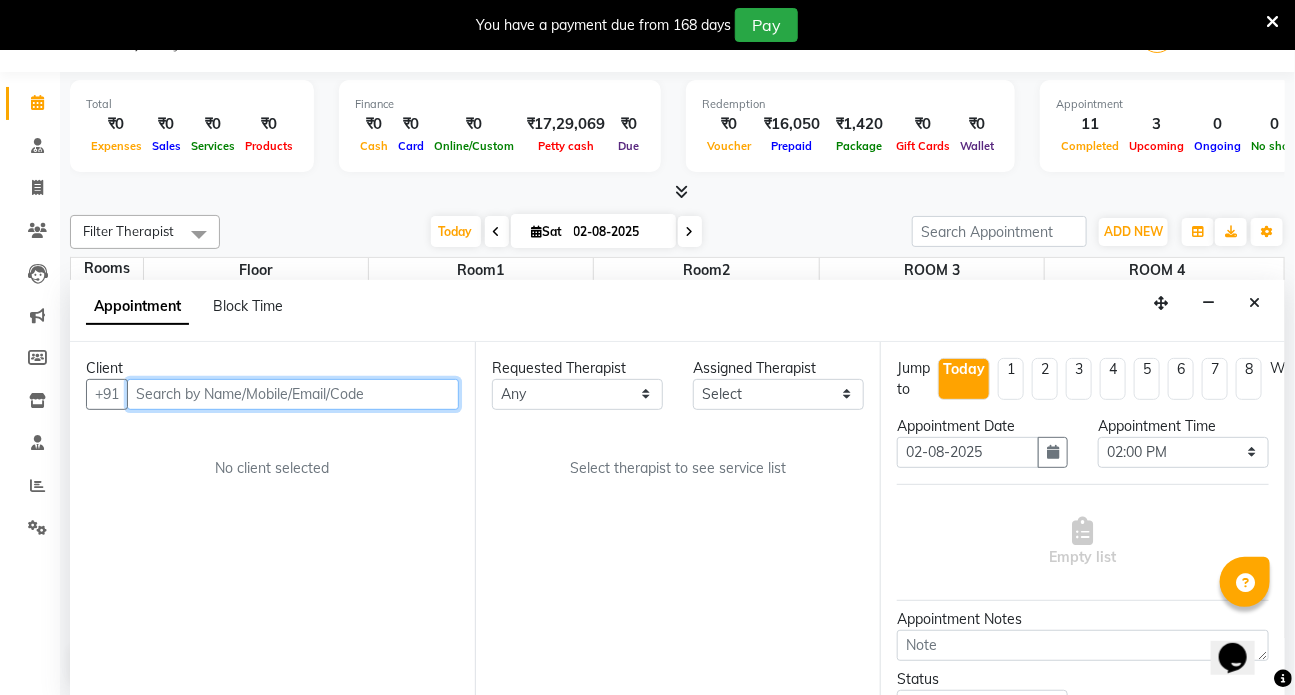 click at bounding box center (293, 394) 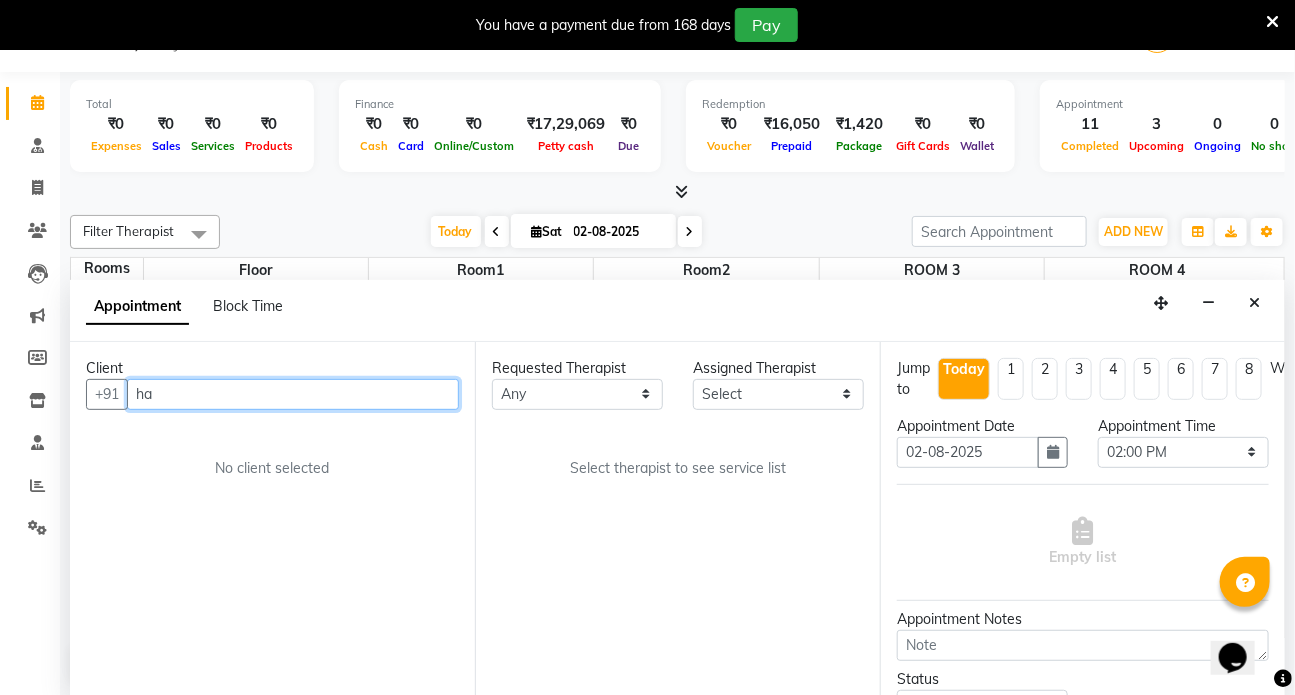type on "h" 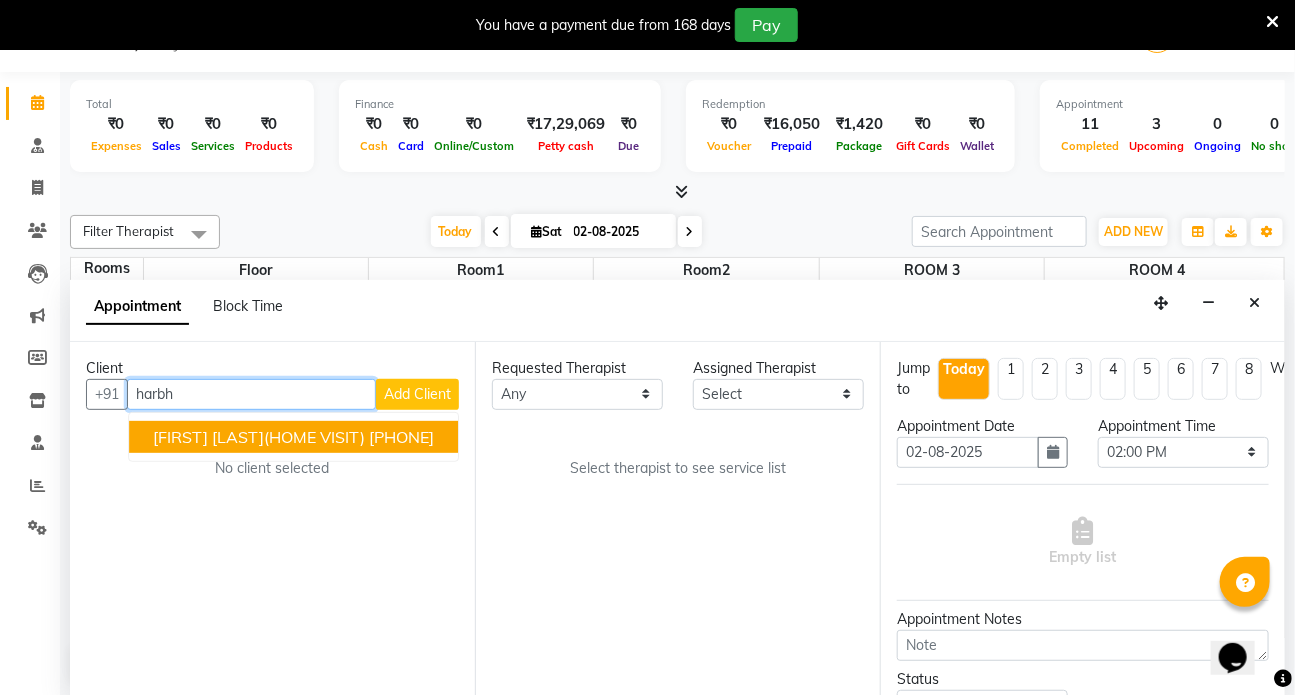 click on "[FIRST] [LAST](HOME VISIT)" at bounding box center [259, 437] 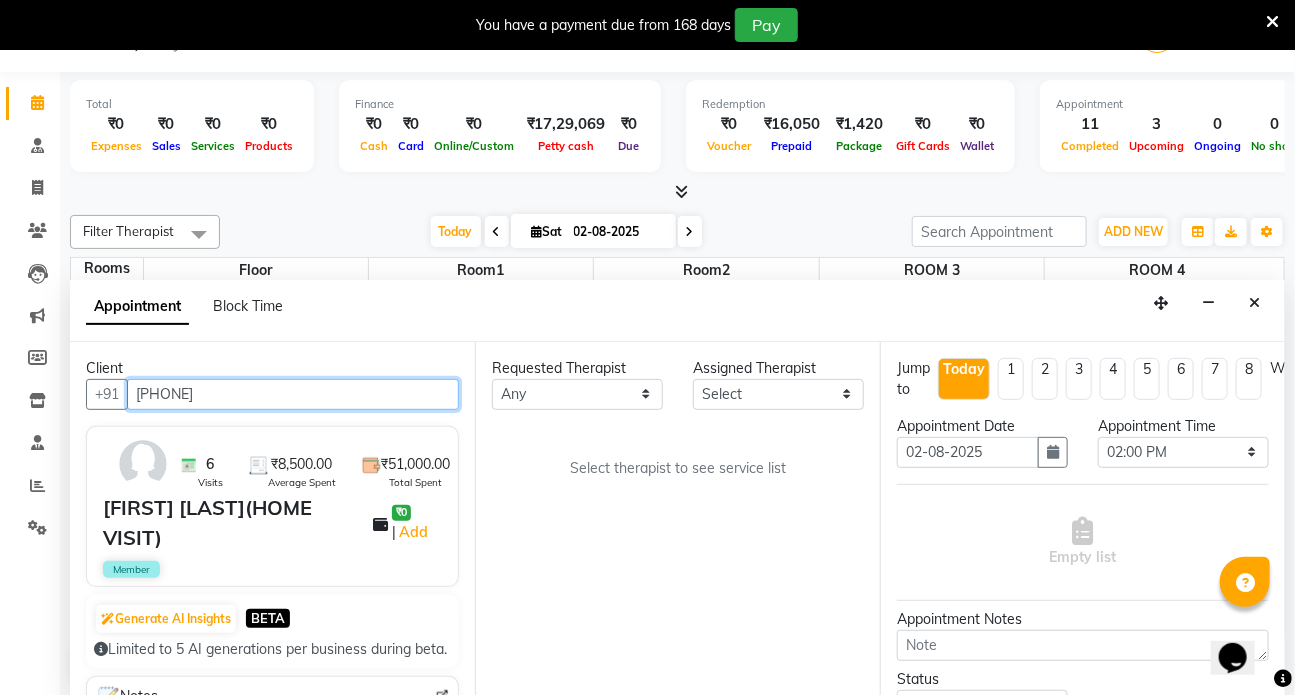 type on "[PHONE]" 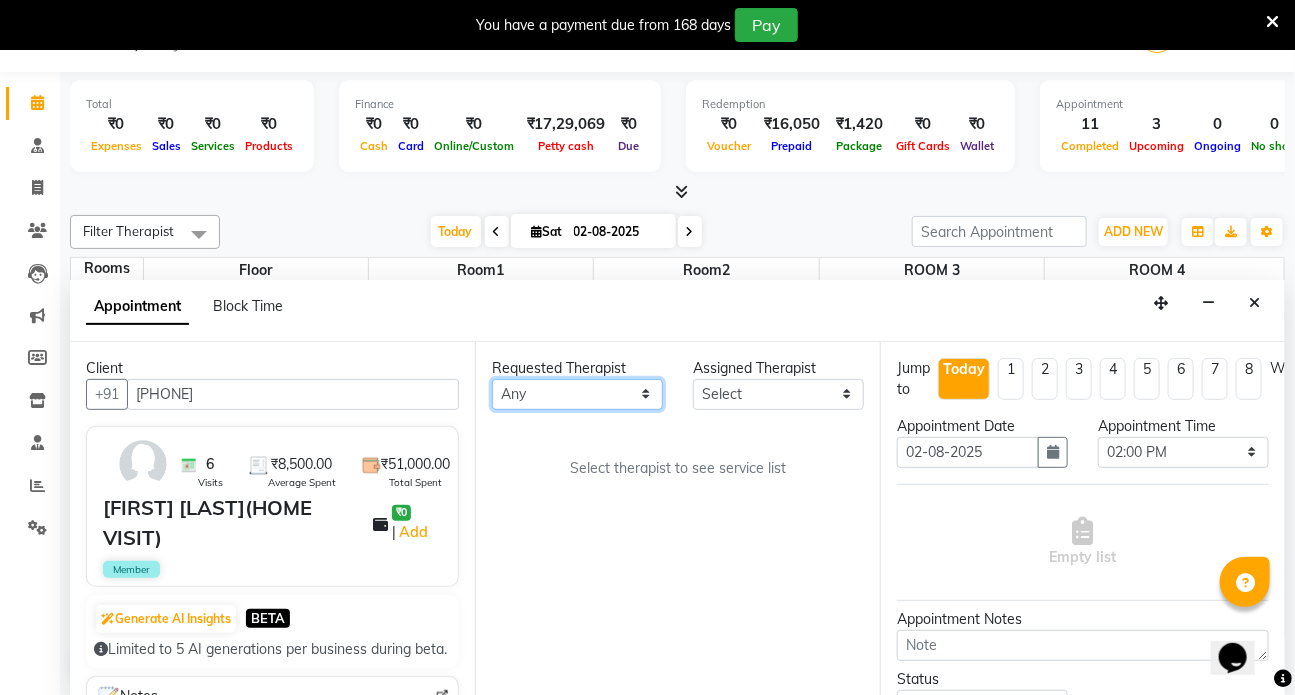 click on "Any [FIRST] [FIRST] [FIRST] [FIRST] Front Desk [FIRST] [FIRST] [FIRST] [FIRST] [FIRST] [FIRST] Select [FIRST] [FIRST] [FIRST] [FIRST] [FIRST] [FIRST] [FIRST] [FIRST] [FIRST] [FIRST]" at bounding box center (577, 394) 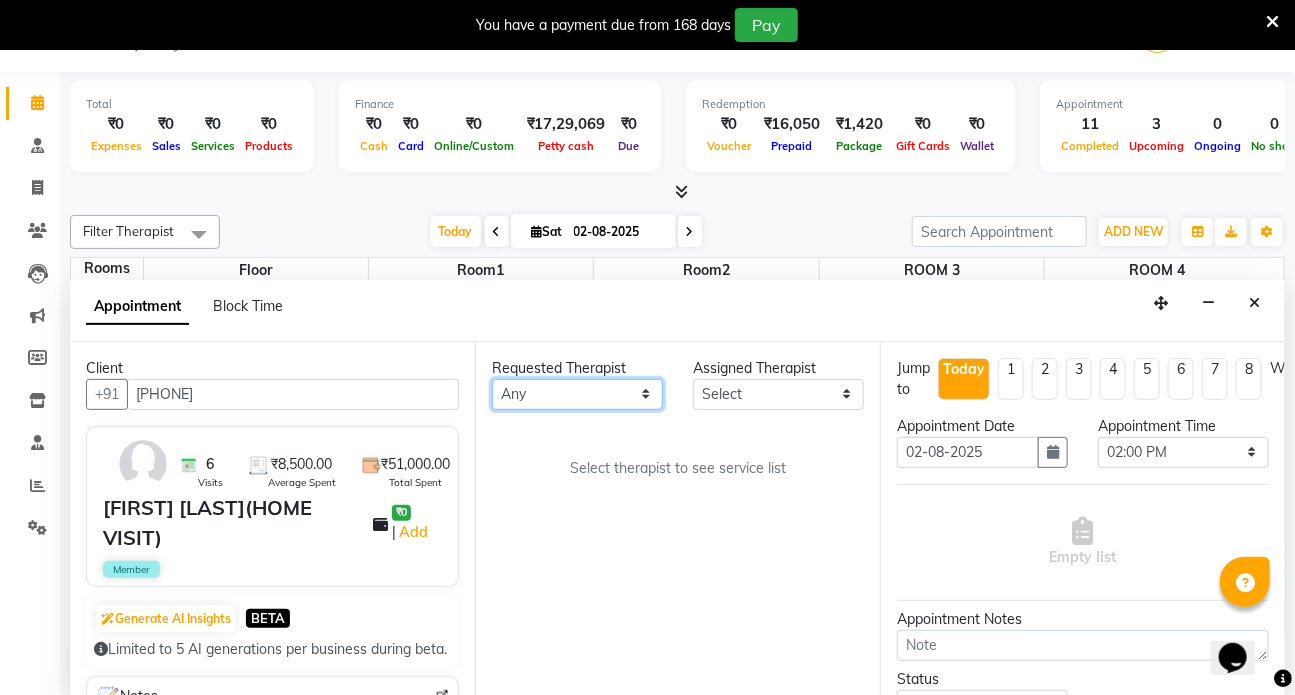 select on "82134" 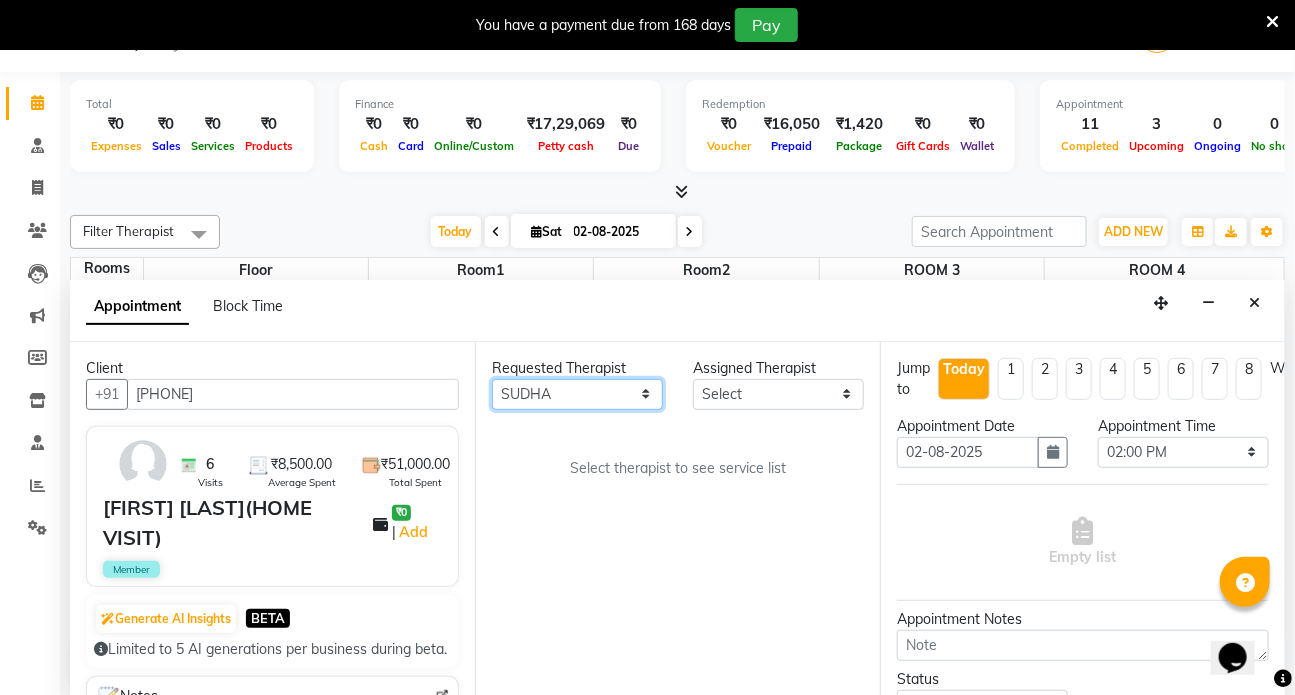 click on "Any [FIRST] [FIRST] [FIRST] [FIRST] Front Desk [FIRST] [FIRST] [FIRST] [FIRST] [FIRST] [FIRST] Select [FIRST] [FIRST] [FIRST] [FIRST] [FIRST] [FIRST] [FIRST] [FIRST] [FIRST] [FIRST]" at bounding box center [577, 394] 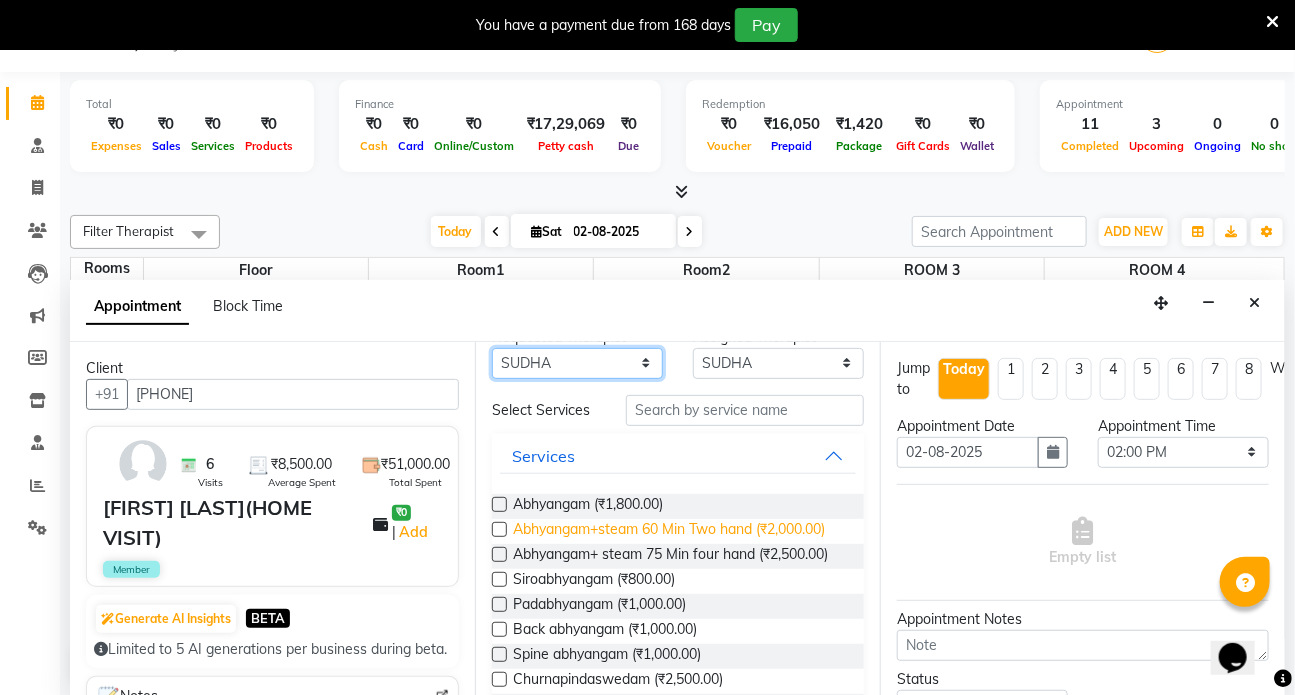 scroll, scrollTop: 0, scrollLeft: 0, axis: both 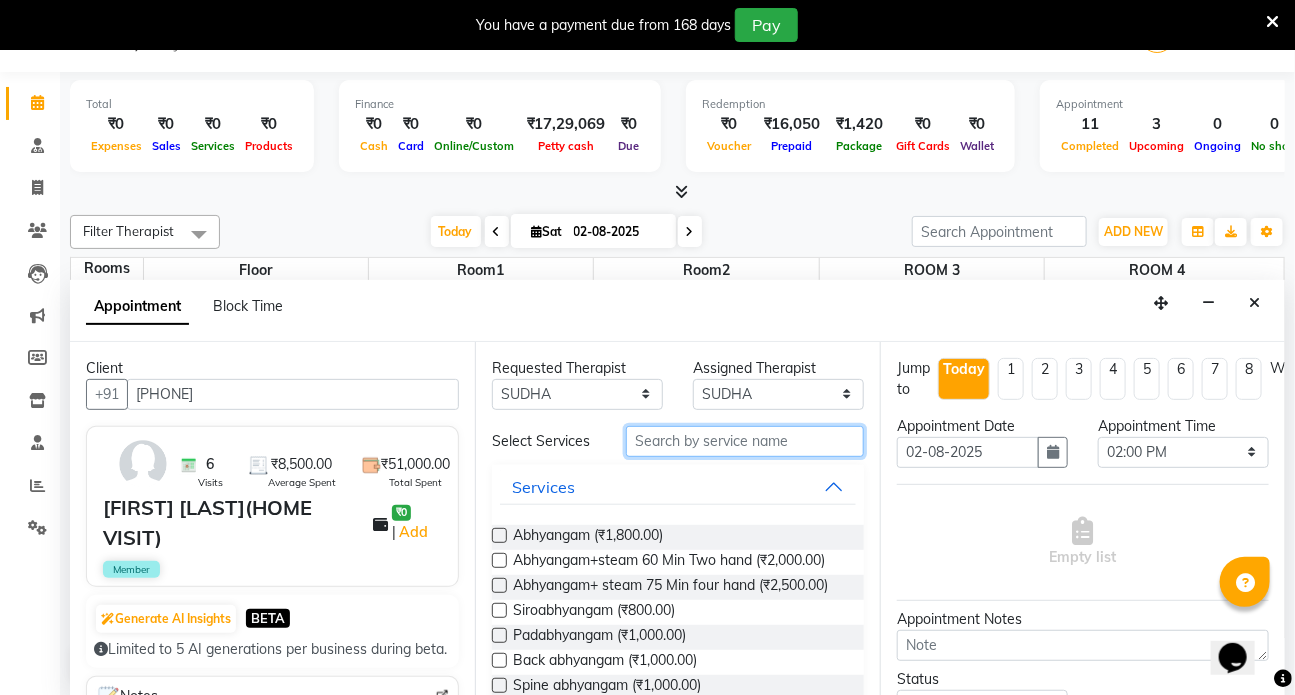 click at bounding box center [745, 441] 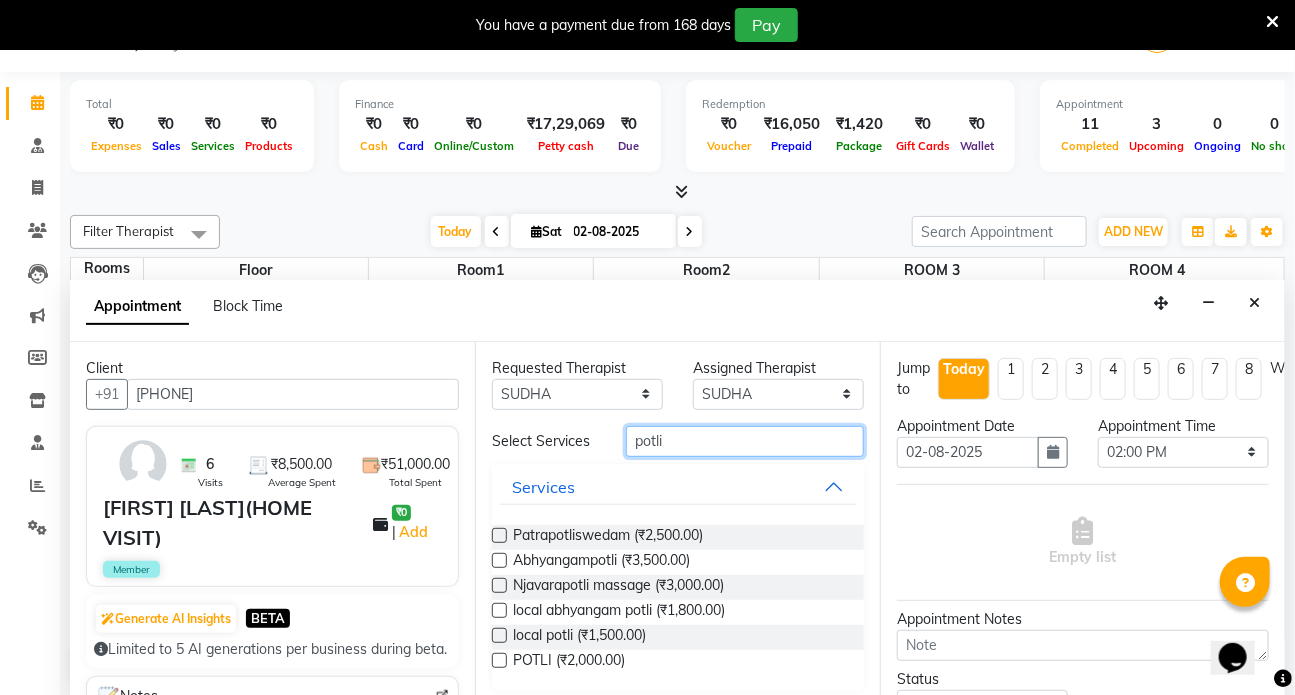 type on "potli" 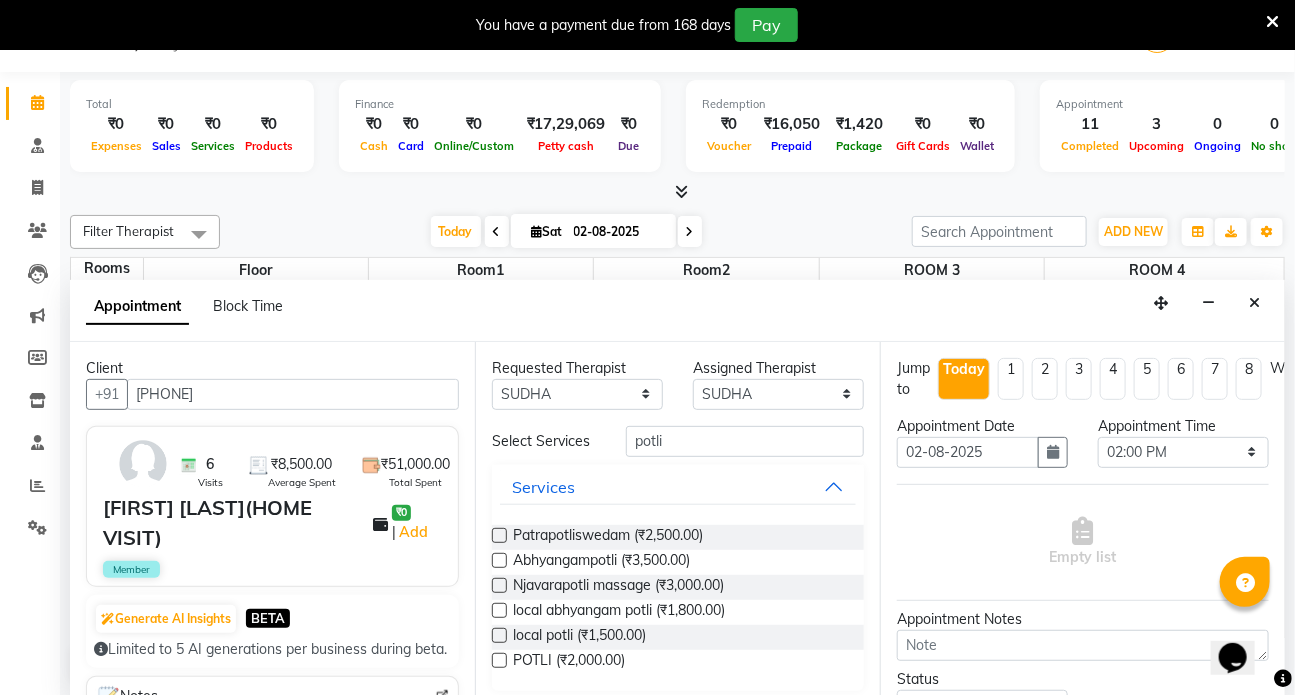 click at bounding box center [499, 535] 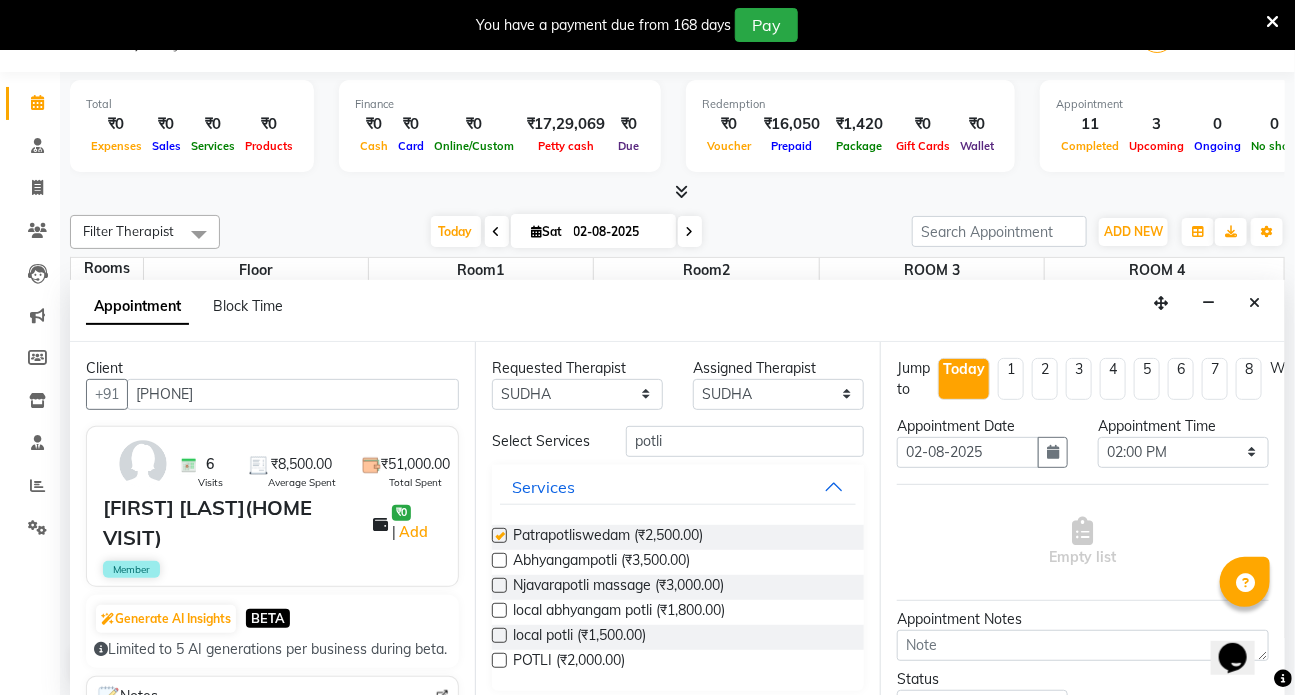 select on "2667" 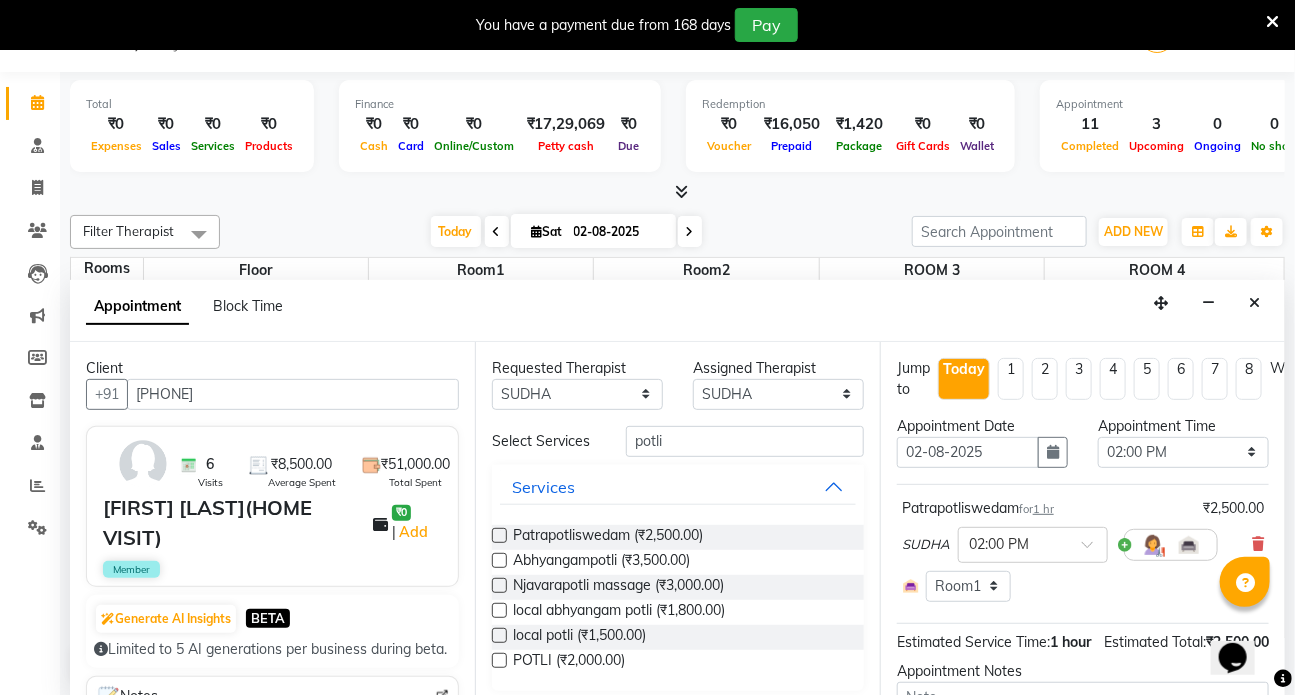 checkbox on "false" 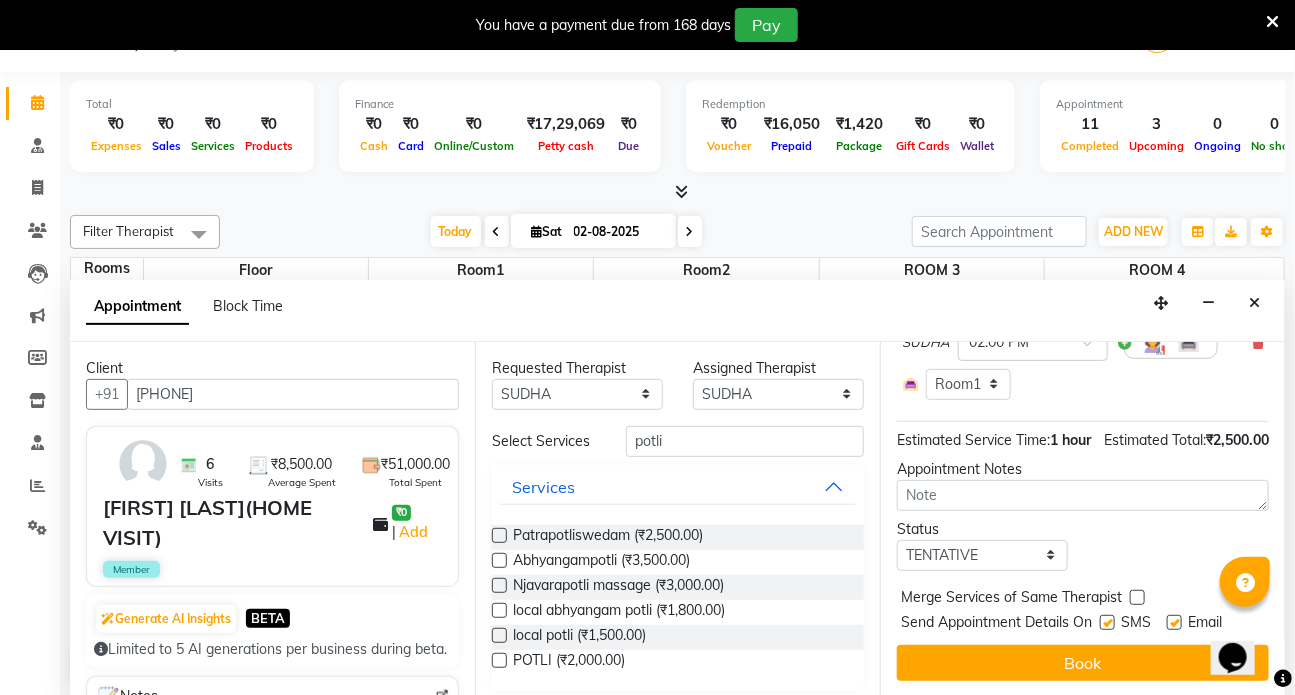scroll, scrollTop: 235, scrollLeft: 0, axis: vertical 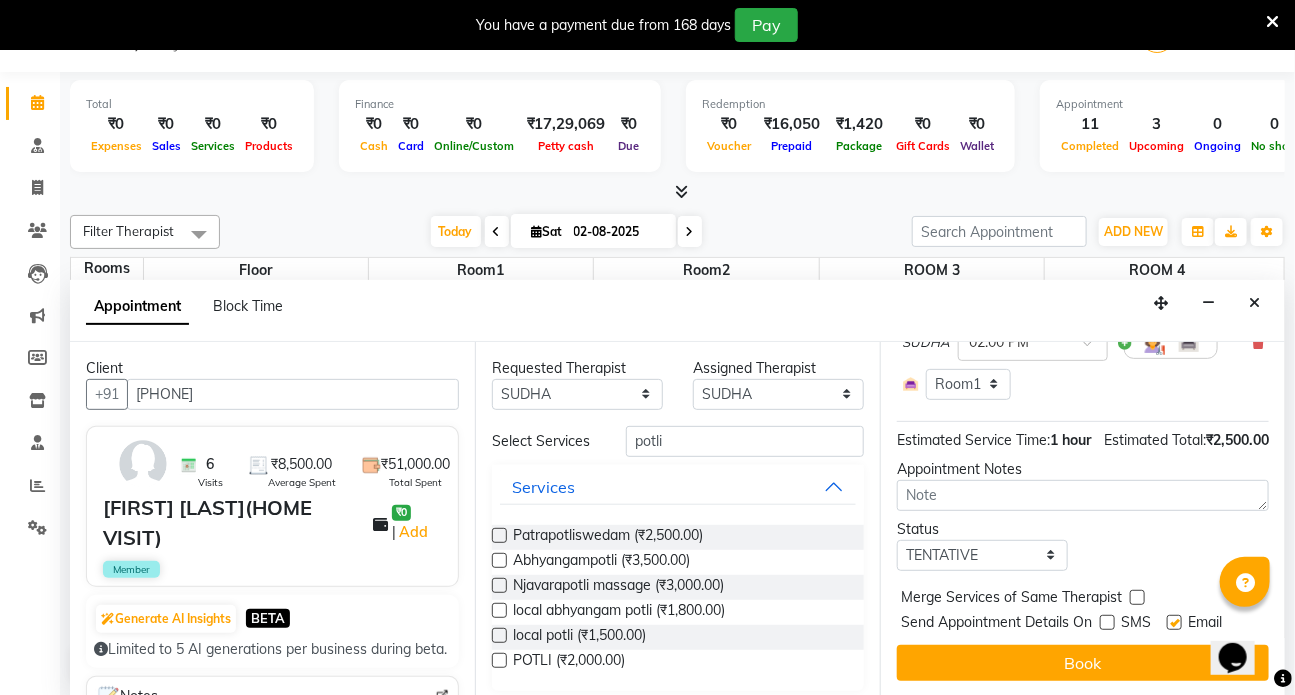 click at bounding box center [1174, 622] 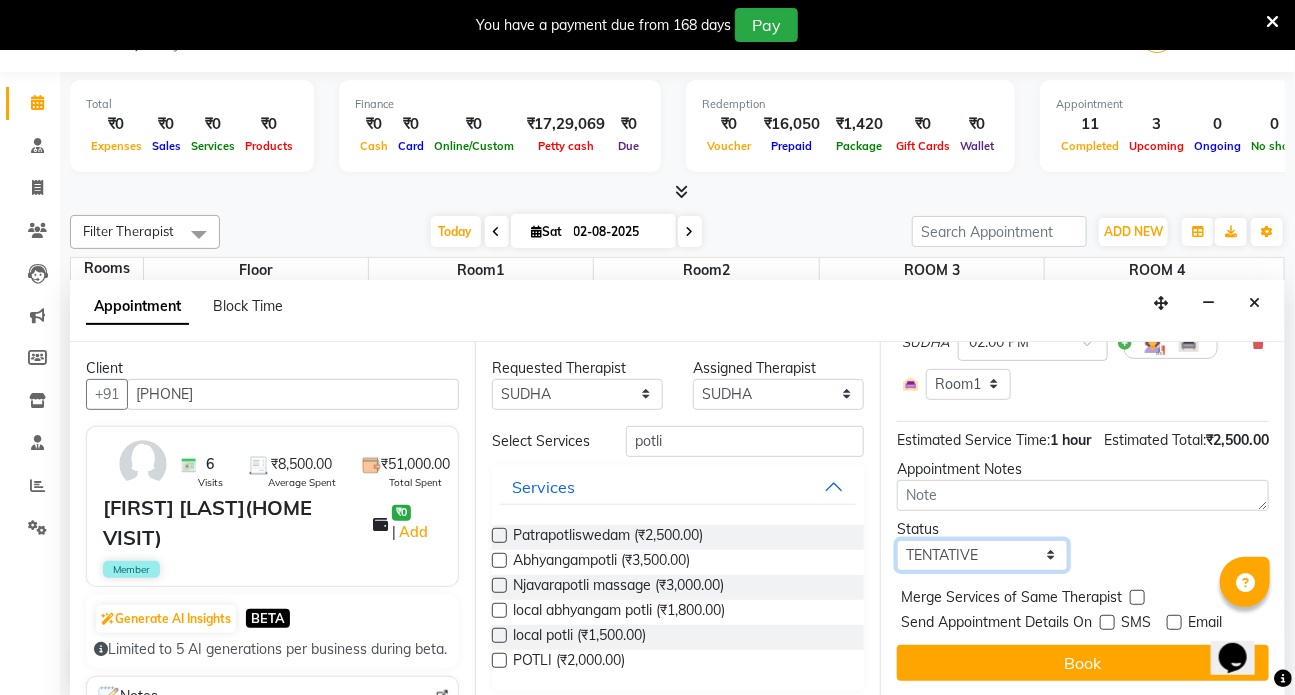 click on "Select TENTATIVE CONFIRM CHECK-IN UPCOMING" at bounding box center (982, 555) 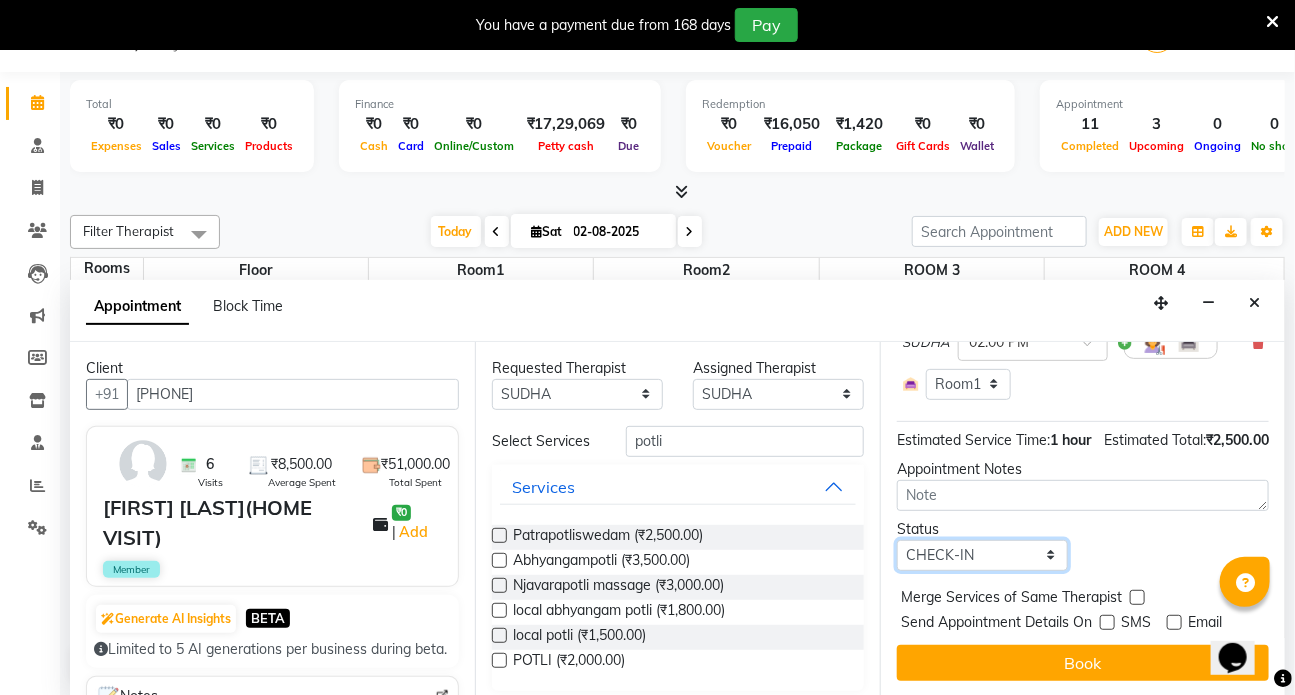 click on "Select TENTATIVE CONFIRM CHECK-IN UPCOMING" at bounding box center (982, 555) 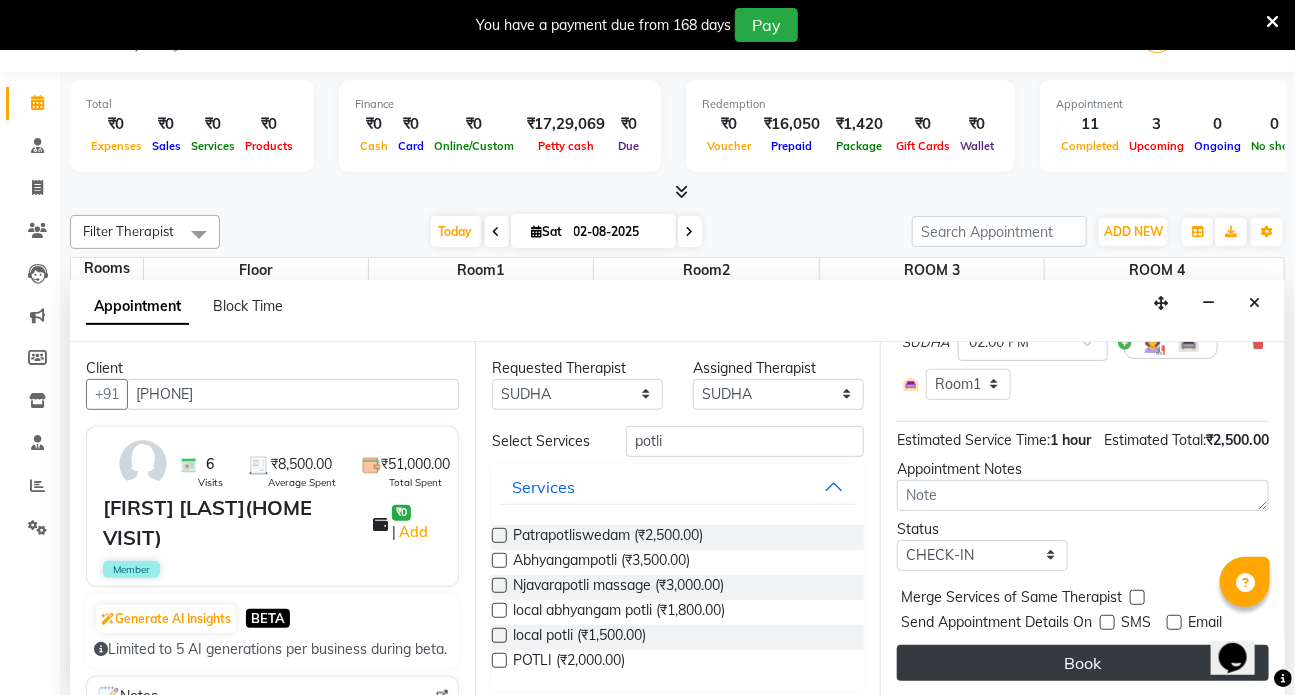 click on "Book" at bounding box center [1083, 663] 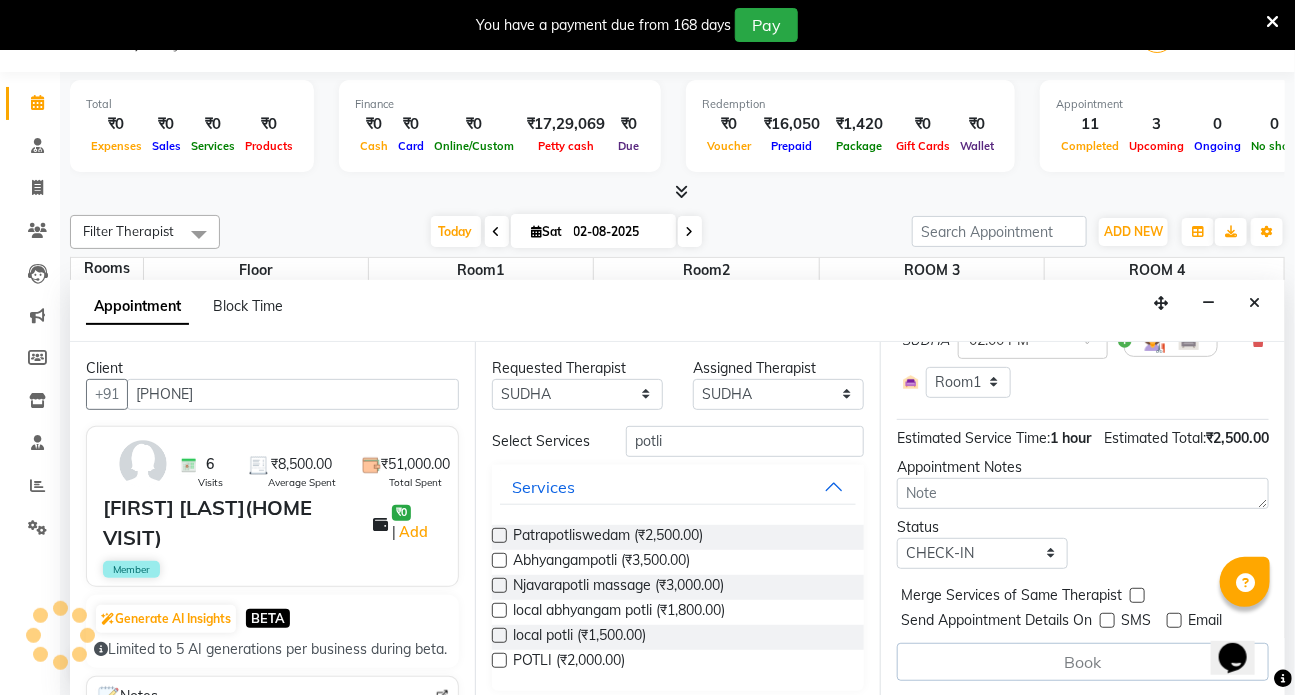 scroll, scrollTop: 0, scrollLeft: 0, axis: both 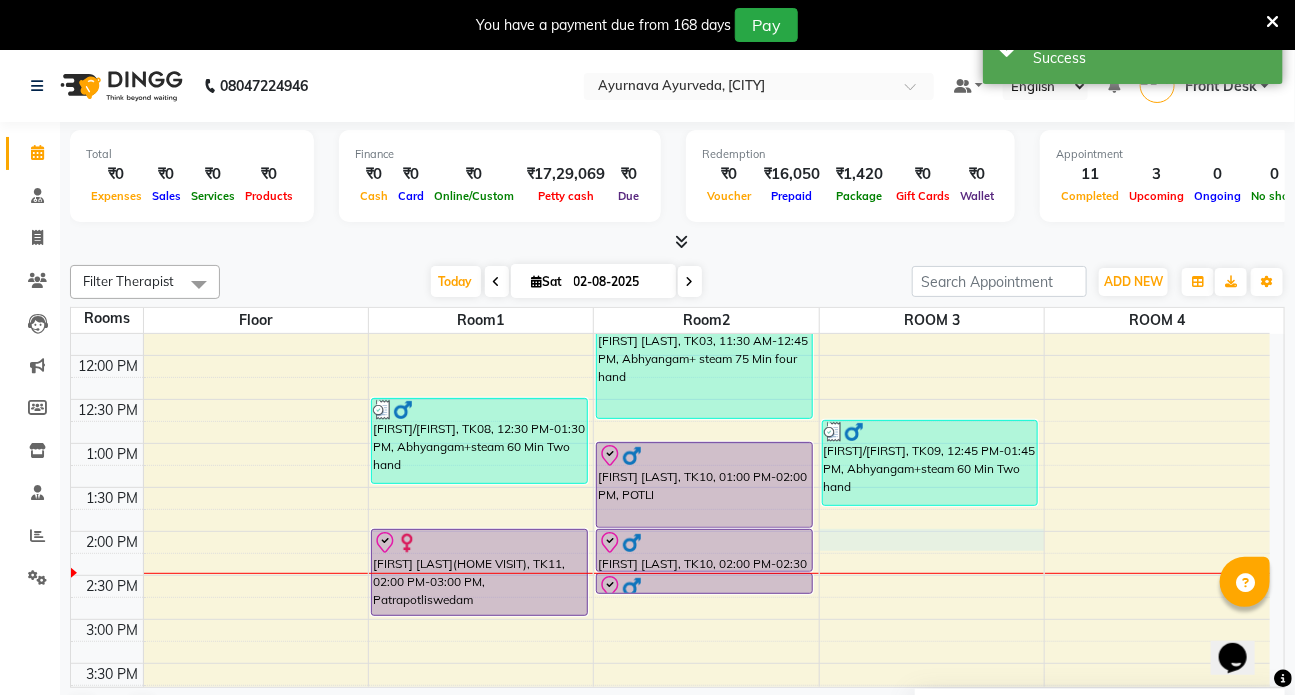 click on "[FIRST]/[FIRST], TK01, 08:00 AM-09:00 AM, Patrapotliswedam     [FIRST]/[FIRST], TK02, 10:30 AM-11:45 AM, Abhyangam+ steam 75 Min four hand
[FIRST]/[FIRST](HOME VISIT), TK11, 02:00 PM-03:00 PM, Patrapotliswedam     [FIRST] [LAST], TK03, 11:30 AM-12:45 PM, Abhyangam+ steam 75 Min four hand
[FIRST] [LAST], TK10, 01:00 PM-02:00 PM, POTLI
[FIRST] [LAST], TK10, 02:00 PM-02:30 PM, Kati vasti
[FIRST] [LAST], TK10, 02:30 PM-02:45 PM, Matra Vasti     [FIRST] [LAST], TK05, 09:15 AM-10:45 AM, Abhyangam sirodhara     [FIRST]/[FIRST], TK06, 10:45 AM-11:45 AM, Udwarthanam steam     [FIRST] [LAST], TK04, 09:15 AM-09:45 AM, Prishta vasti" at bounding box center (670, 531) 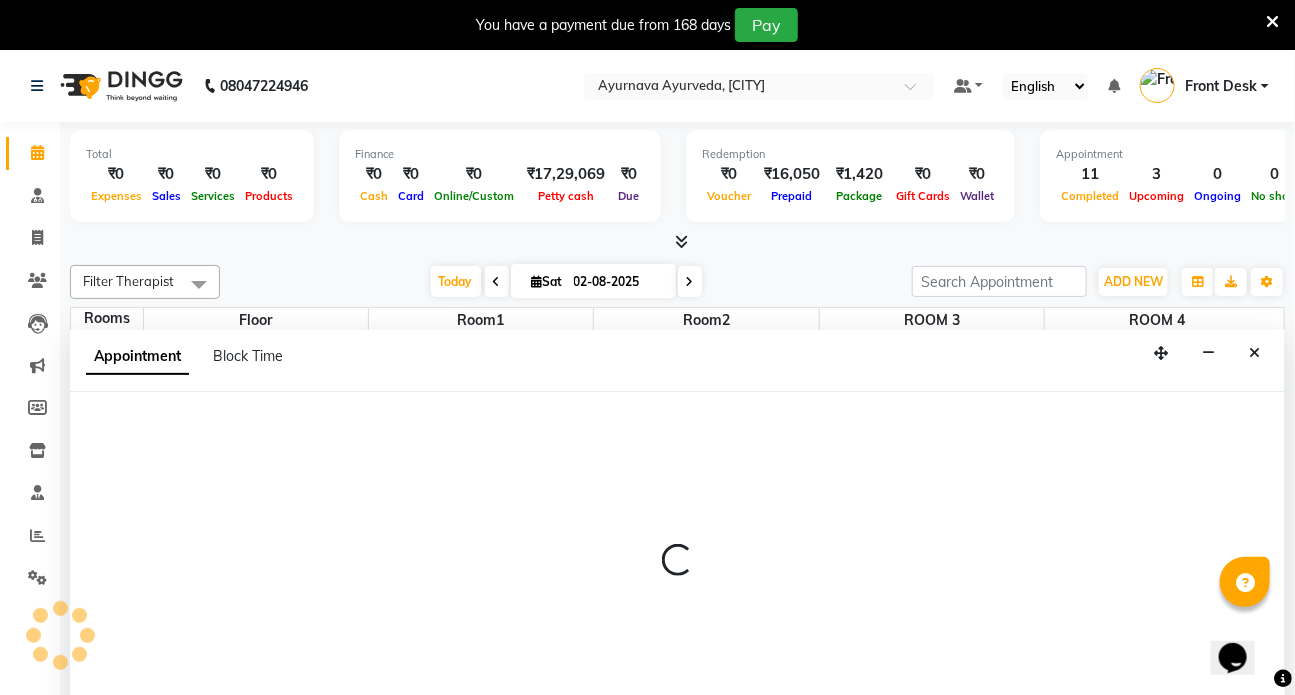 scroll, scrollTop: 50, scrollLeft: 0, axis: vertical 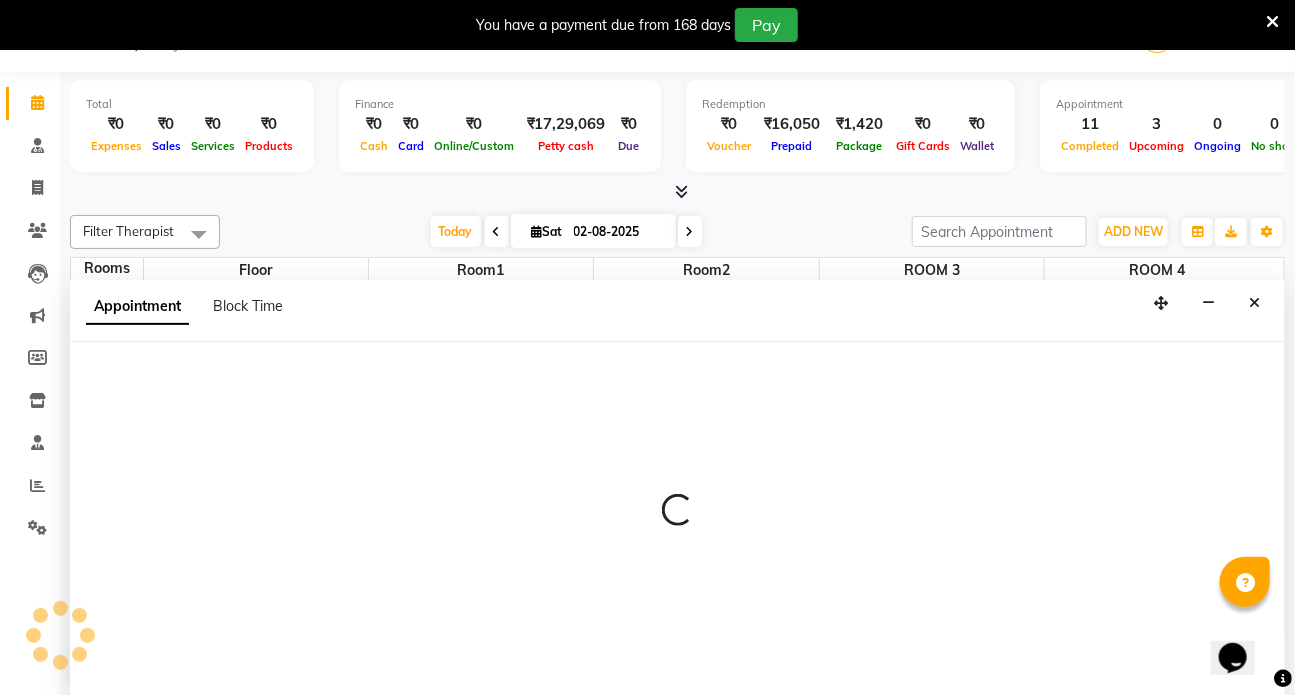 select on "tentative" 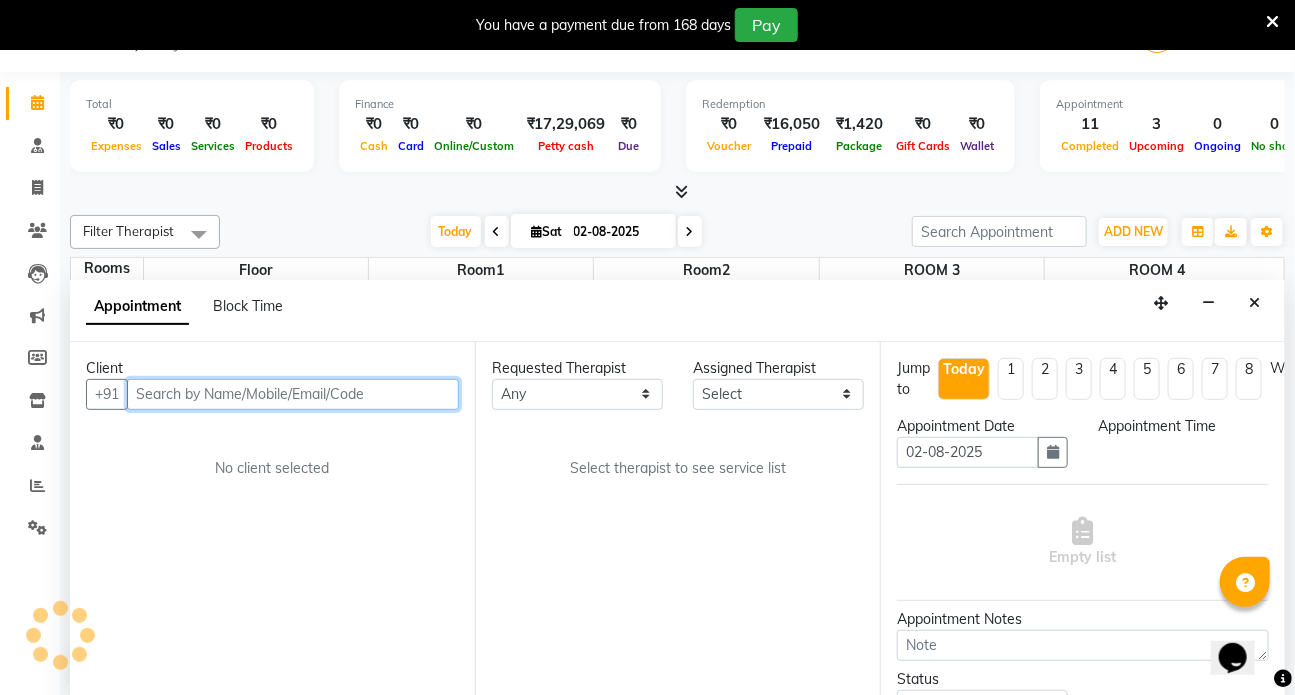 select on "840" 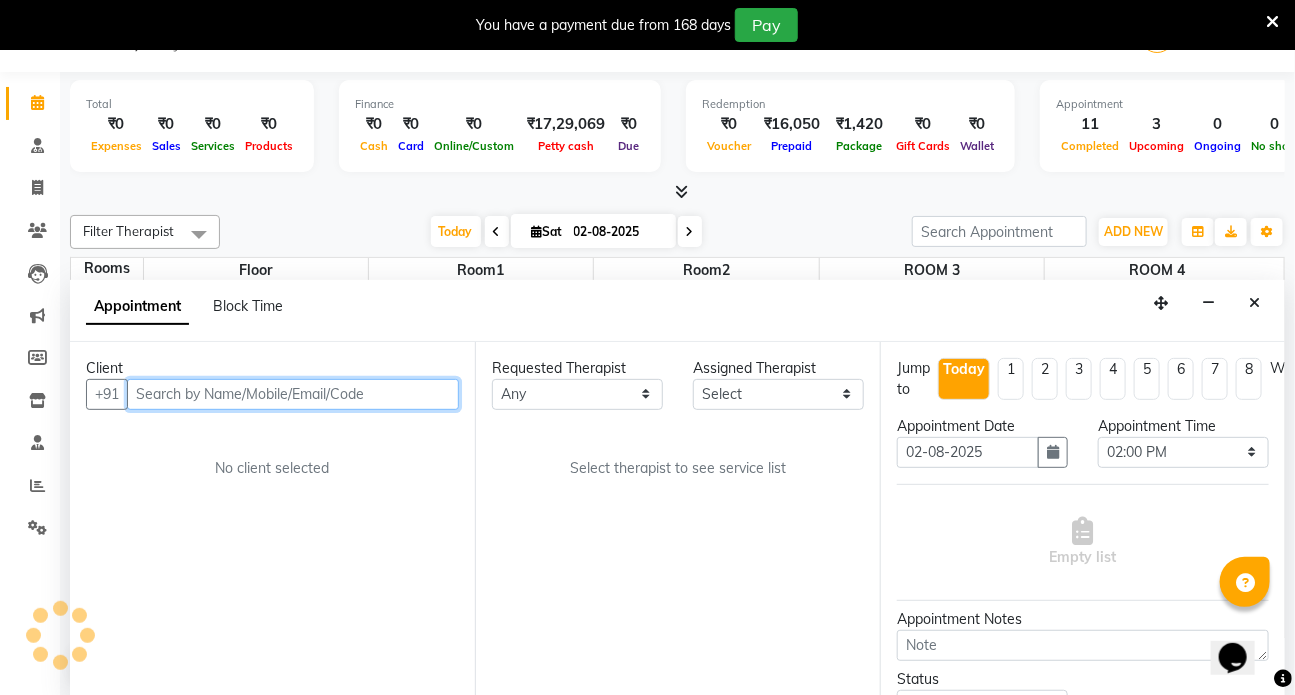 click at bounding box center [293, 394] 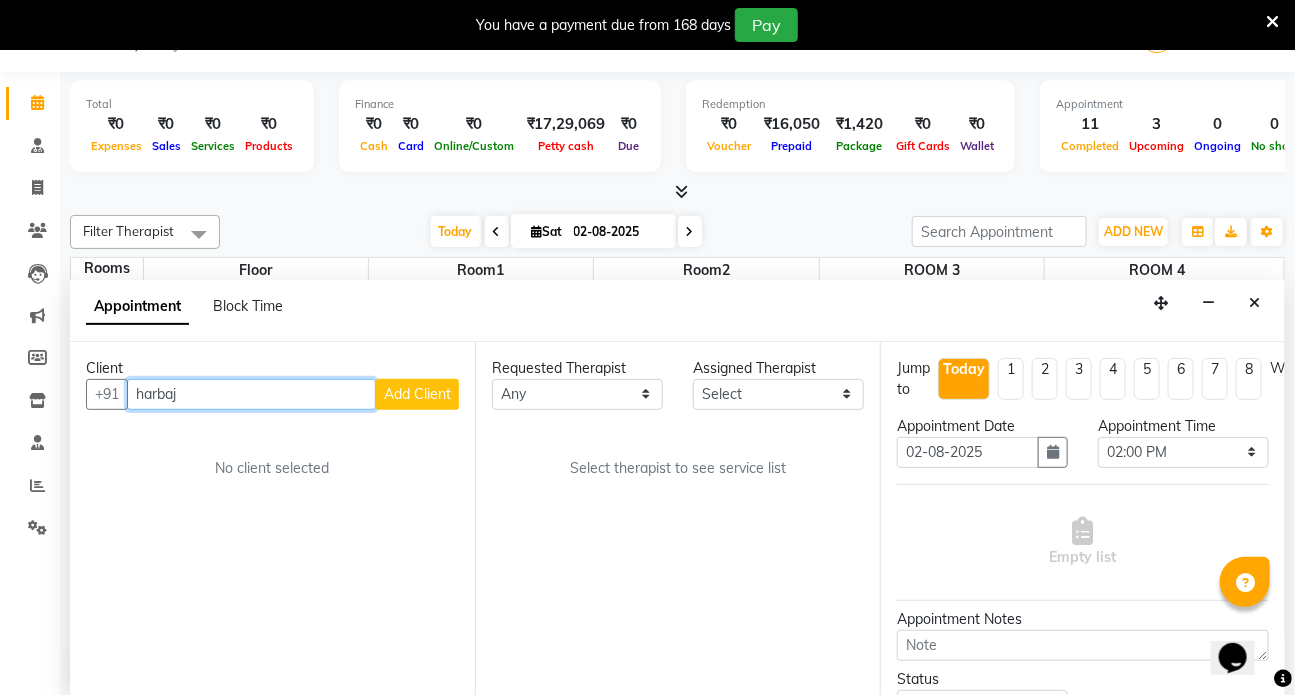 click on "harbaj" at bounding box center (251, 394) 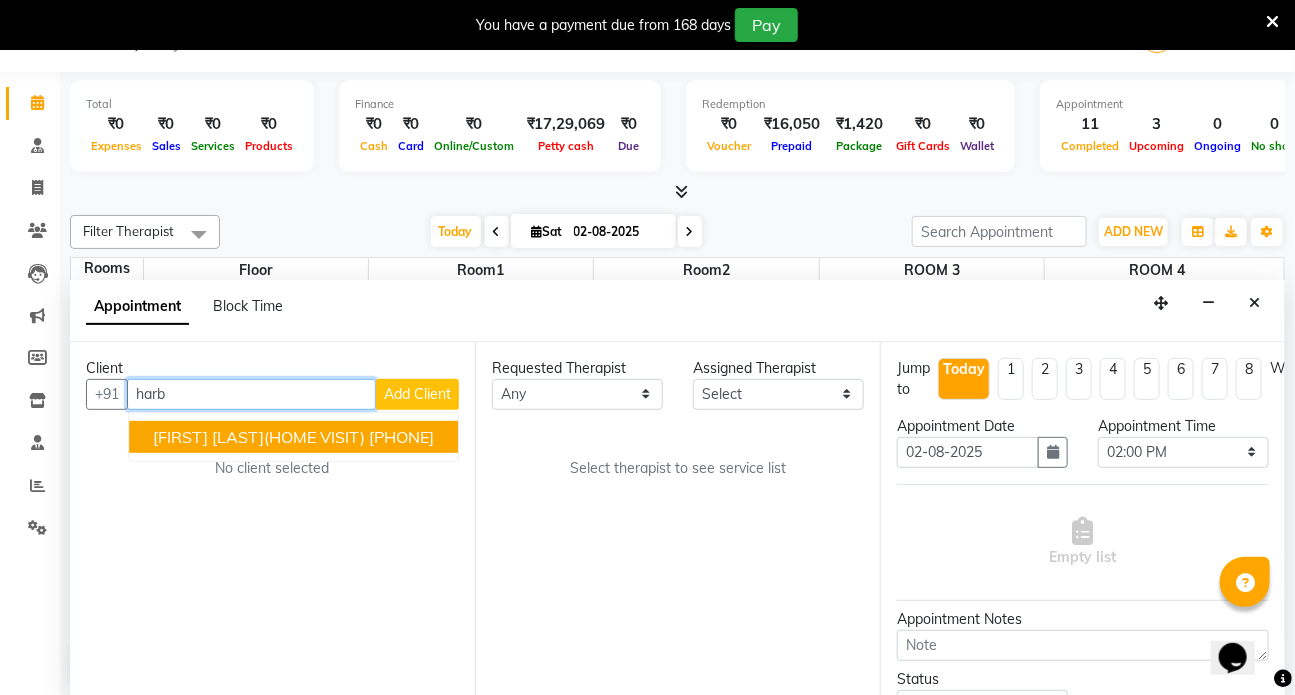 click on "[FIRST] [LAST](HOME VISIT)" at bounding box center [259, 437] 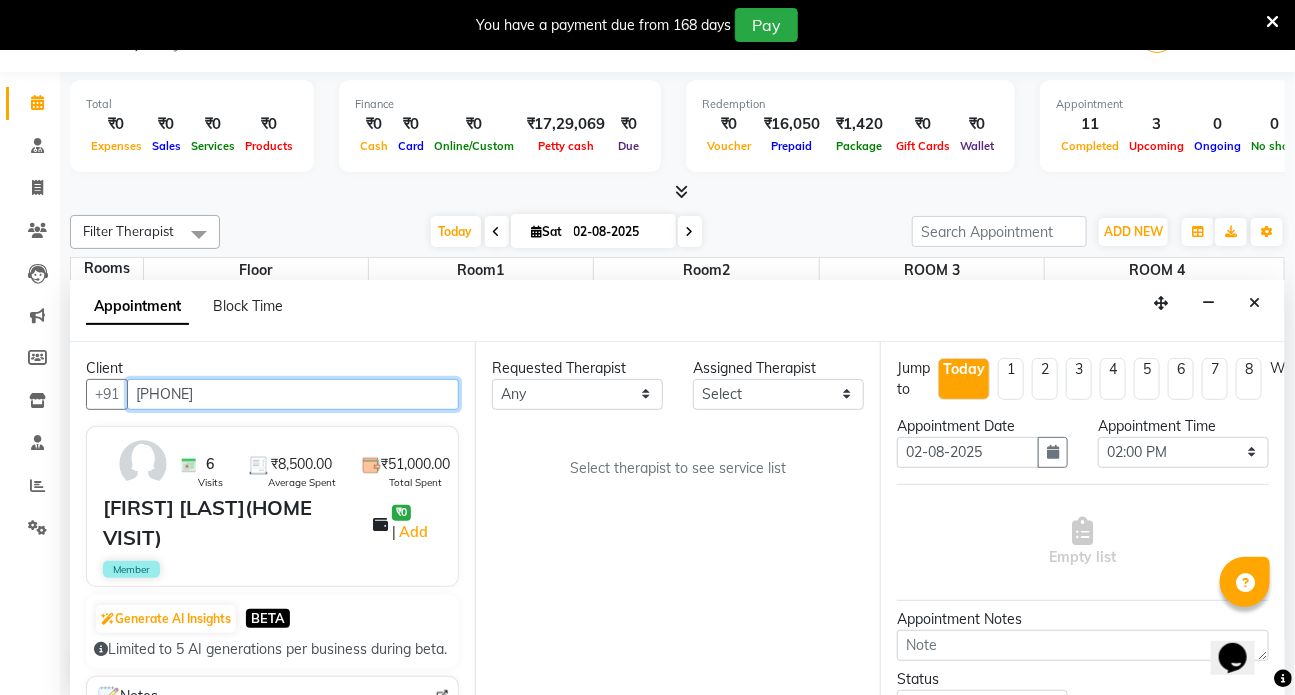 type on "[PHONE]" 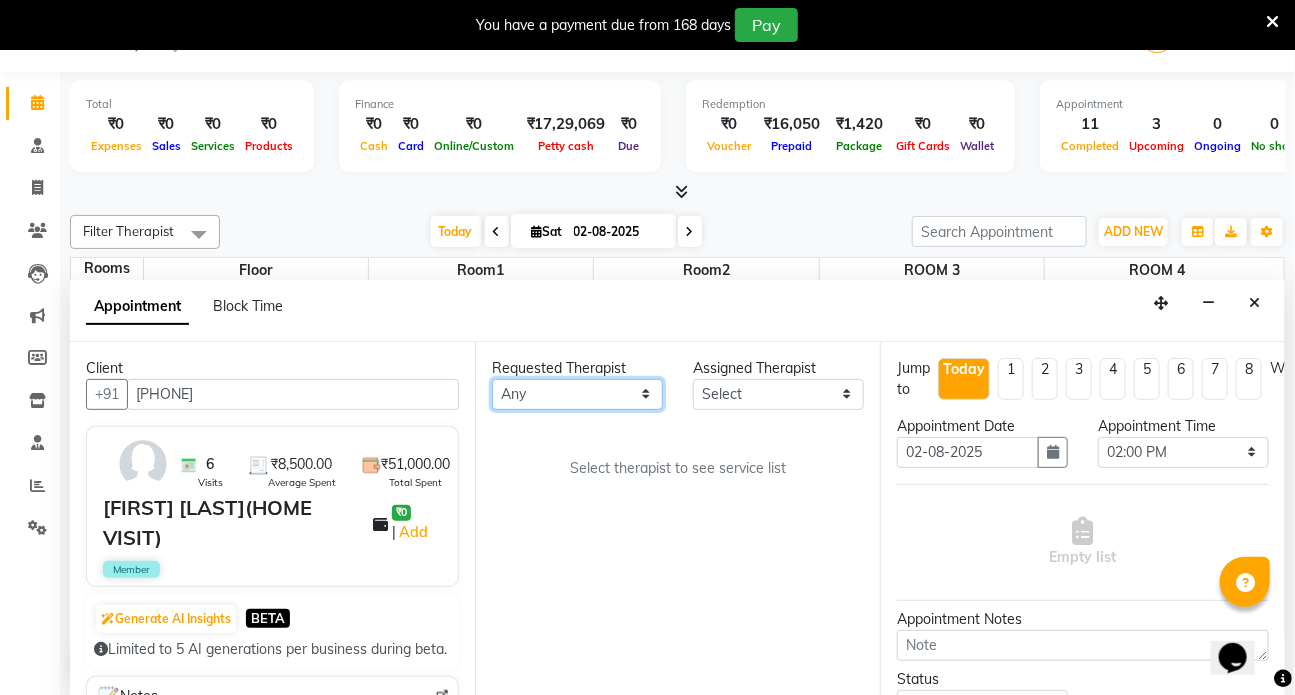 click on "Any [FIRST] [FIRST] [FIRST] [FIRST] Front Desk [FIRST] [FIRST] [FIRST] [FIRST] [FIRST] [FIRST] Select [FIRST] [FIRST] [FIRST] [FIRST] [FIRST] [FIRST] [FIRST] [FIRST] [FIRST] [FIRST]" at bounding box center (577, 394) 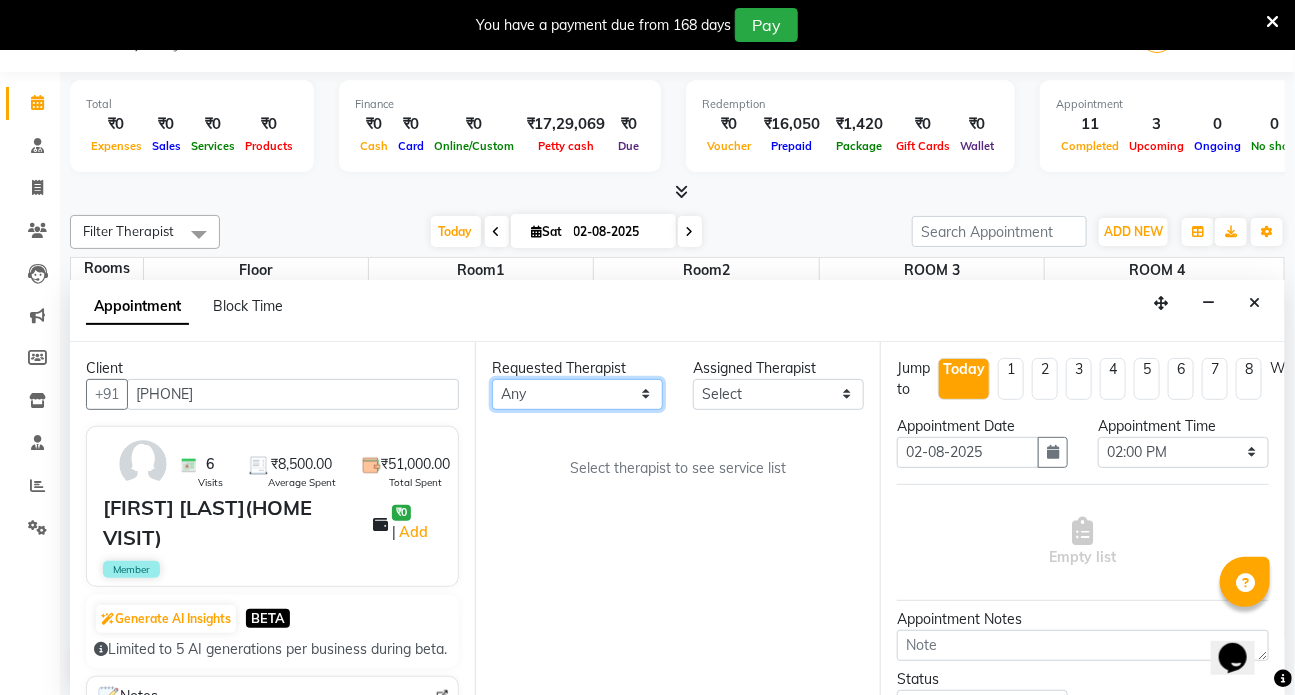 select on "75598" 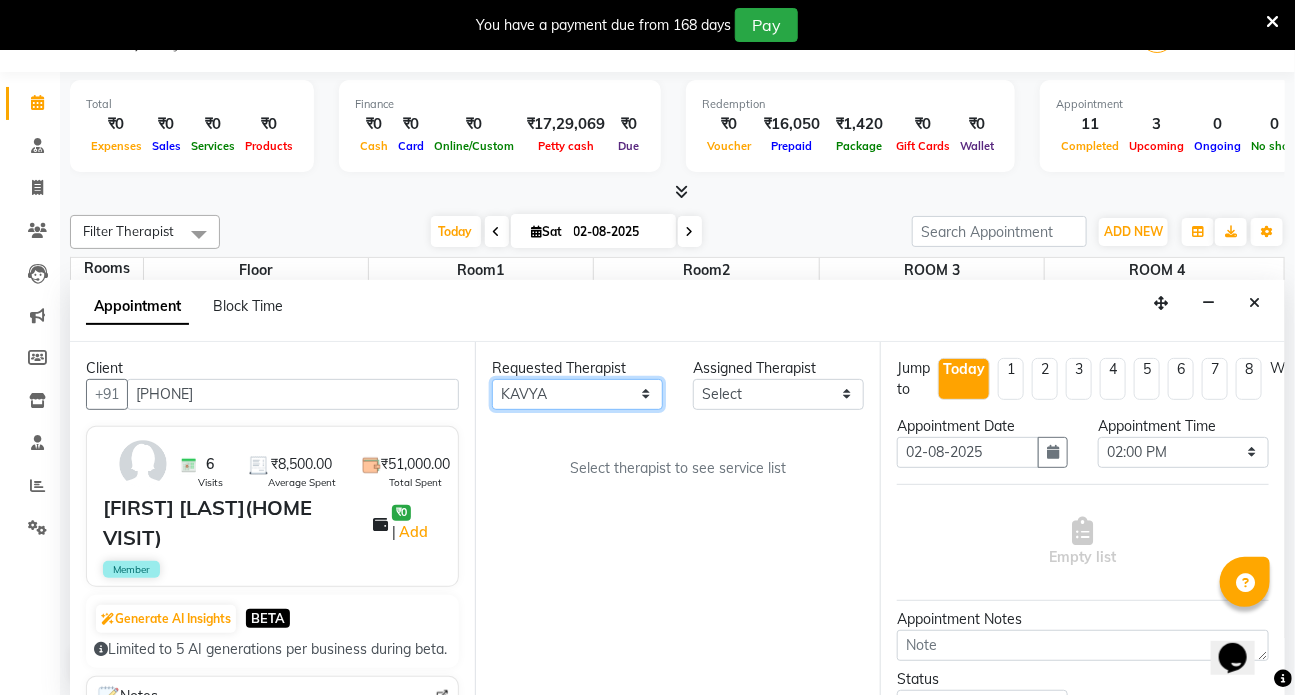 click on "Any [FIRST] [FIRST] [FIRST] [FIRST] Front Desk [FIRST] [FIRST] [FIRST] [FIRST] [FIRST] [FIRST] Select [FIRST] [FIRST] [FIRST] [FIRST] [FIRST] [FIRST] [FIRST] [FIRST] [FIRST] [FIRST]" at bounding box center [577, 394] 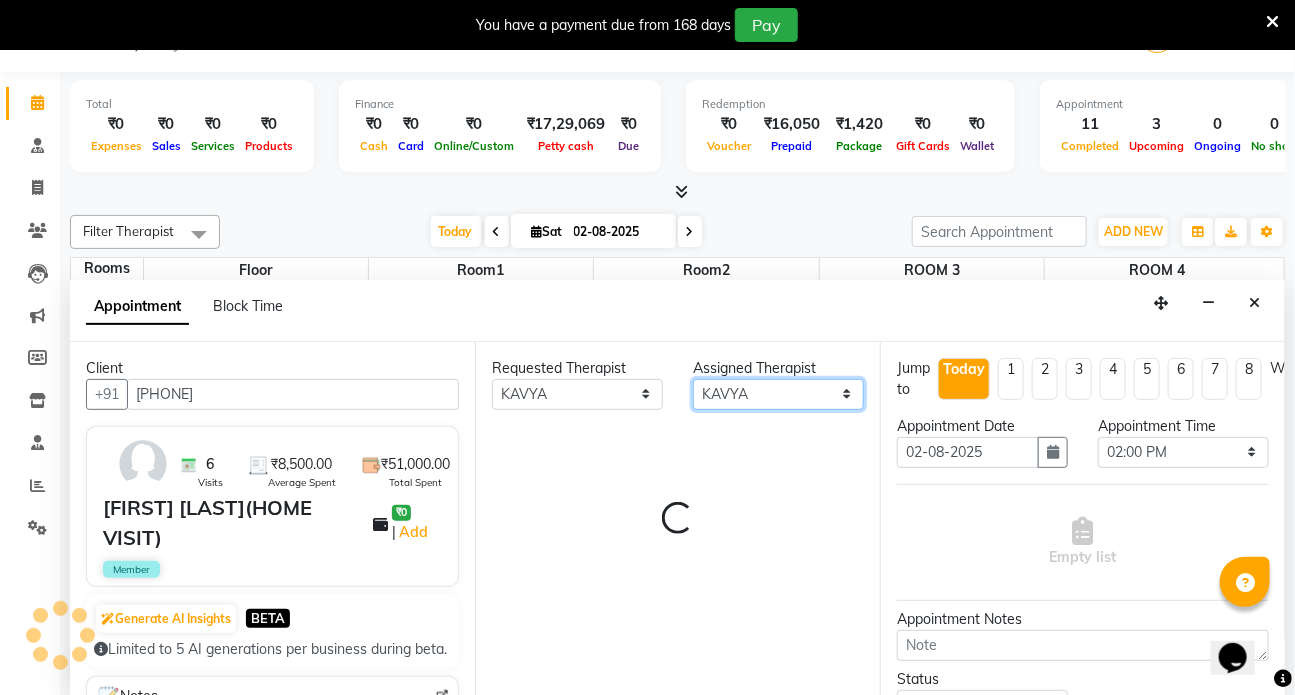 drag, startPoint x: 747, startPoint y: 395, endPoint x: 771, endPoint y: 386, distance: 25.632011 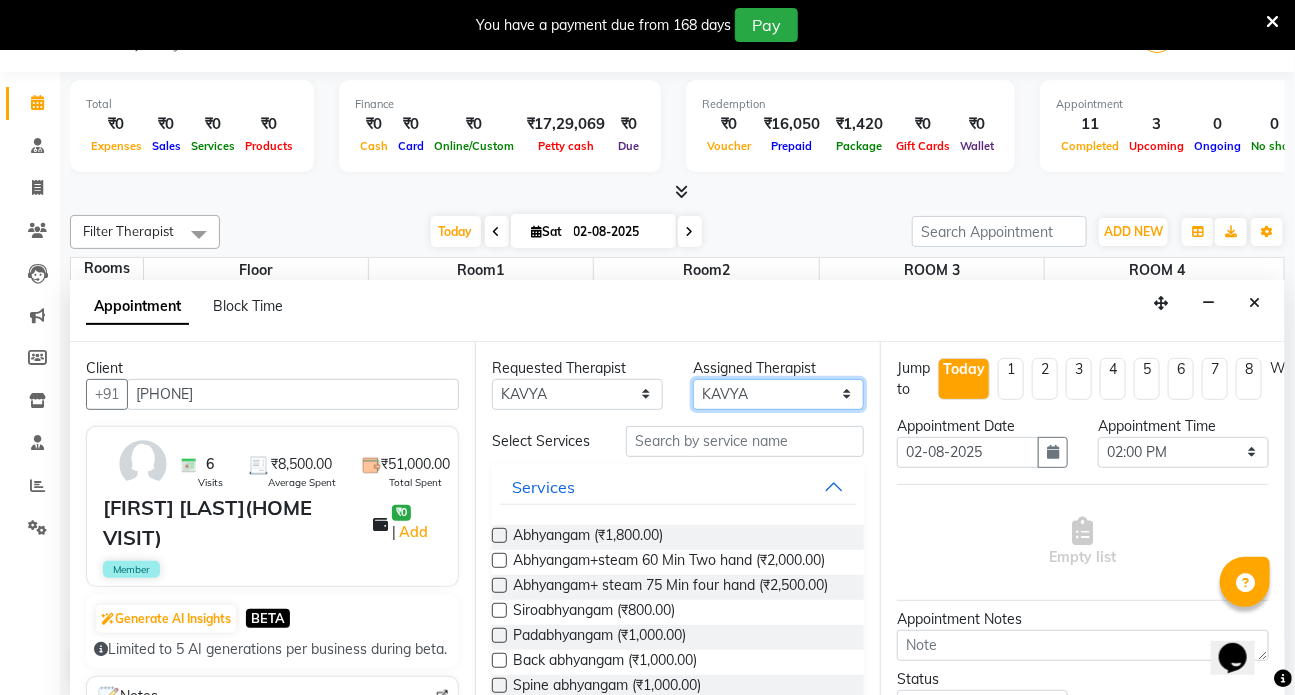 select on "82133" 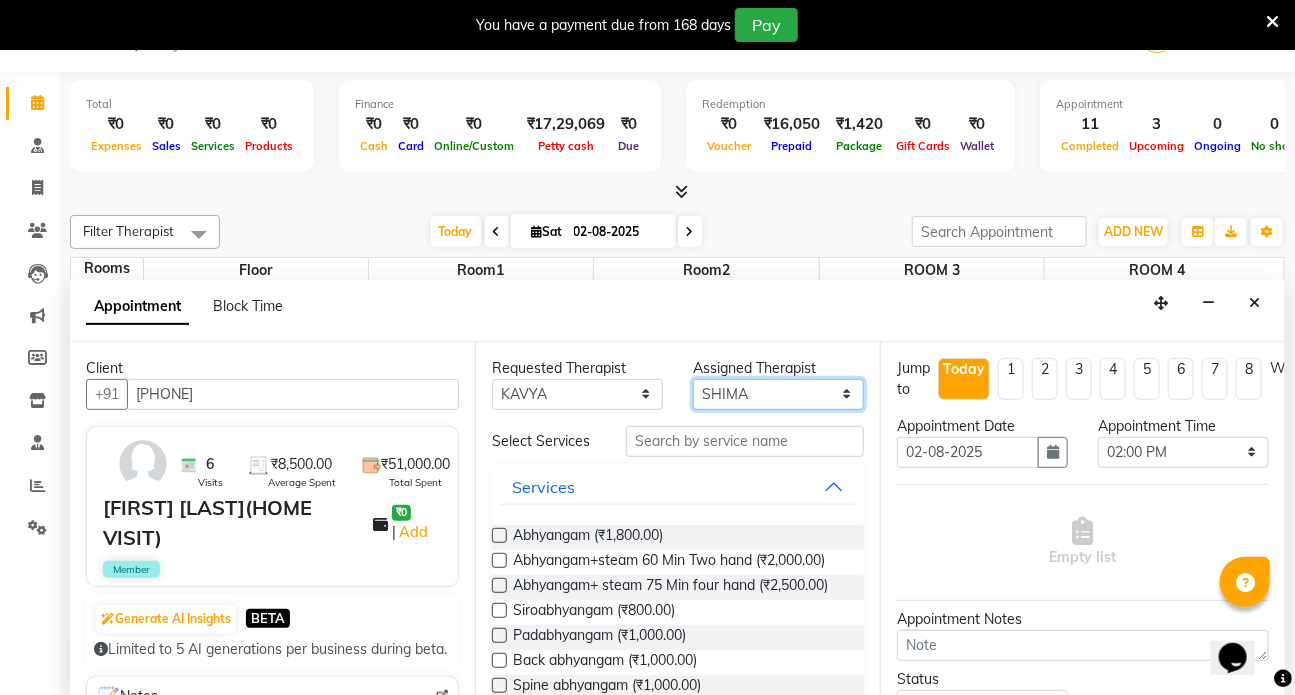 click on "Select [FIRST] [FIRST] [FIRST] [FIRST] [FIRST] [FIRST] [FIRST] [FIRST] [FIRST] [FIRST] Select [FIRST] [FIRST] [FIRST] [FIRST] [FIRST] [FIRST] [FIRST] [FIRST] [FIRST] [FIRST]" at bounding box center [778, 394] 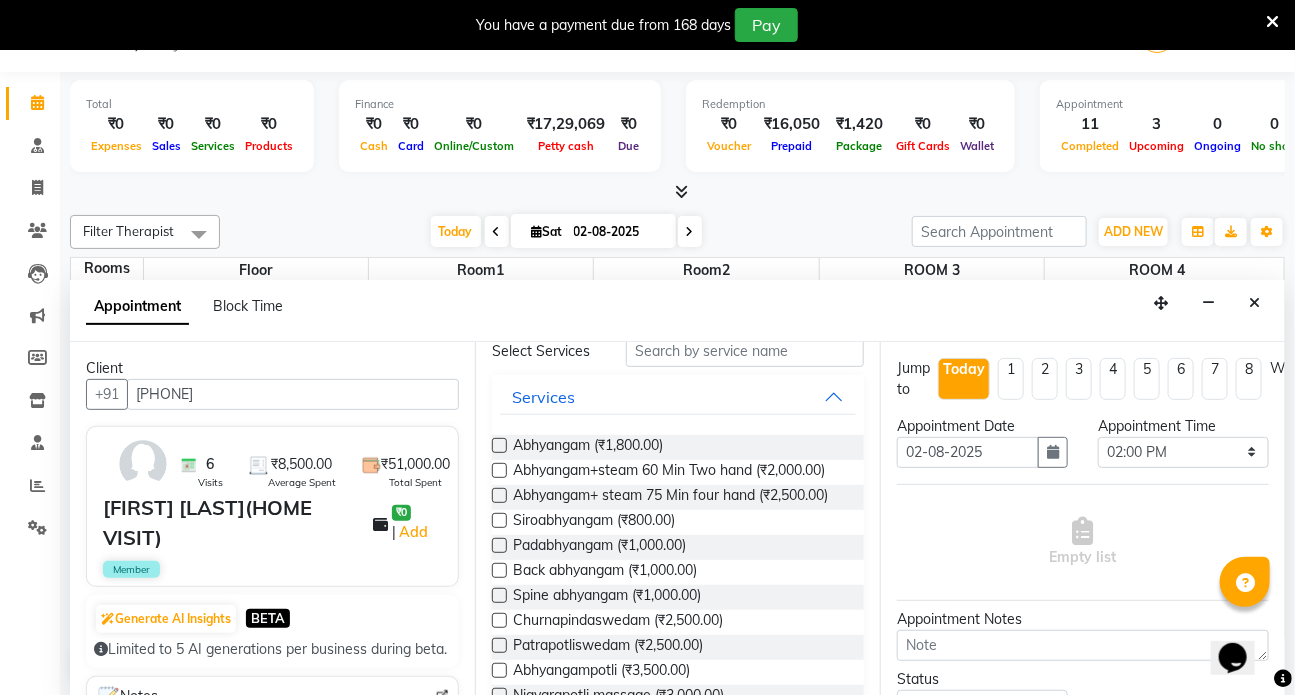 scroll, scrollTop: 0, scrollLeft: 0, axis: both 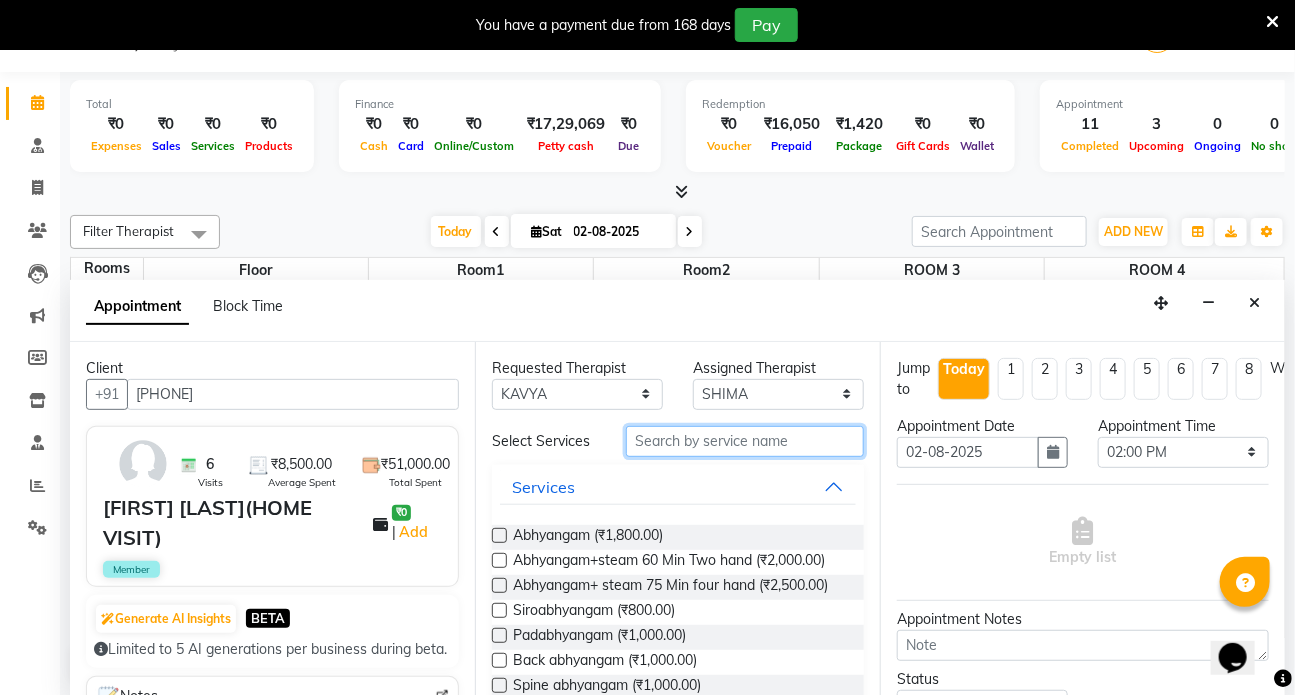 click at bounding box center (745, 441) 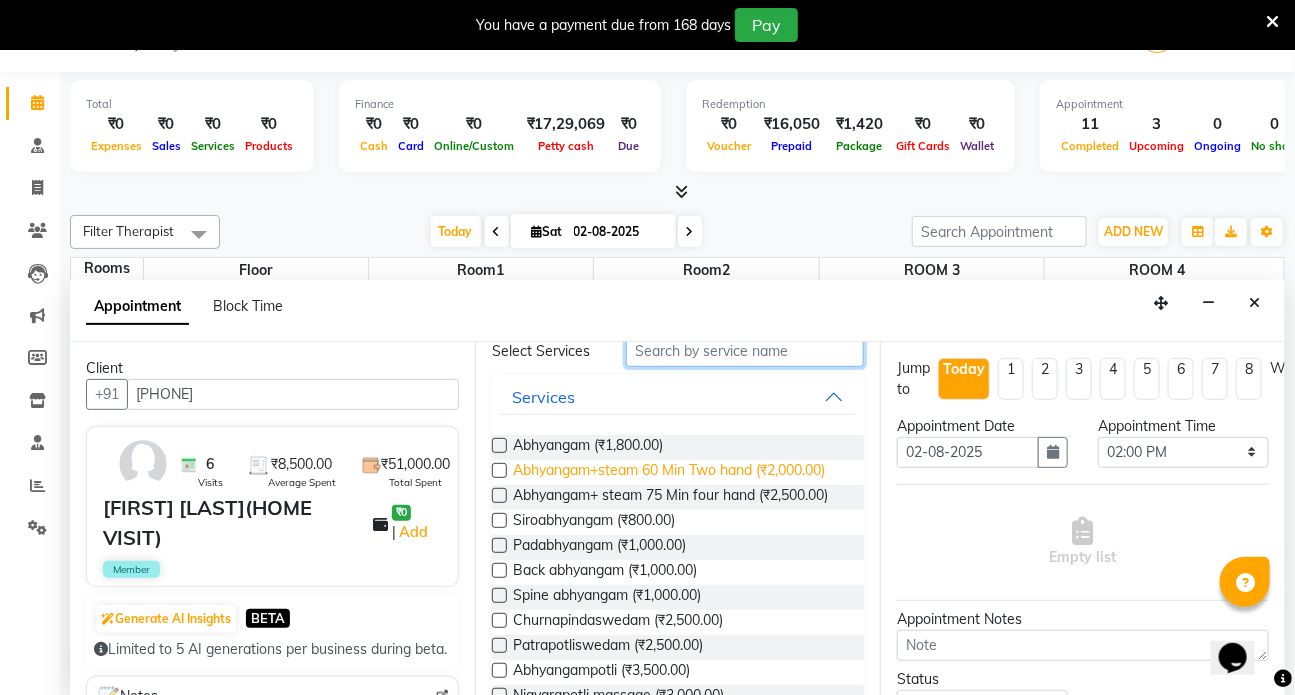scroll, scrollTop: 0, scrollLeft: 0, axis: both 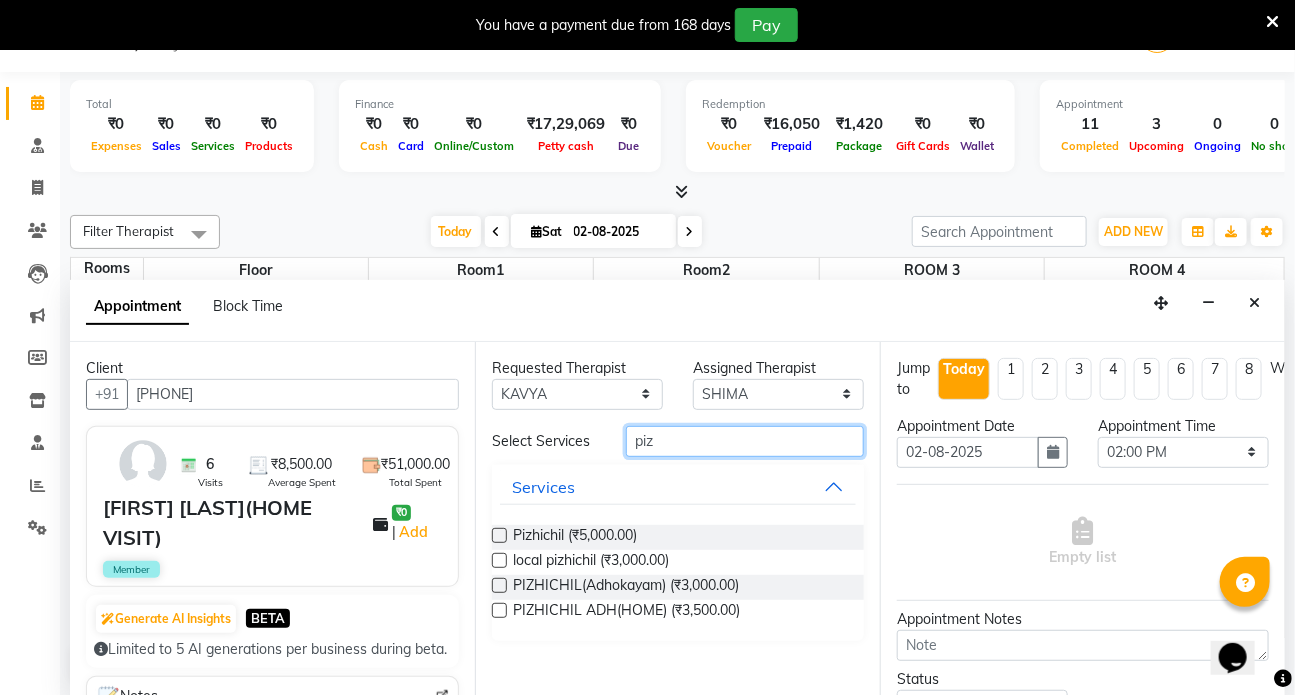 type on "piz" 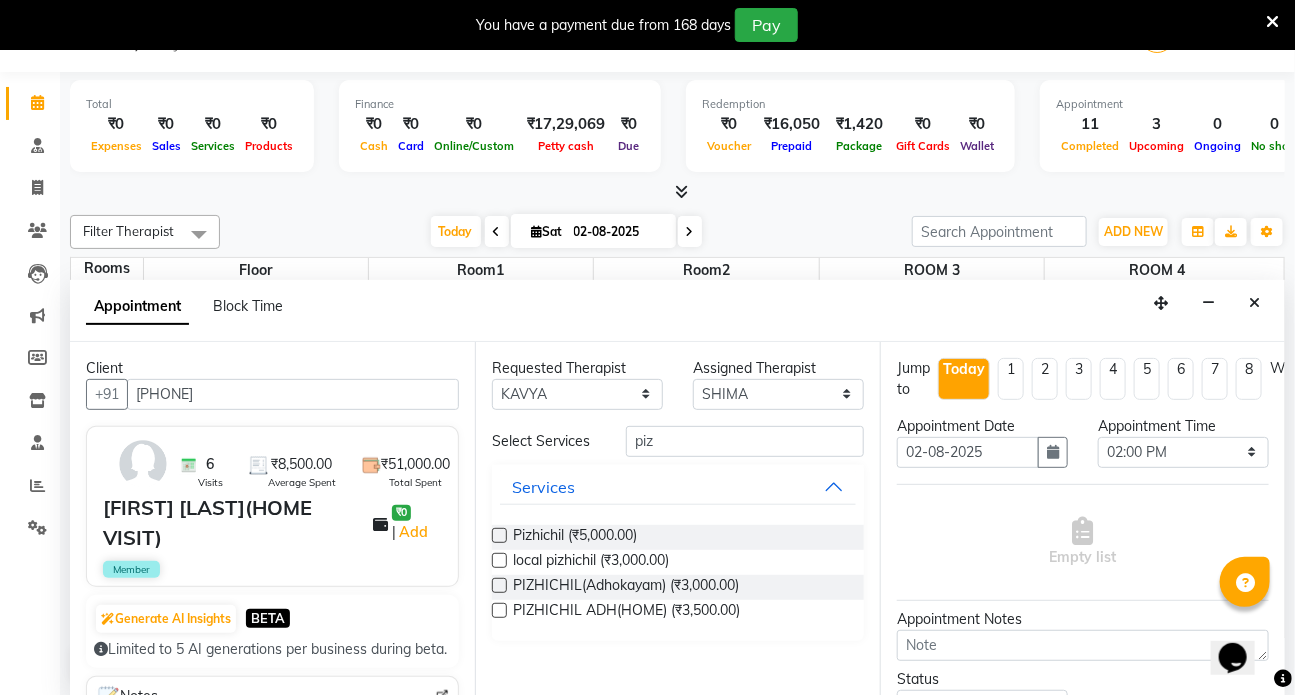 click at bounding box center (499, 535) 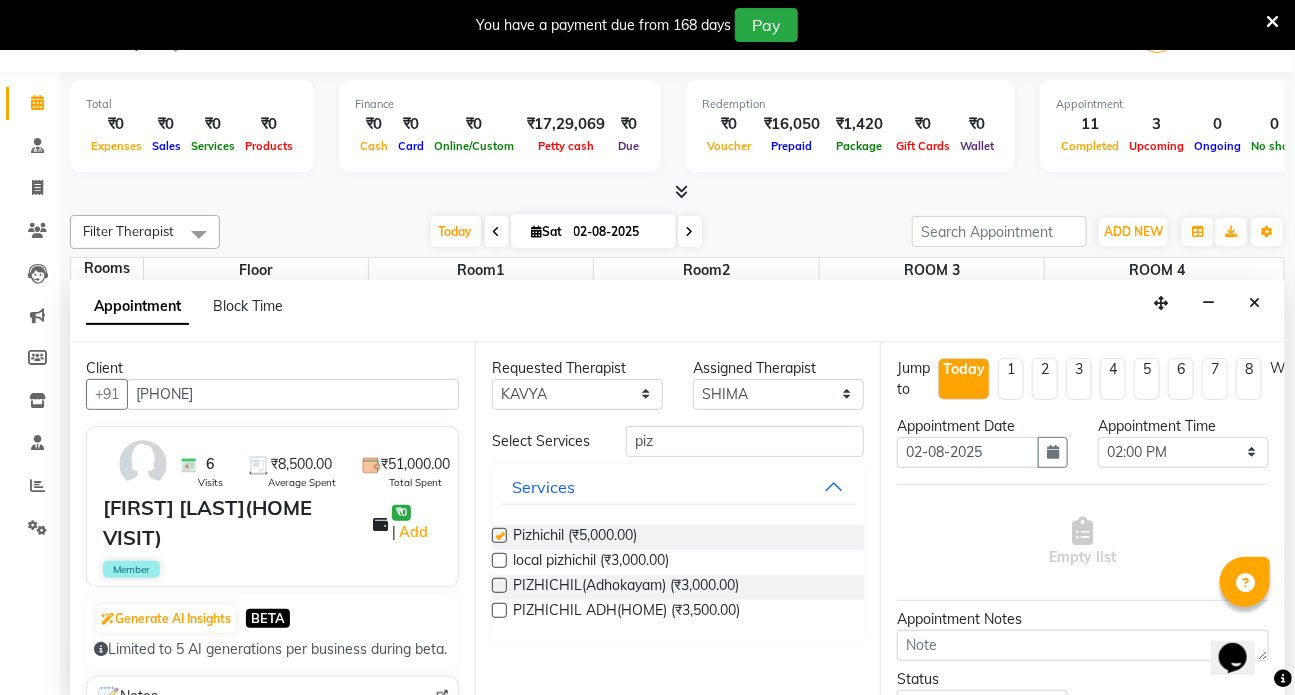 select on "3621" 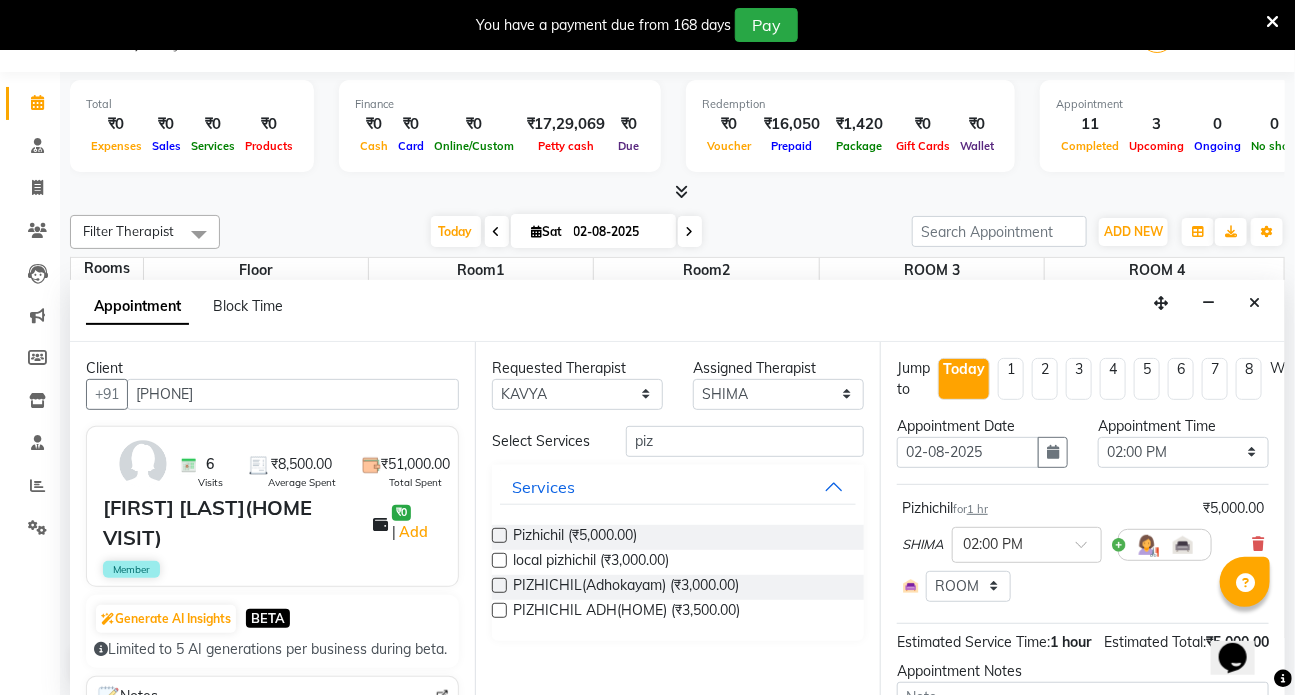 checkbox on "false" 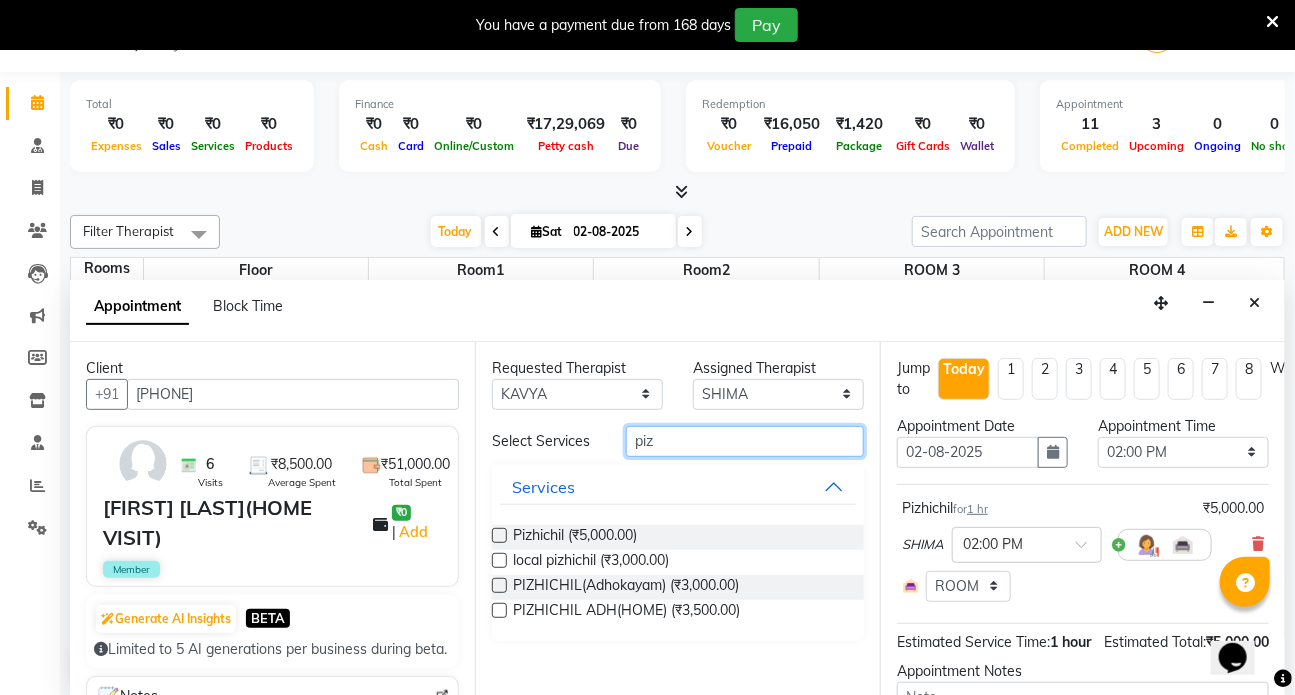 click on "piz" at bounding box center [745, 441] 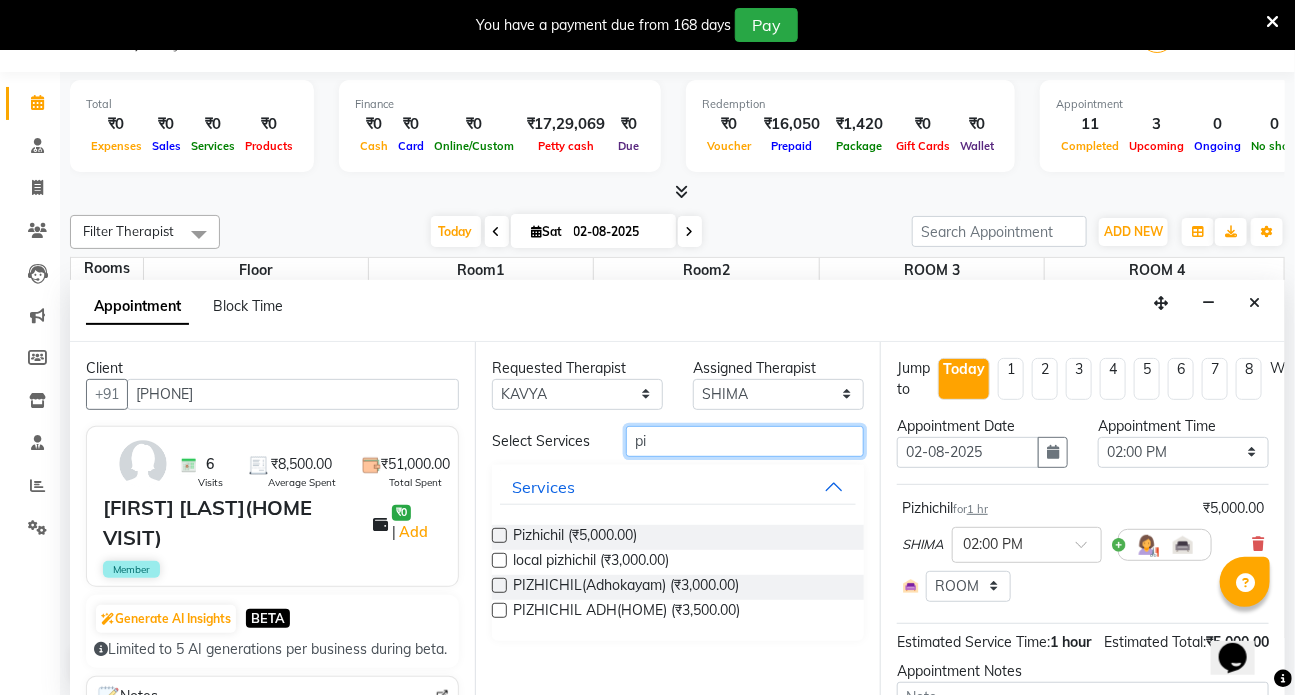 type on "p" 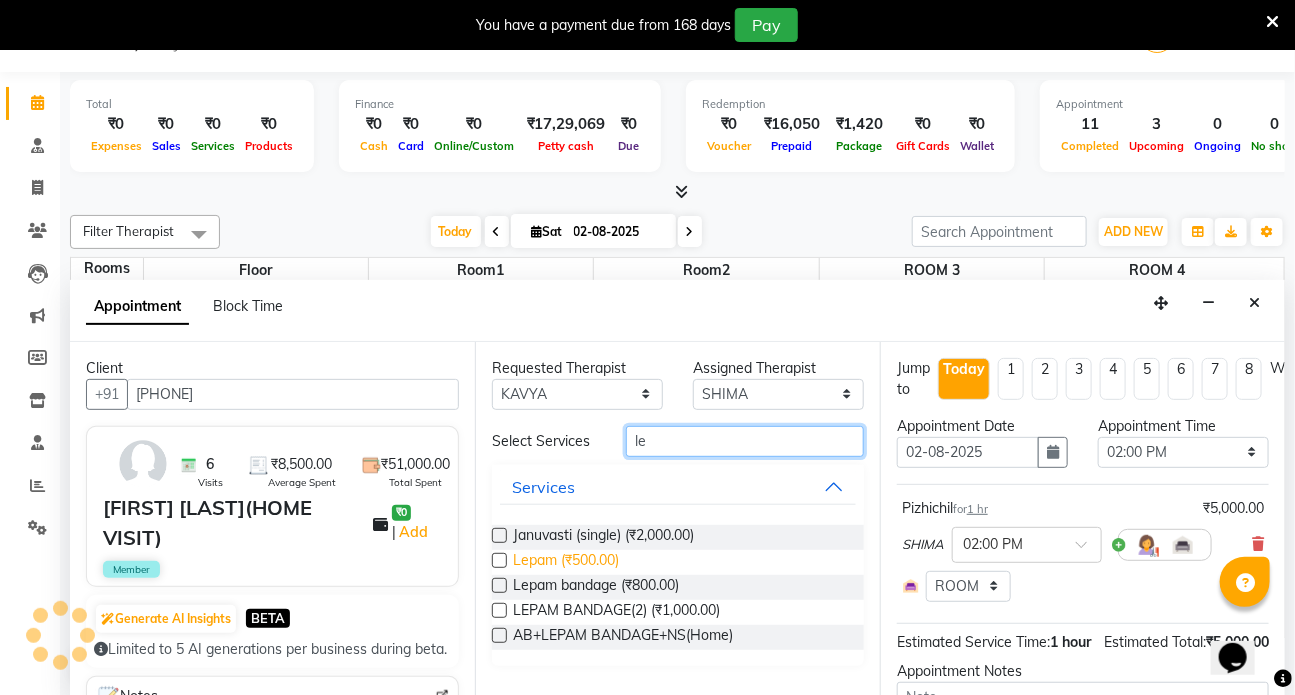 type on "le" 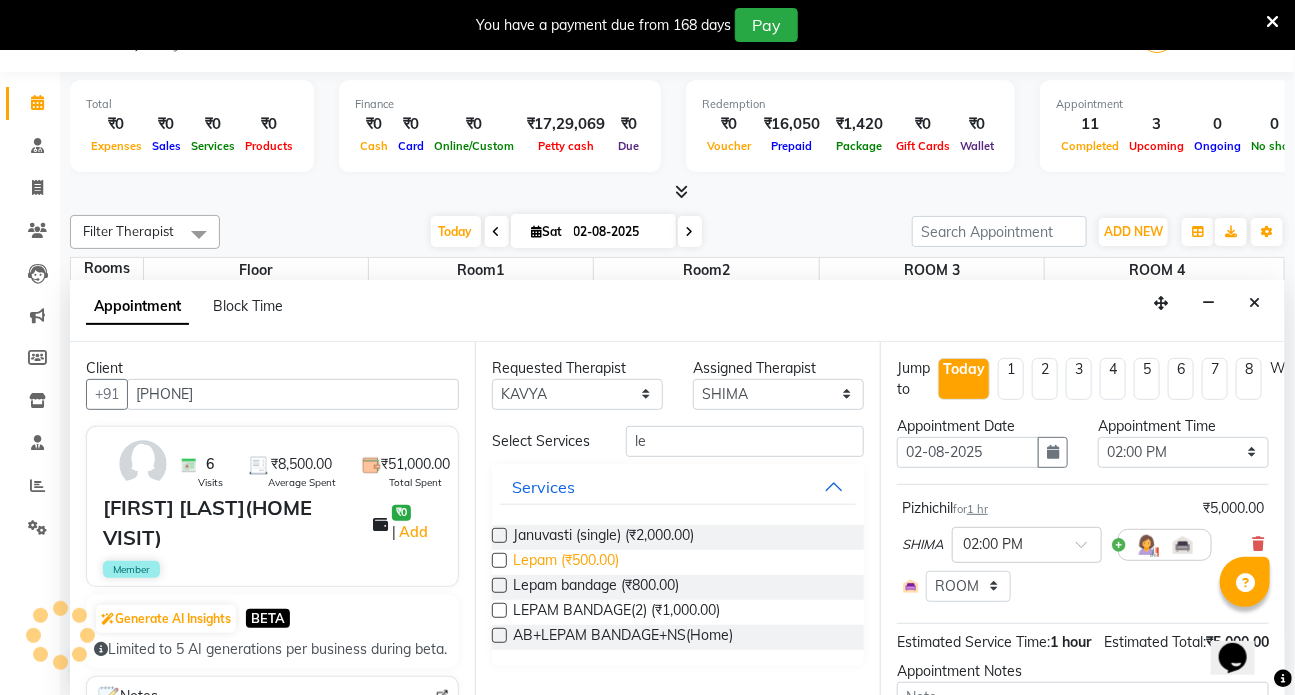 click on "Lepam (₹500.00)" at bounding box center [566, 562] 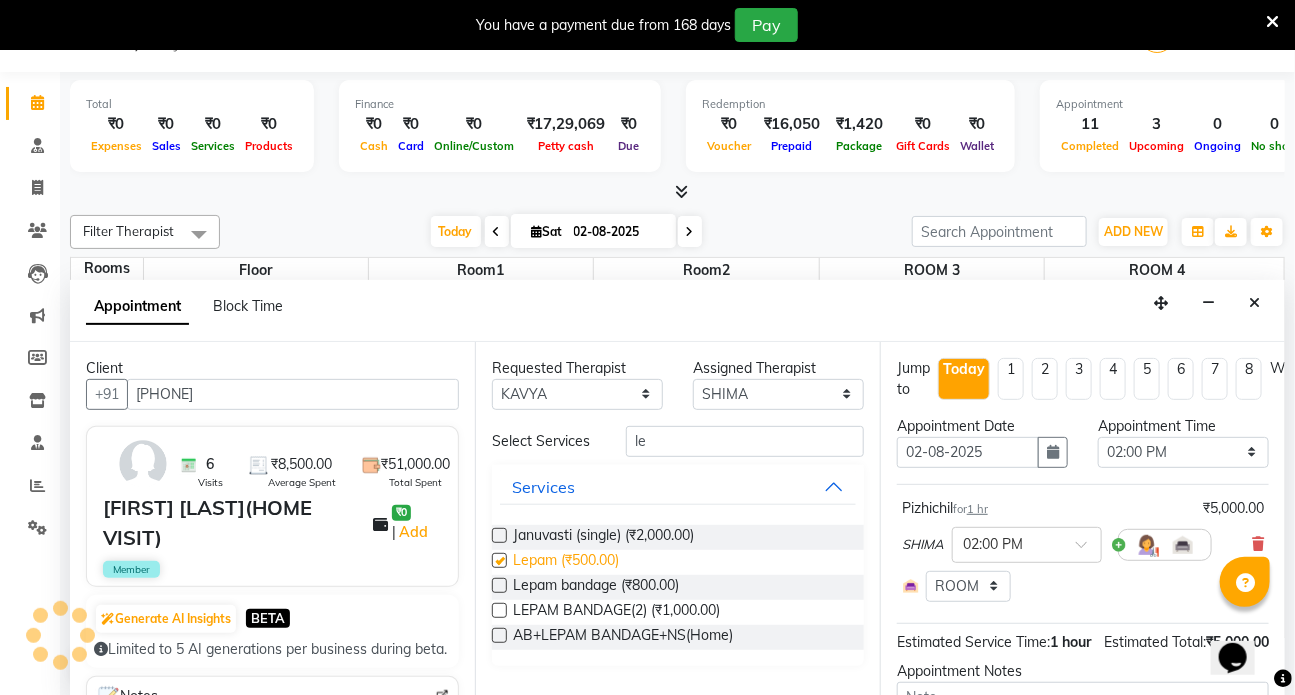 checkbox on "true" 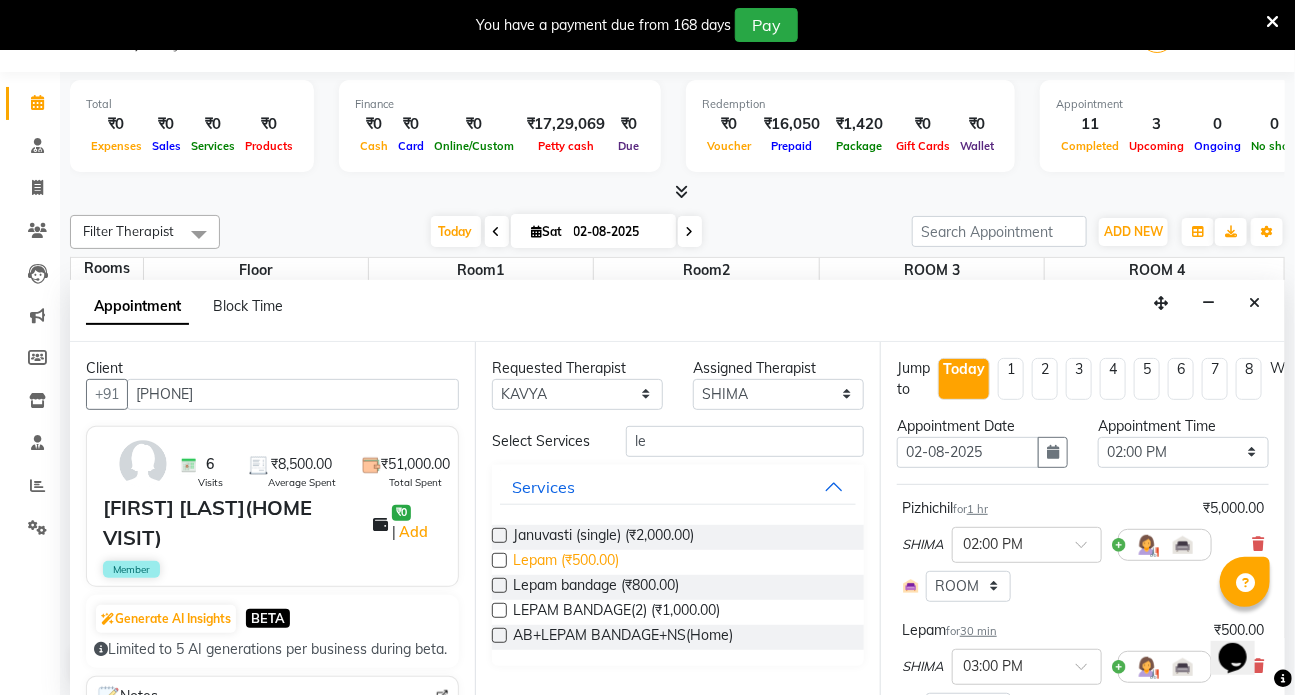 checkbox on "false" 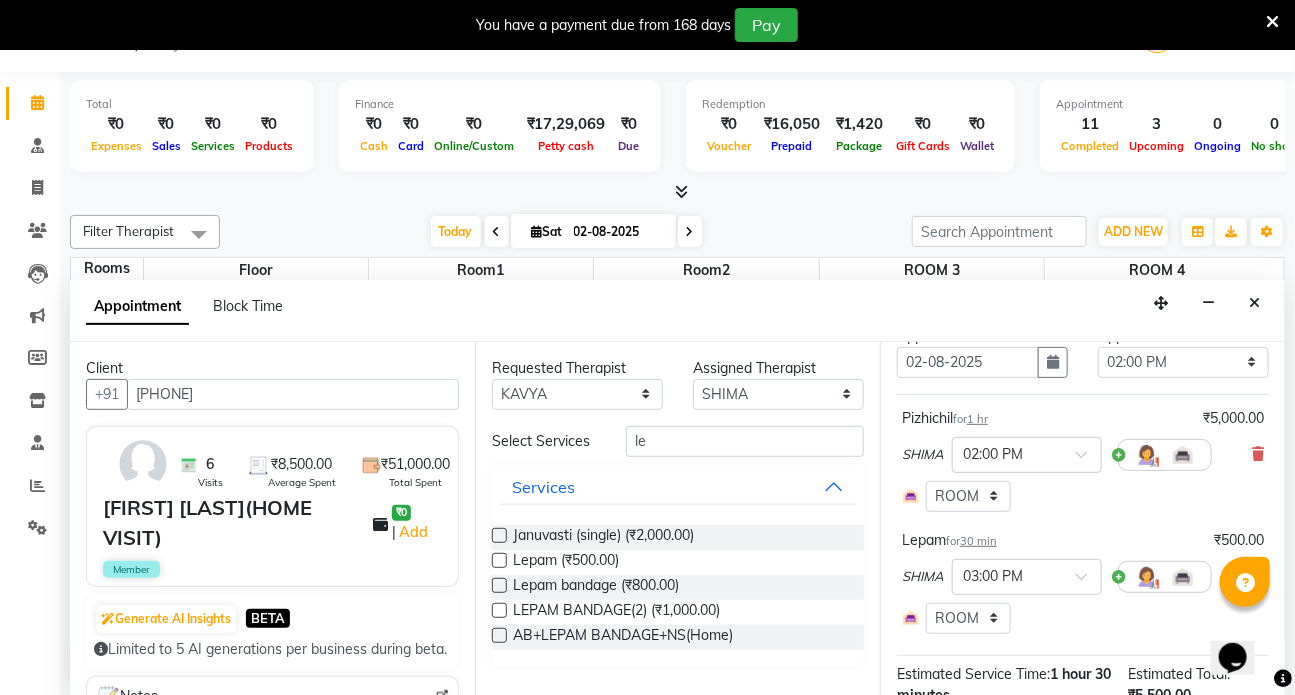 scroll, scrollTop: 357, scrollLeft: 0, axis: vertical 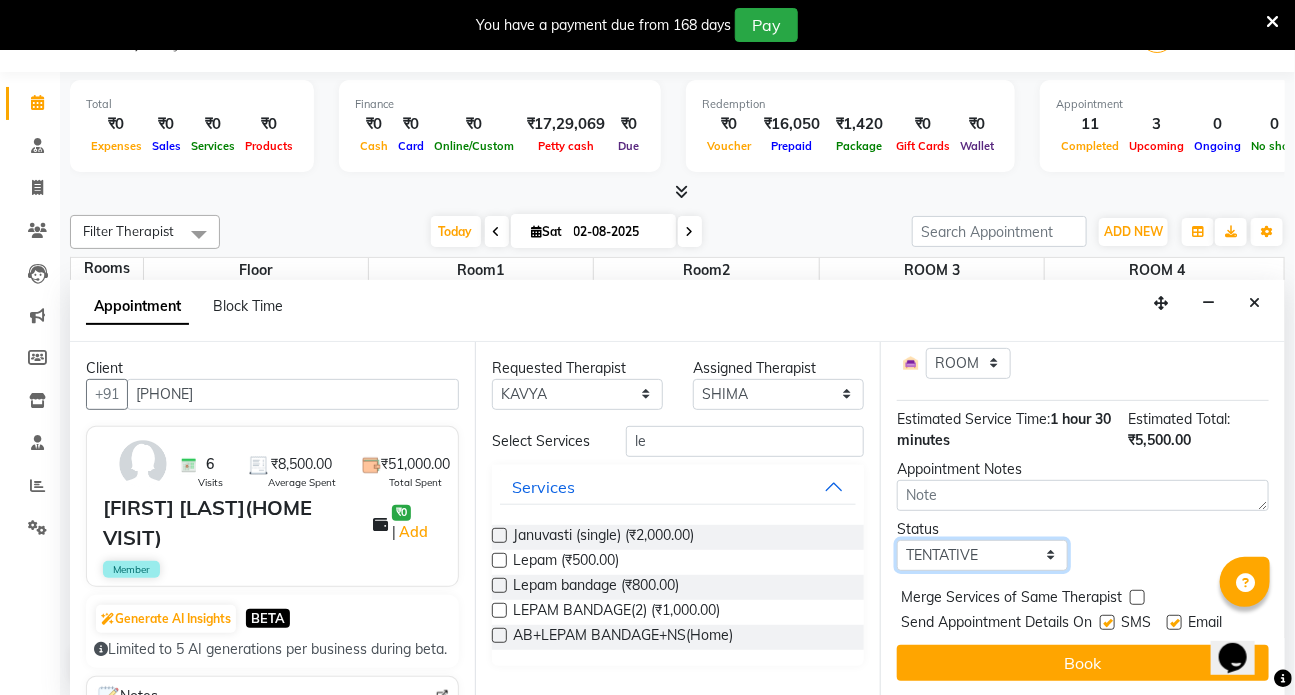 click on "Select TENTATIVE CONFIRM CHECK-IN UPCOMING" at bounding box center [982, 555] 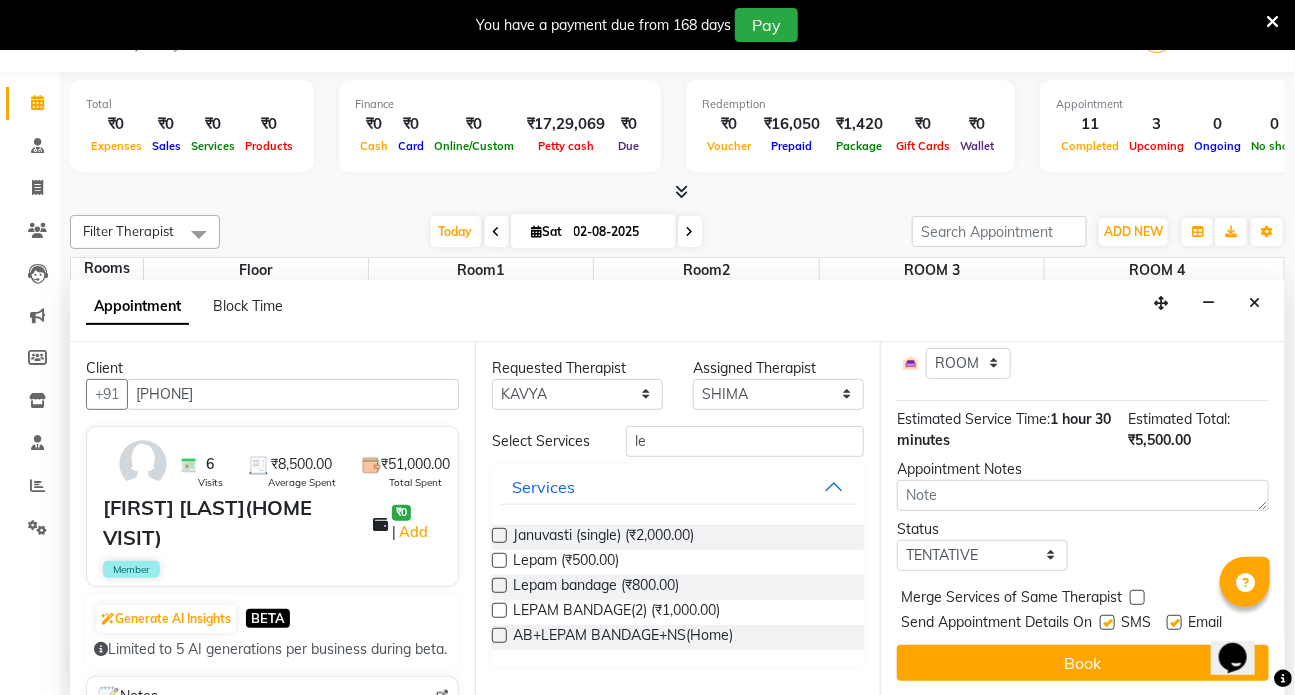 click at bounding box center (499, 585) 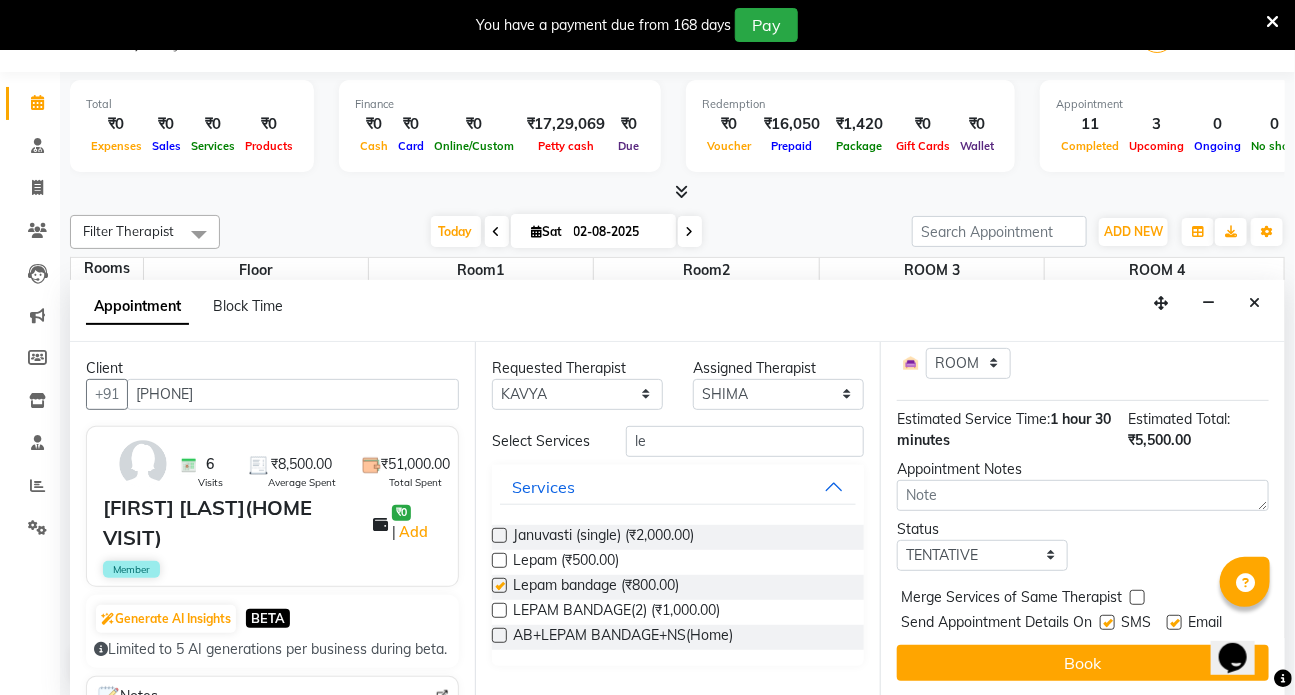 select on "3621" 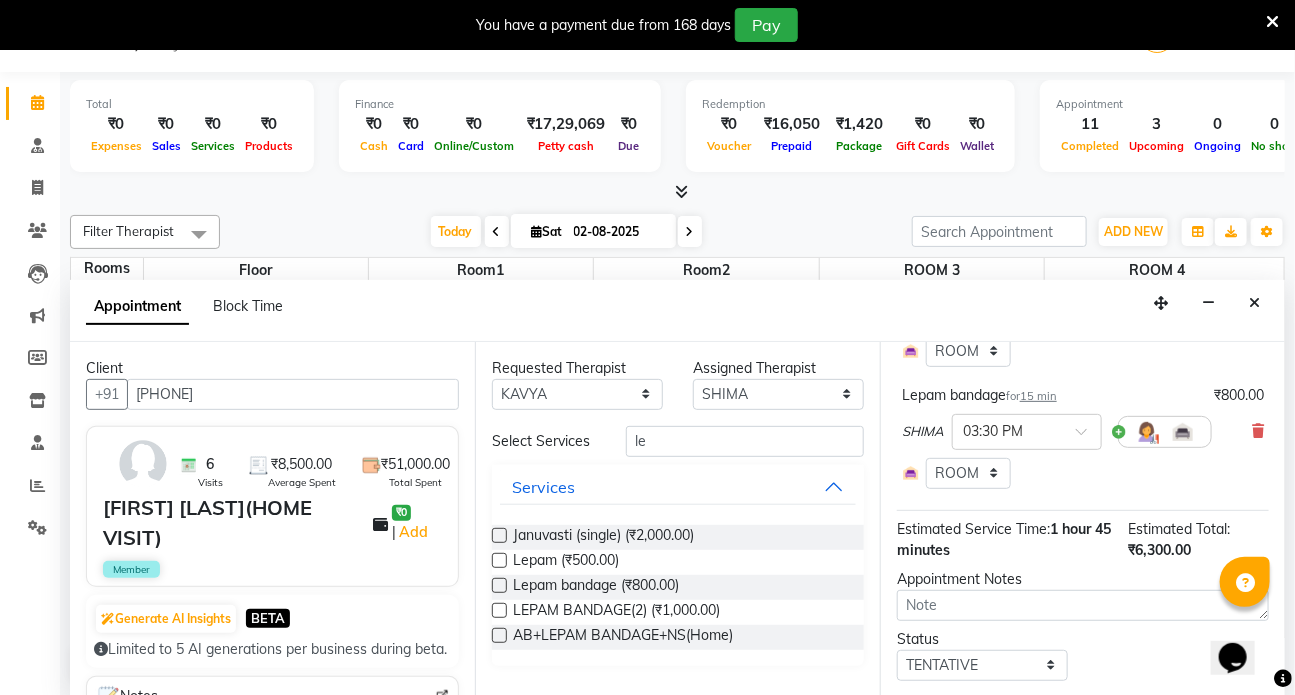 checkbox on "false" 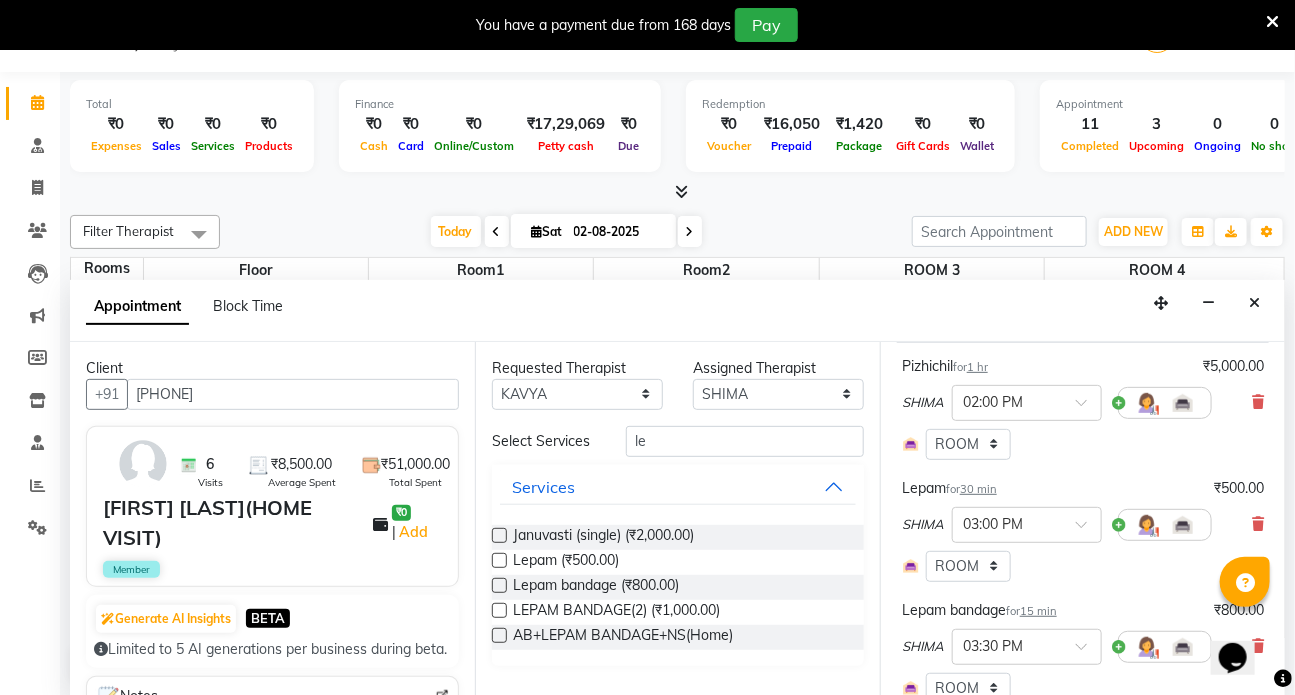 scroll, scrollTop: 175, scrollLeft: 0, axis: vertical 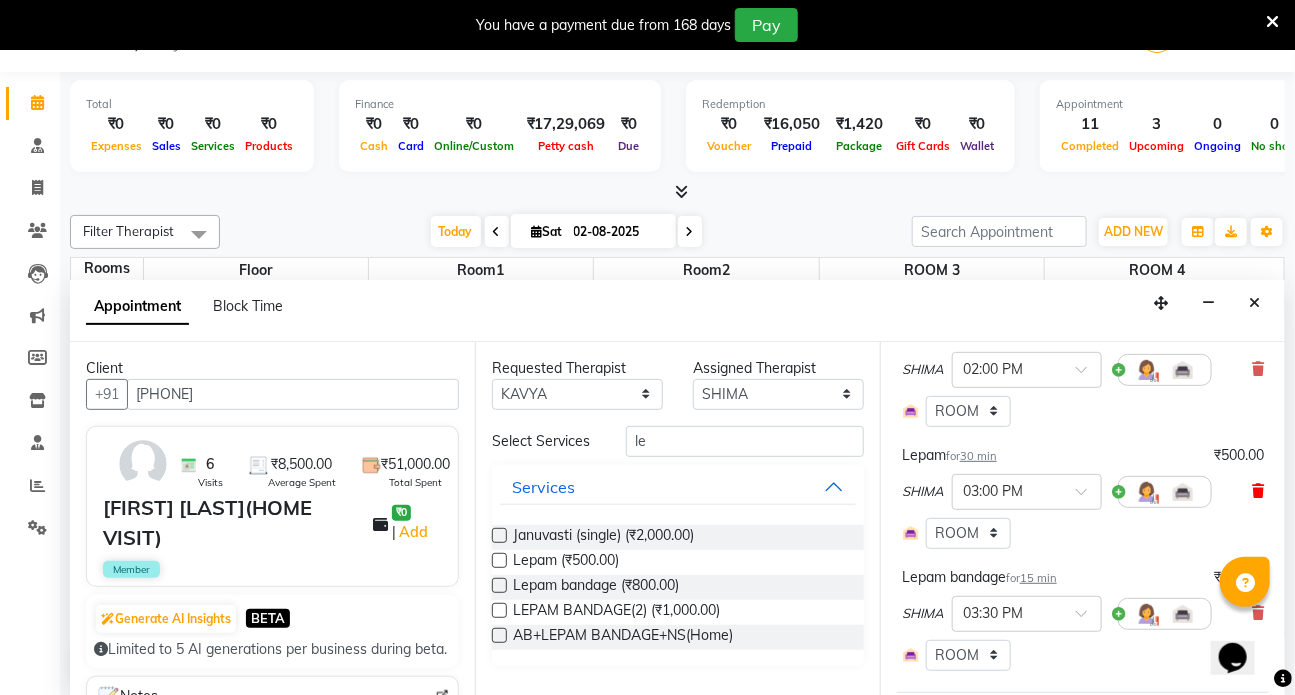 click at bounding box center [1258, 491] 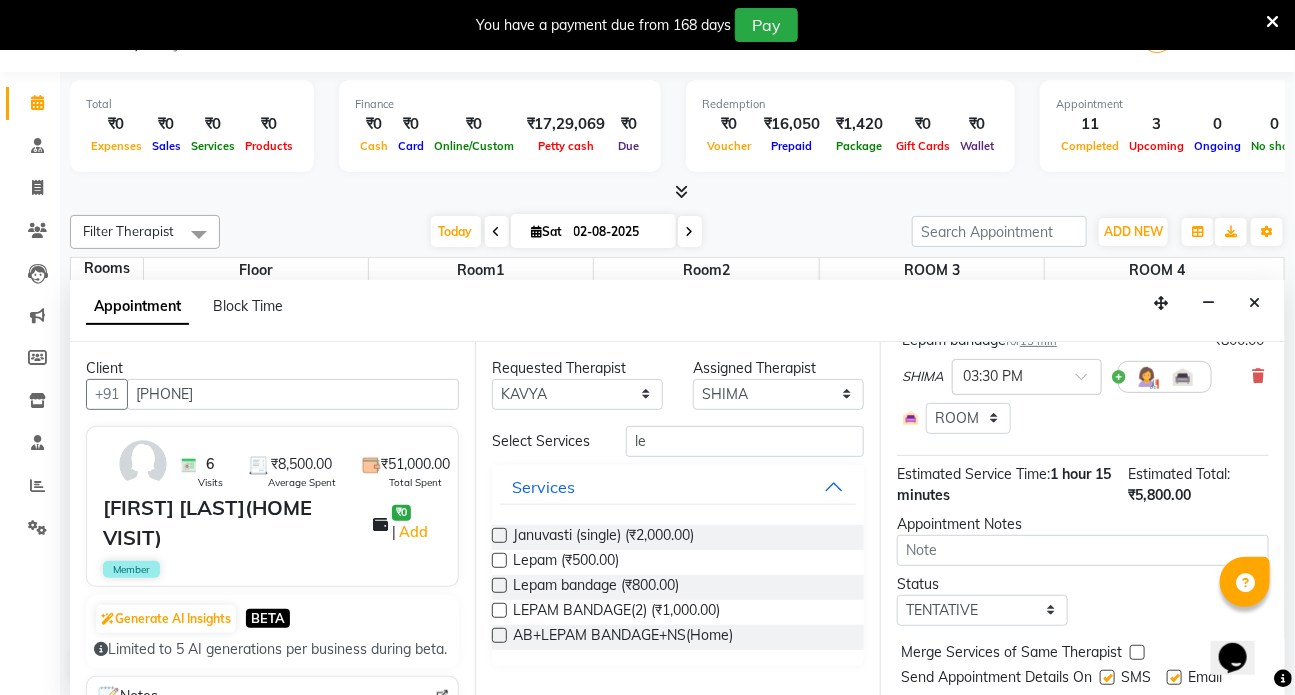 scroll, scrollTop: 357, scrollLeft: 0, axis: vertical 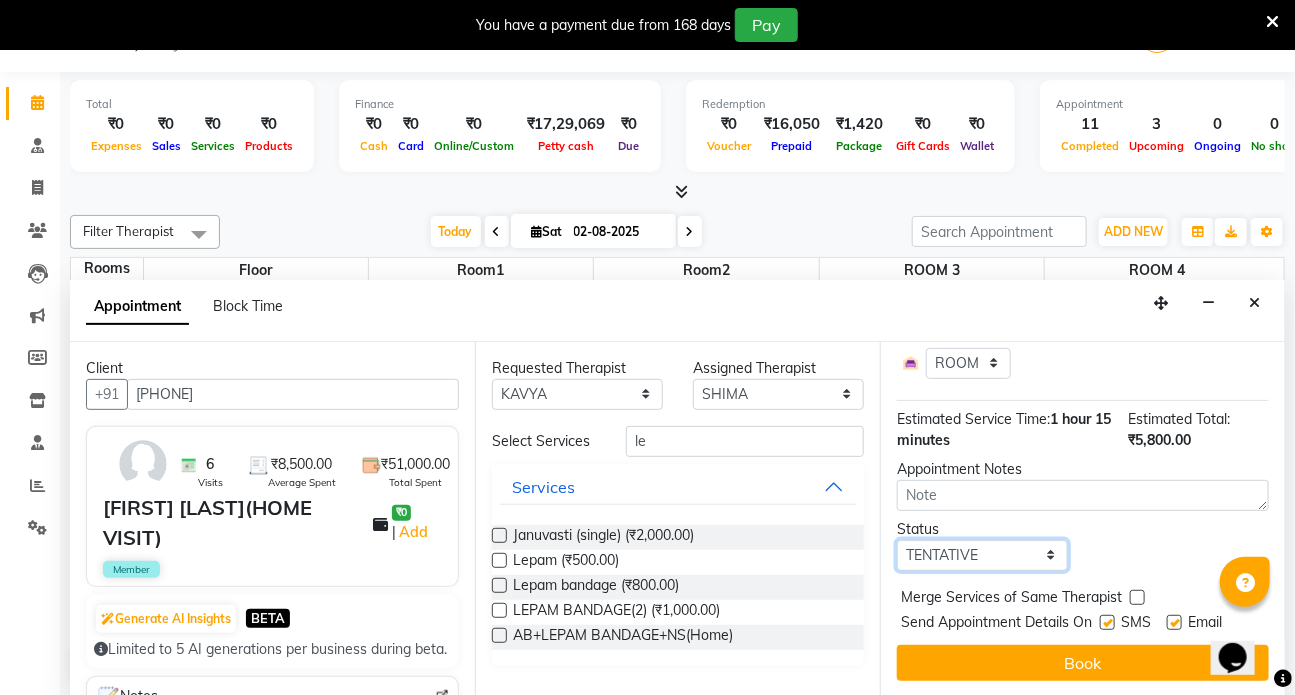 click on "Select TENTATIVE CONFIRM CHECK-IN UPCOMING" at bounding box center (982, 555) 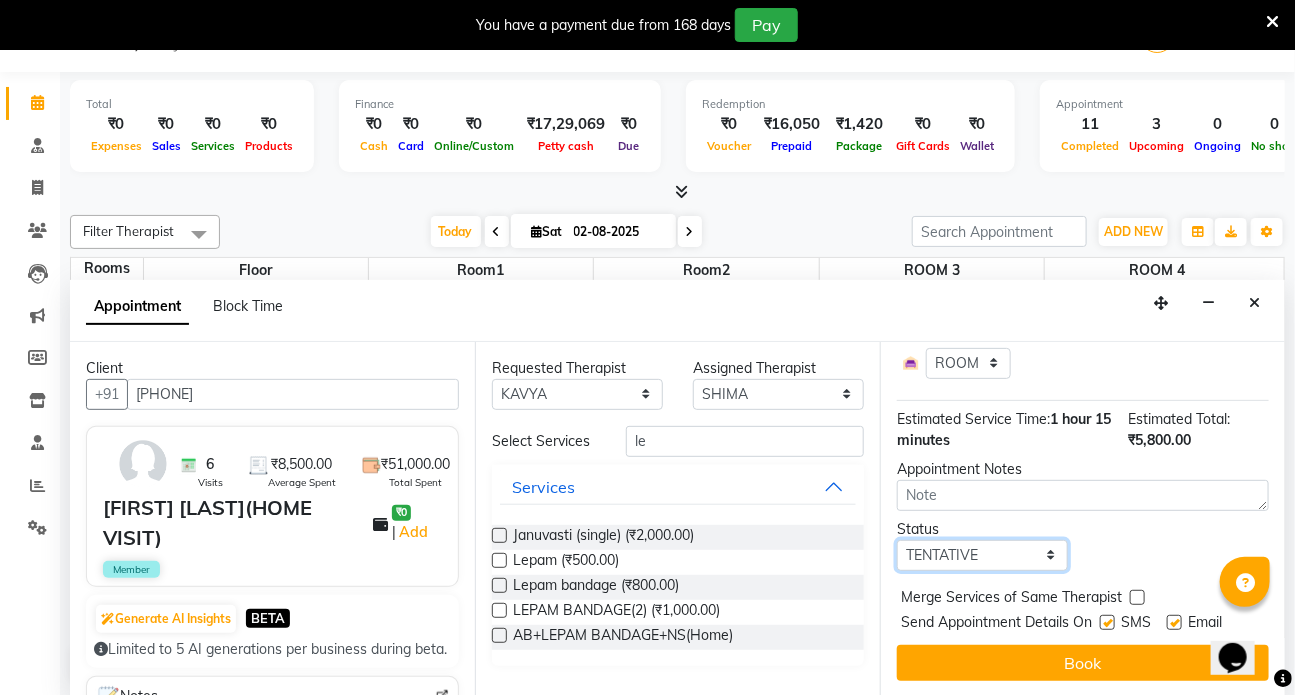 select on "check-in" 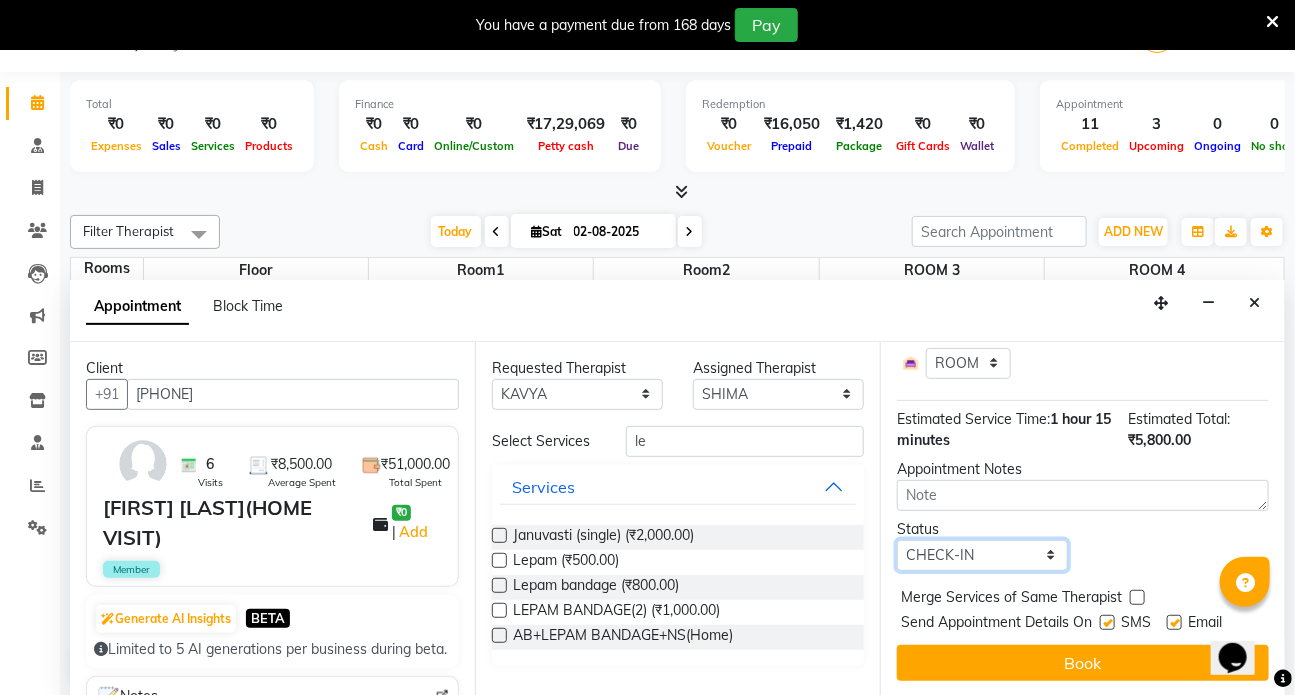 click on "Select TENTATIVE CONFIRM CHECK-IN UPCOMING" at bounding box center (982, 555) 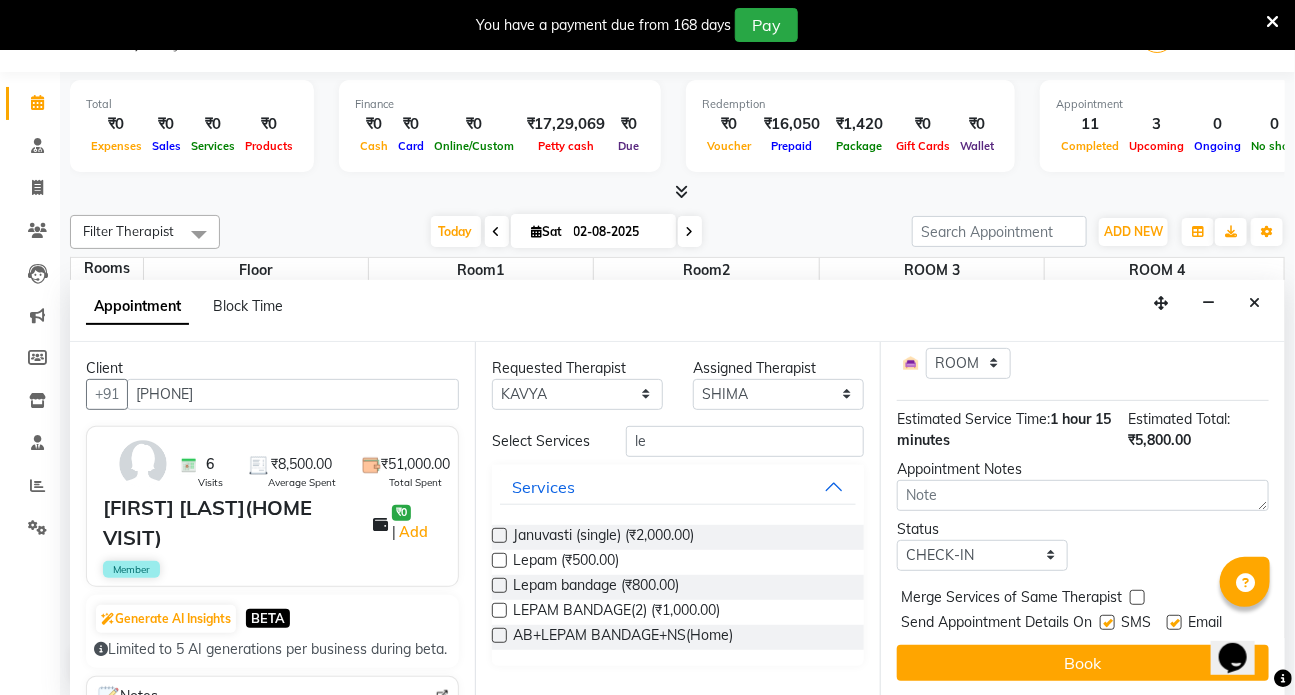 drag, startPoint x: 1109, startPoint y: 604, endPoint x: 1140, endPoint y: 601, distance: 31.144823 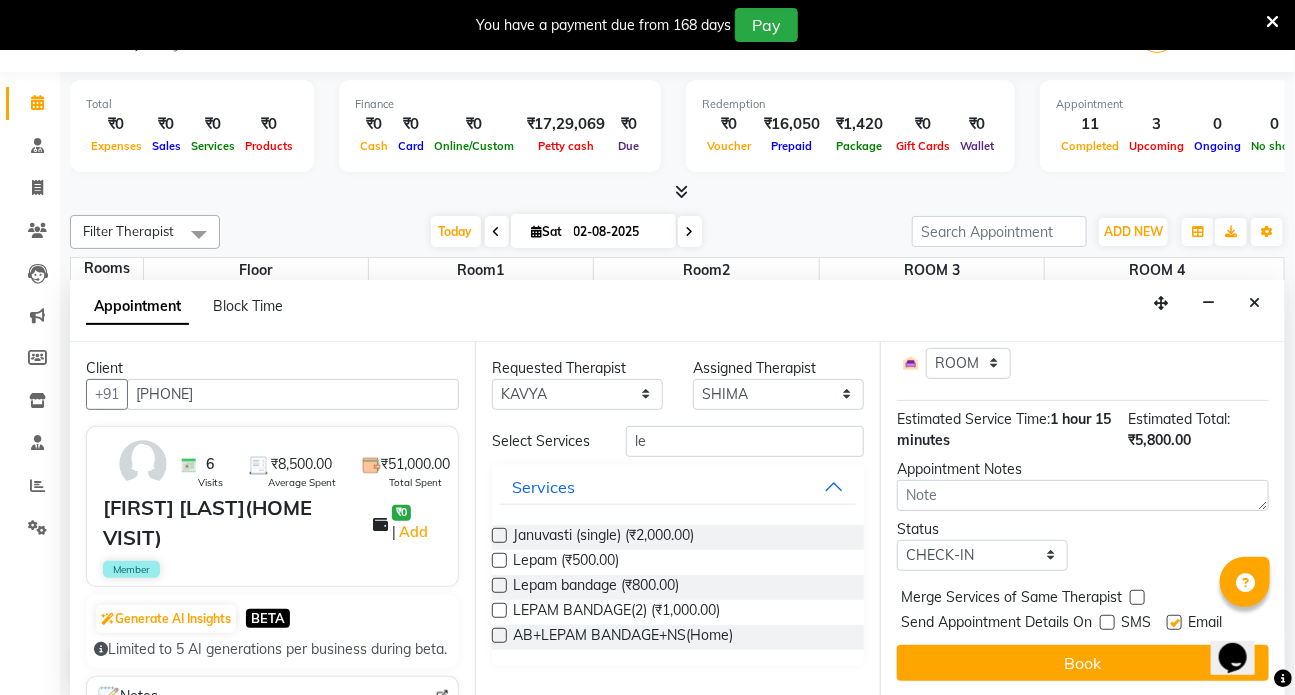 click at bounding box center [1174, 622] 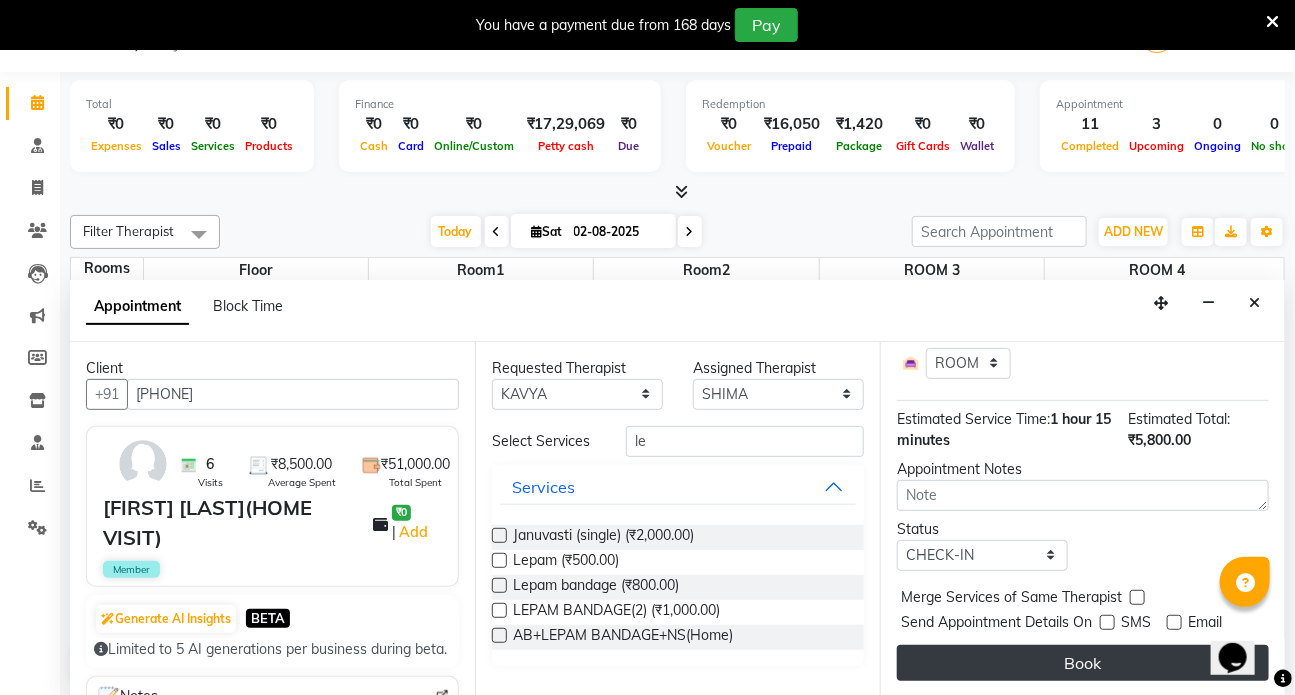 click on "Book" at bounding box center [1083, 663] 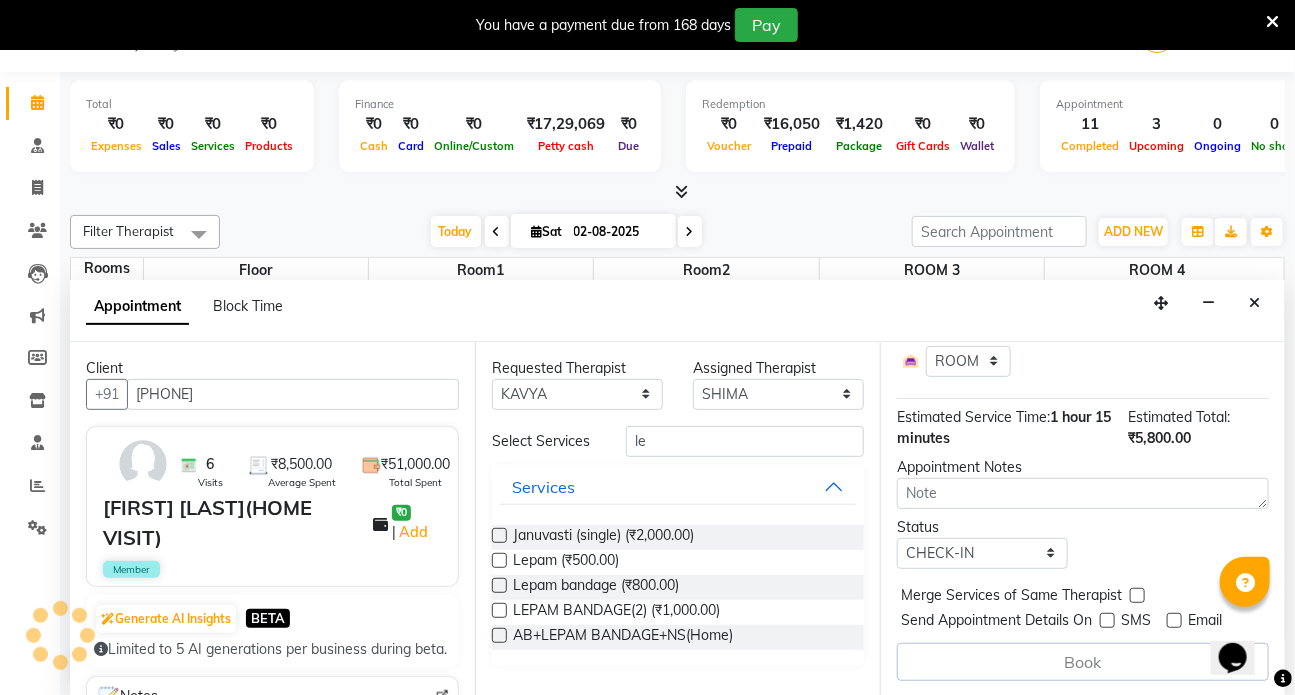 scroll, scrollTop: 0, scrollLeft: 0, axis: both 